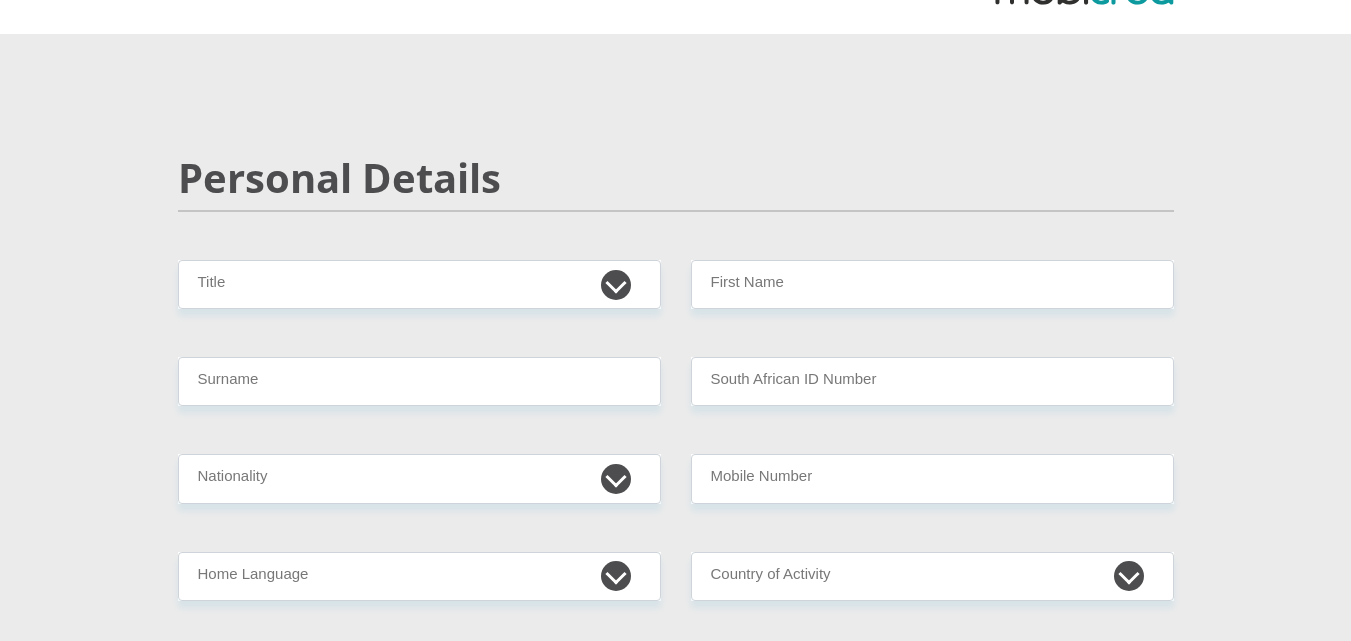 scroll, scrollTop: 100, scrollLeft: 0, axis: vertical 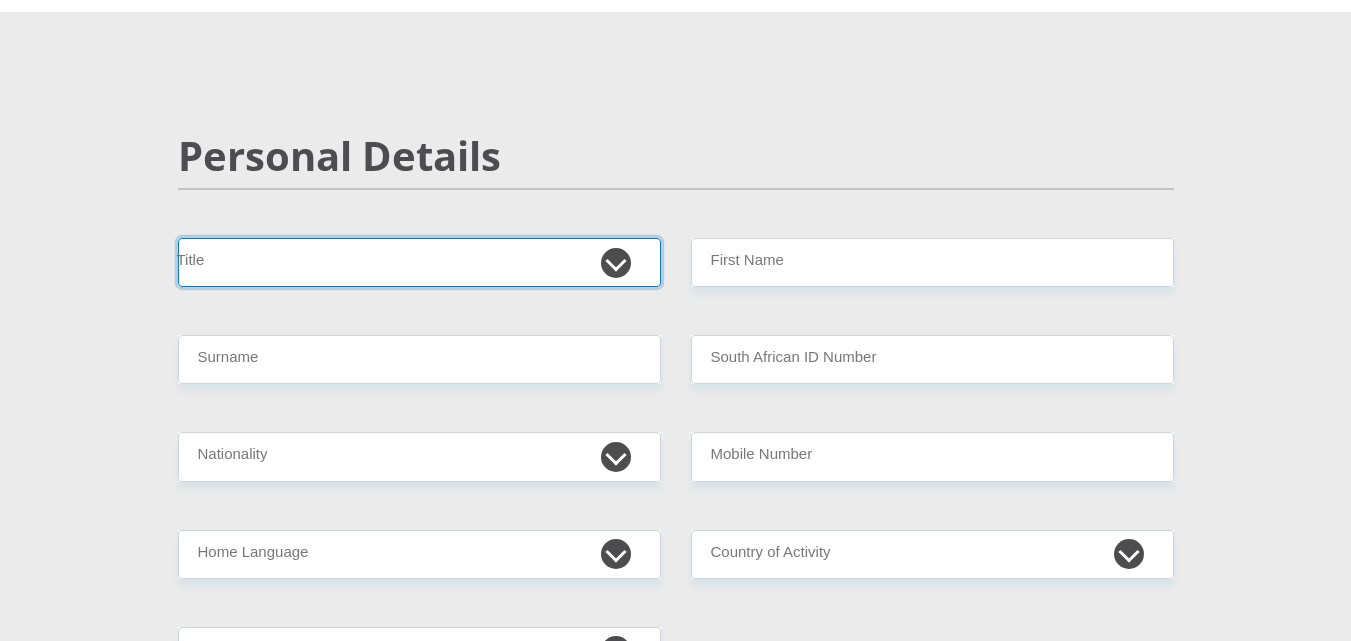 click on "Mr
Ms
Mrs
Dr
Other" at bounding box center [419, 262] 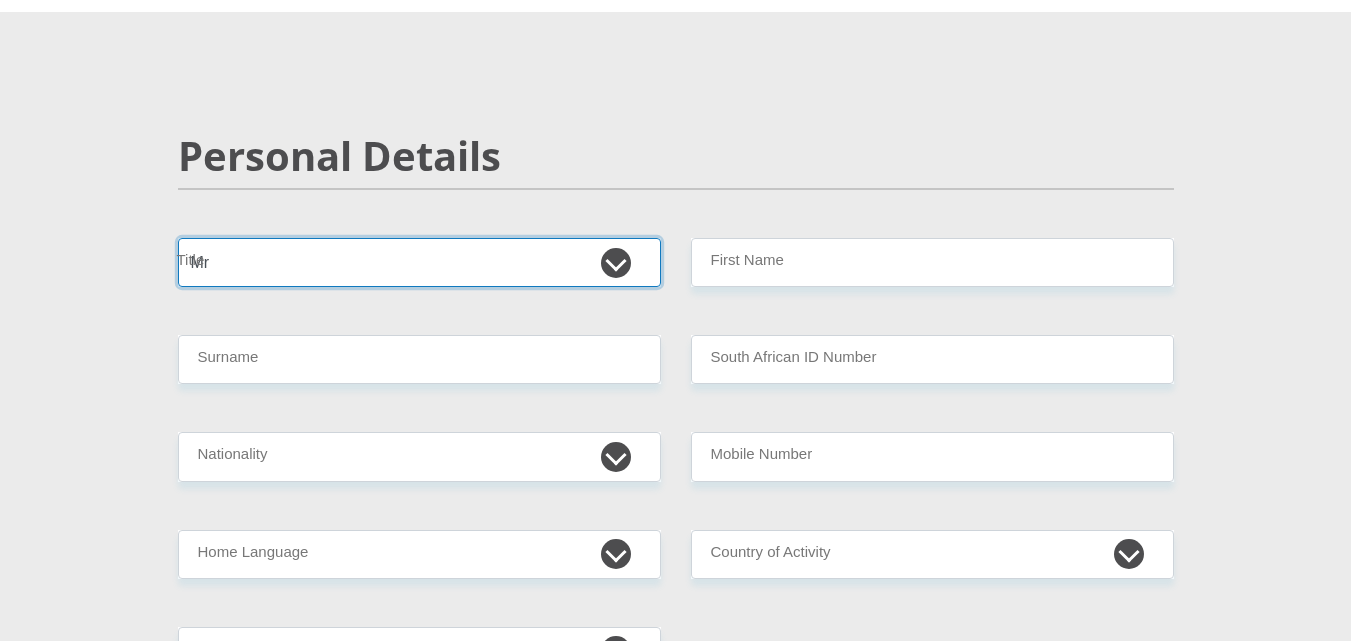 click on "Mr
Ms
Mrs
Dr
Other" at bounding box center (419, 262) 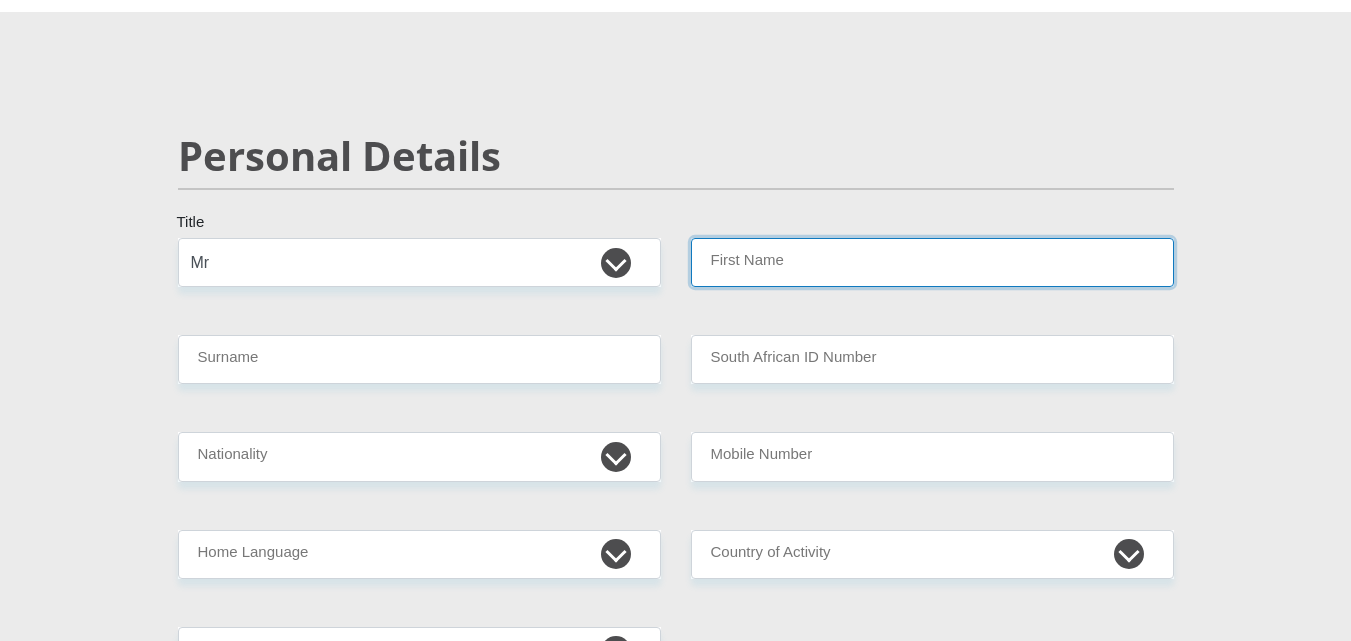 drag, startPoint x: 984, startPoint y: 242, endPoint x: 966, endPoint y: 255, distance: 22.203604 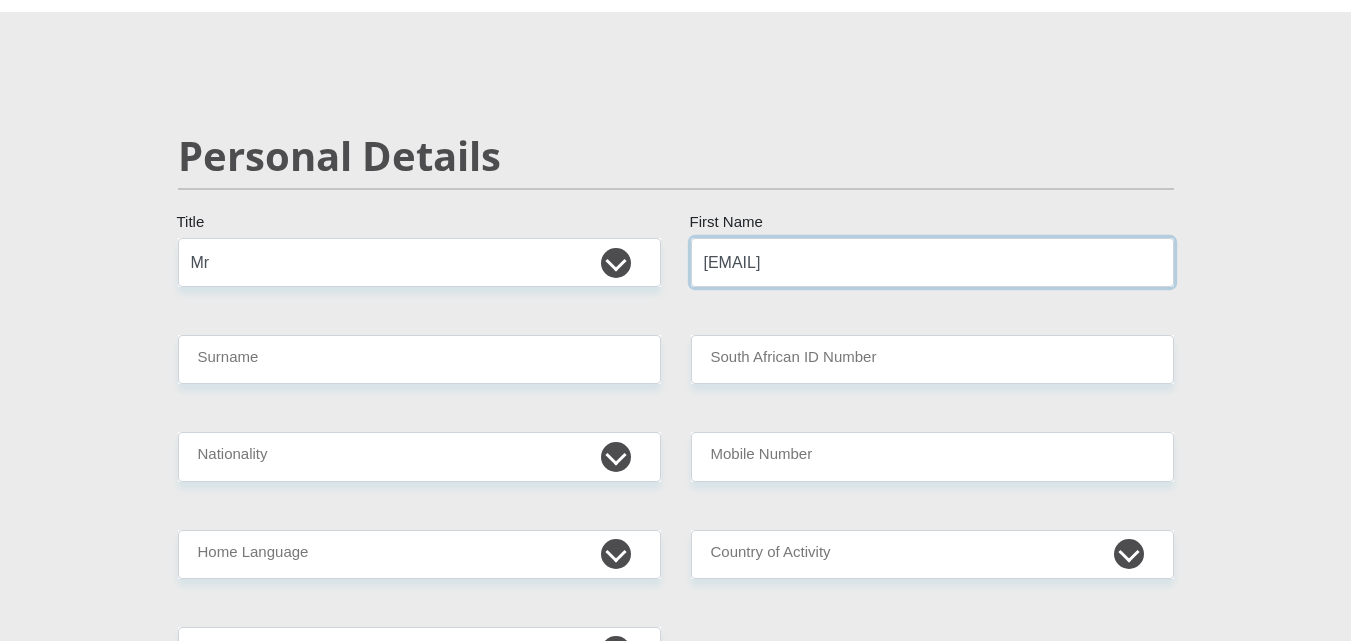 type on "d" 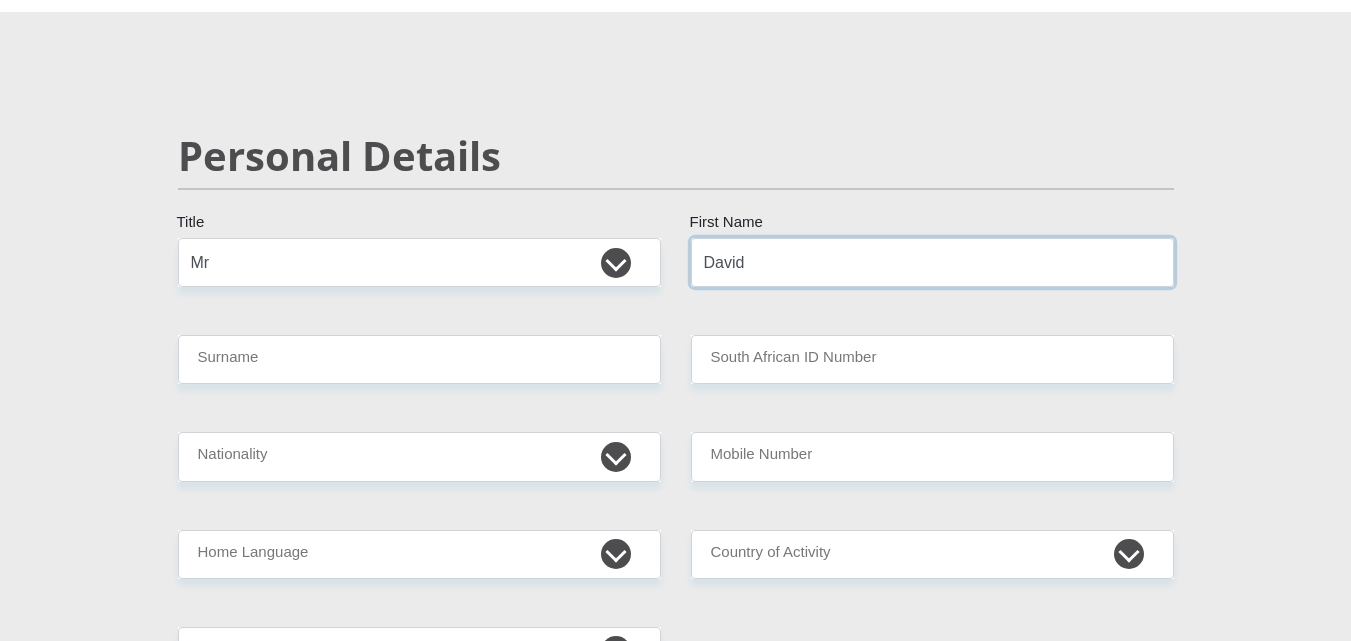type on "David" 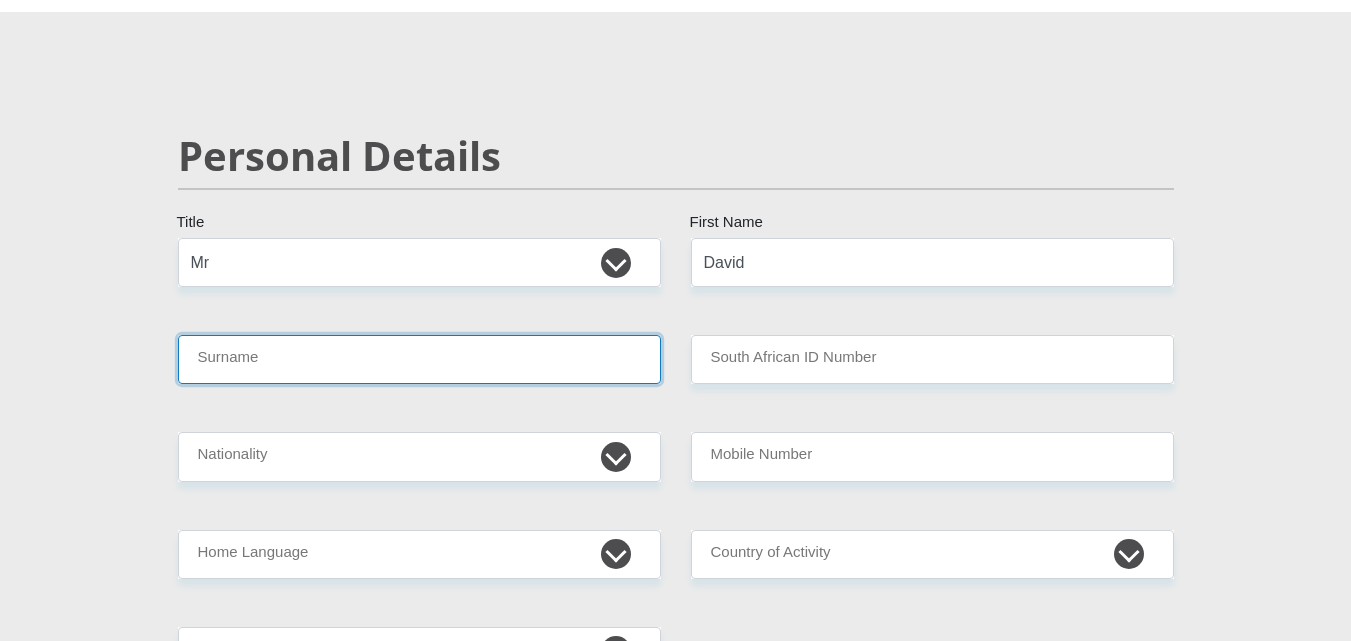 click on "Surname" at bounding box center (419, 359) 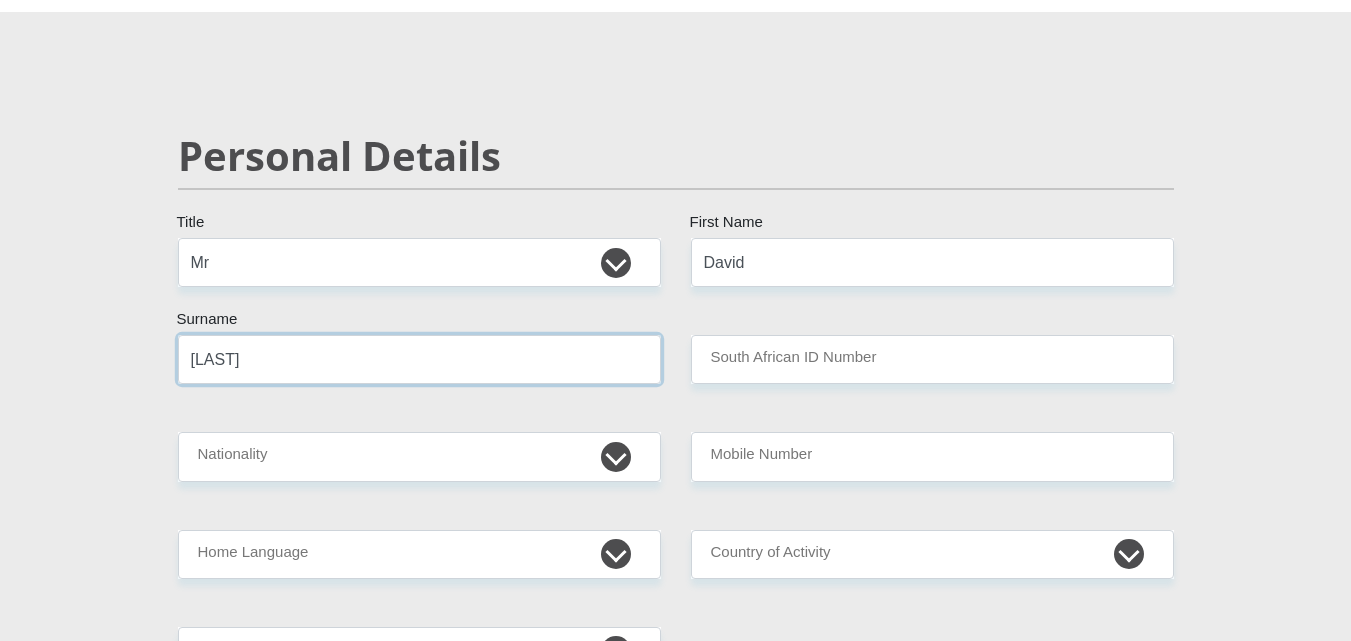 type on "Dhladhla" 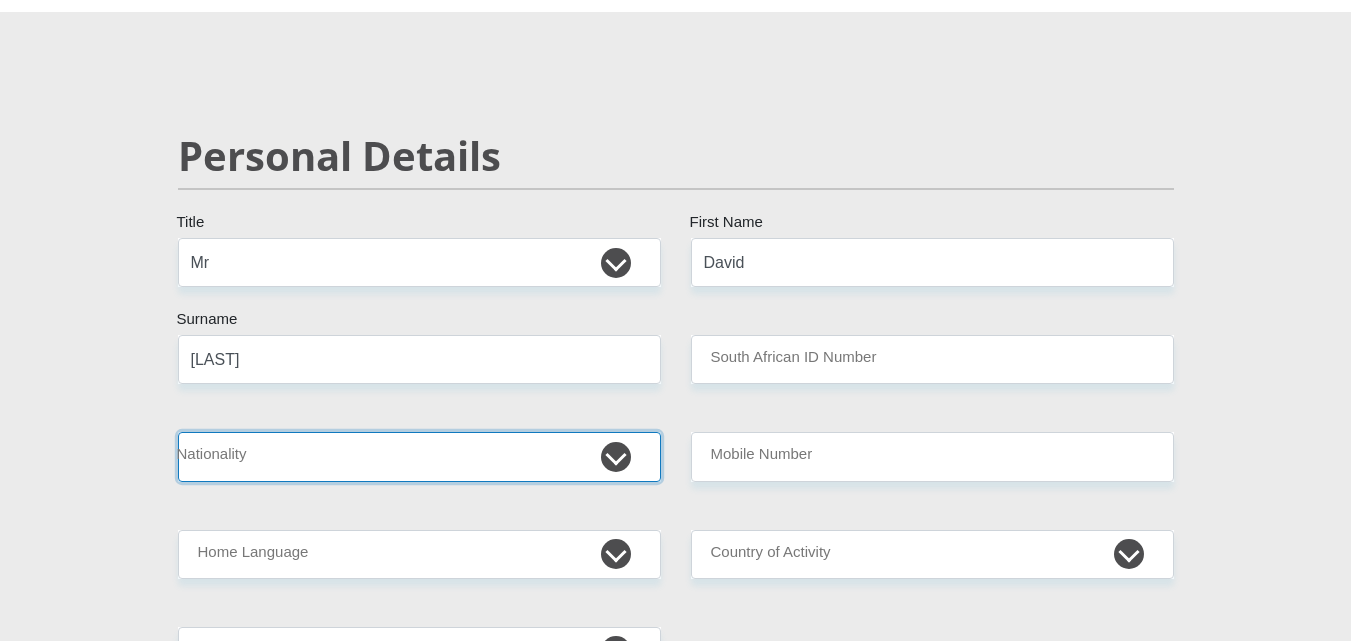 click on "South Africa
Afghanistan
Aland Islands
Albania
Algeria
America Samoa
American Virgin Islands
Andorra
Angola
Anguilla
Antarctica
Antigua and Barbuda
Argentina
Armenia
Aruba
Ascension Island
Australia
Austria
Azerbaijan
Bahamas
Bahrain
Bangladesh
Barbados
Chad" at bounding box center [419, 456] 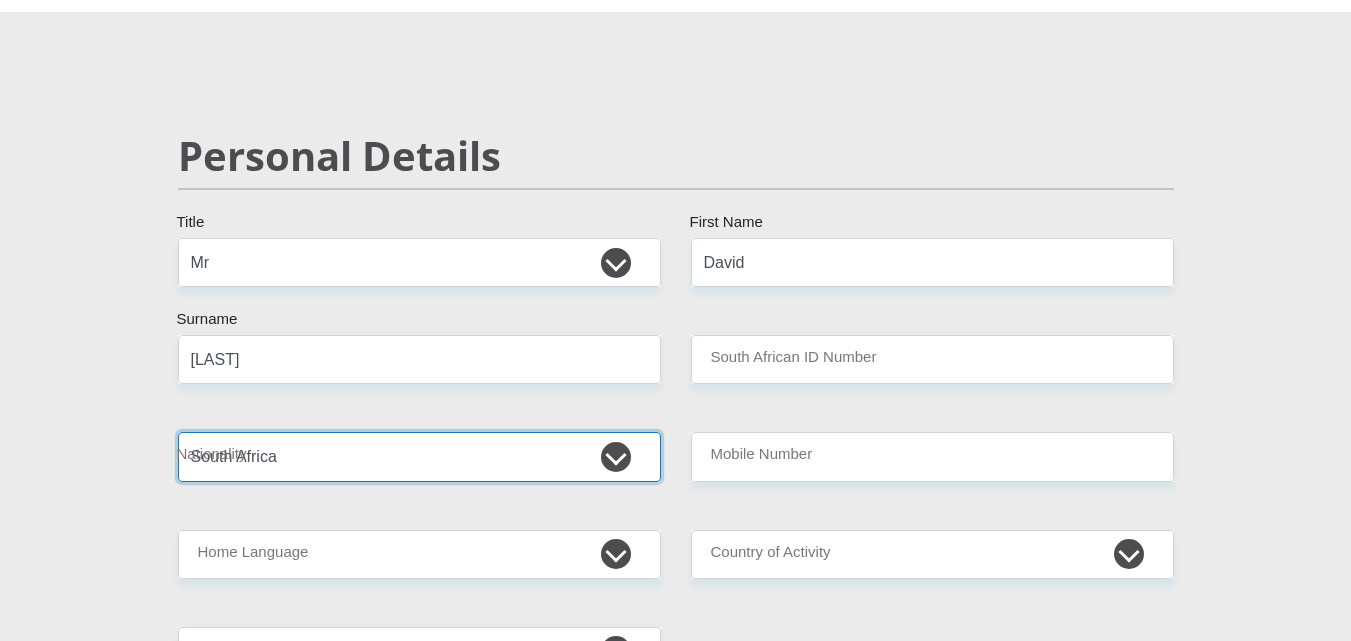 click on "South Africa
Afghanistan
Aland Islands
Albania
Algeria
America Samoa
American Virgin Islands
Andorra
Angola
Anguilla
Antarctica
Antigua and Barbuda
Argentina
Armenia
Aruba
Ascension Island
Australia
Austria
Azerbaijan
Bahamas
Bahrain
Bangladesh
Barbados
Chad" at bounding box center [419, 456] 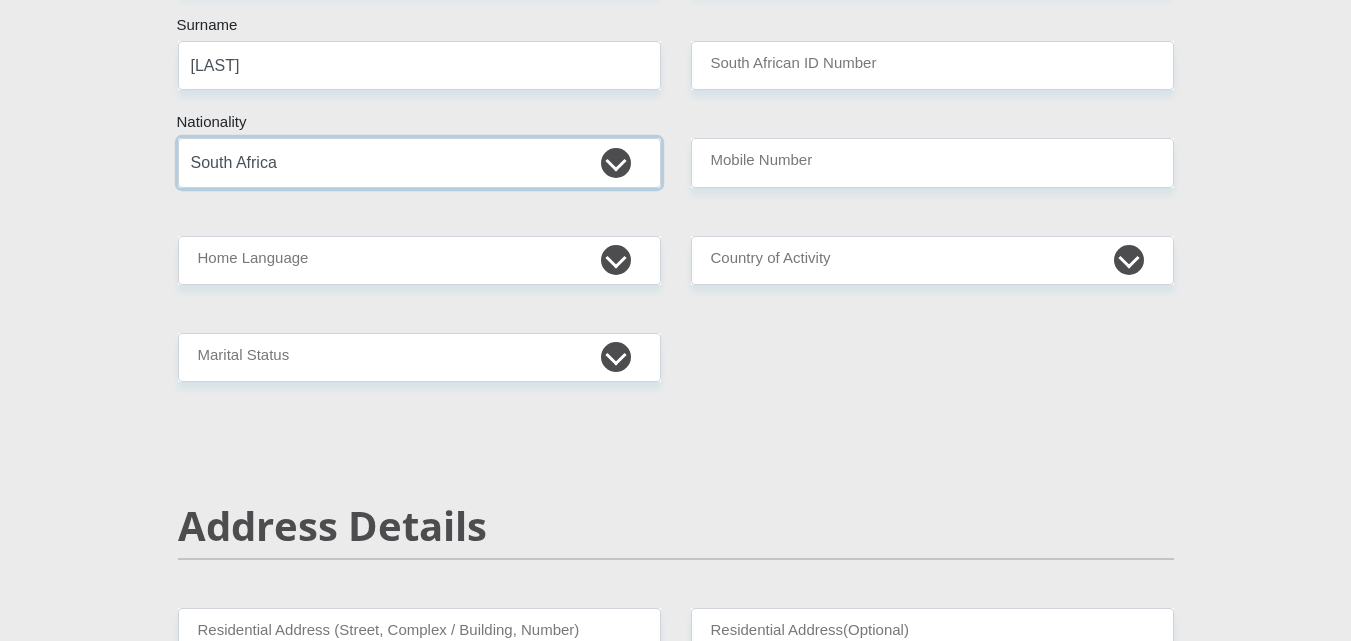 scroll, scrollTop: 400, scrollLeft: 0, axis: vertical 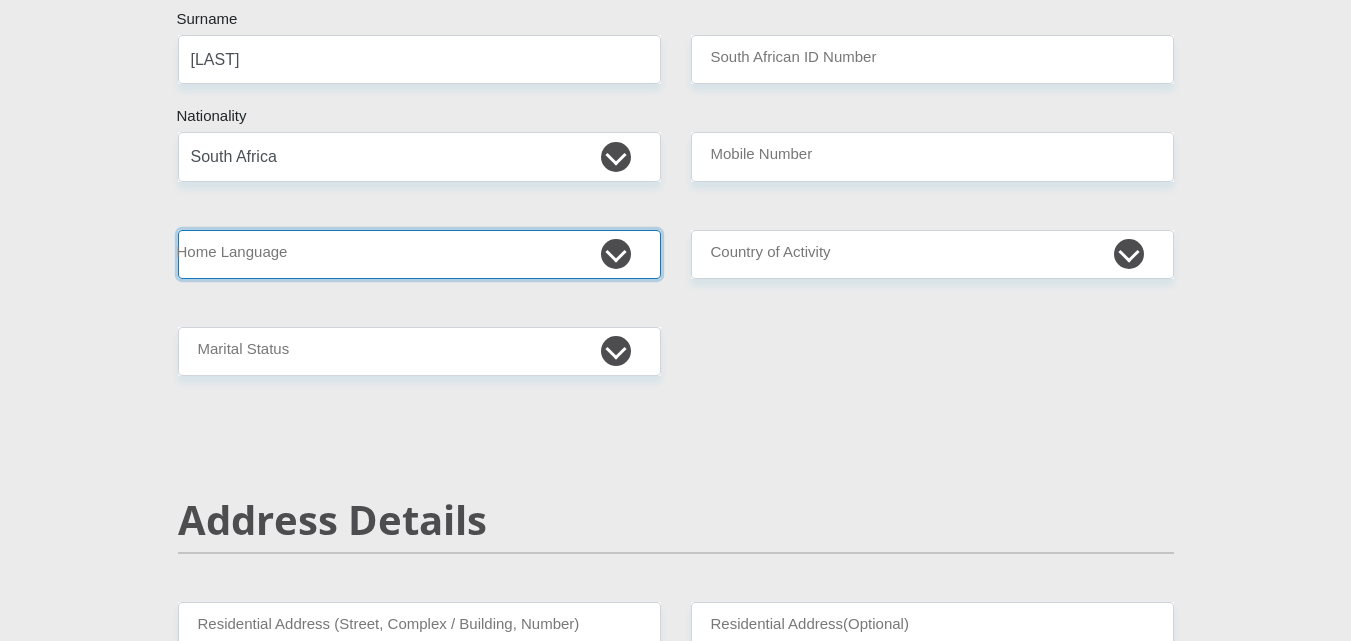 click on "Afrikaans
English
Sepedi
South Ndebele
Southern Sotho
Swati
Tsonga
Tswana
Venda
Xhosa
Zulu
Other" at bounding box center (419, 254) 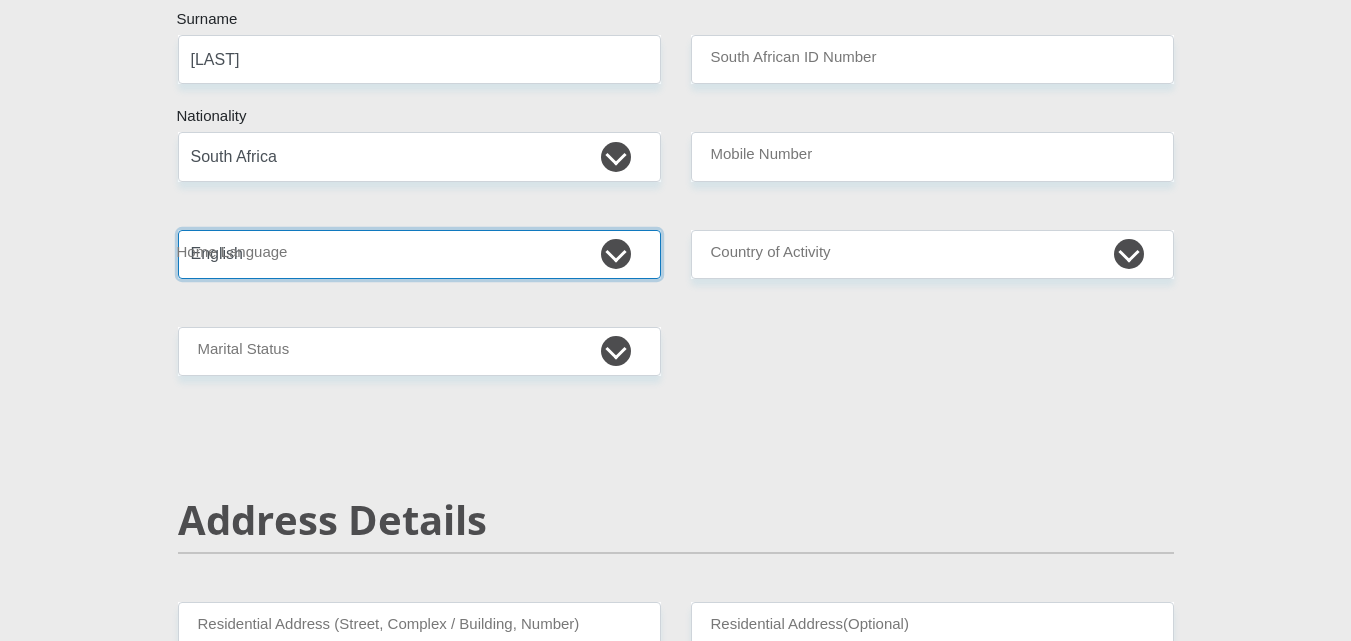 click on "Afrikaans
English
Sepedi
South Ndebele
Southern Sotho
Swati
Tsonga
Tswana
Venda
Xhosa
Zulu
Other" at bounding box center (419, 254) 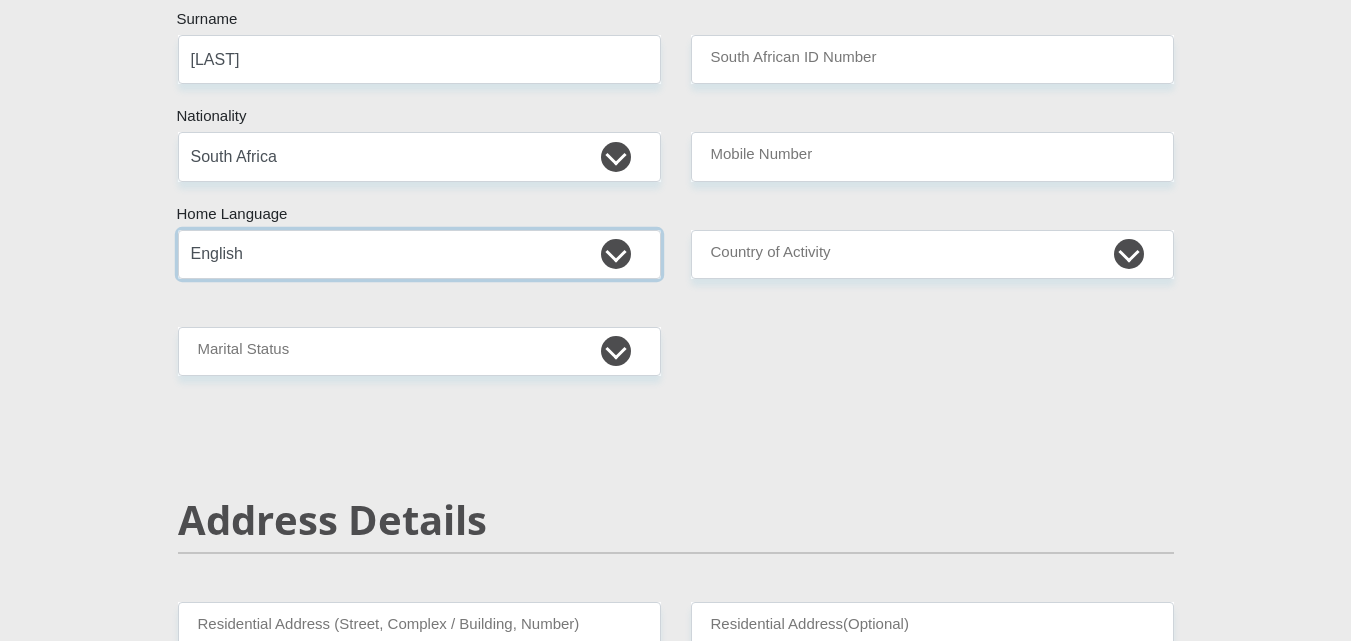 click on "Afrikaans
English
Sepedi
South Ndebele
Southern Sotho
Swati
Tsonga
Tswana
Venda
Xhosa
Zulu
Other" at bounding box center (419, 254) 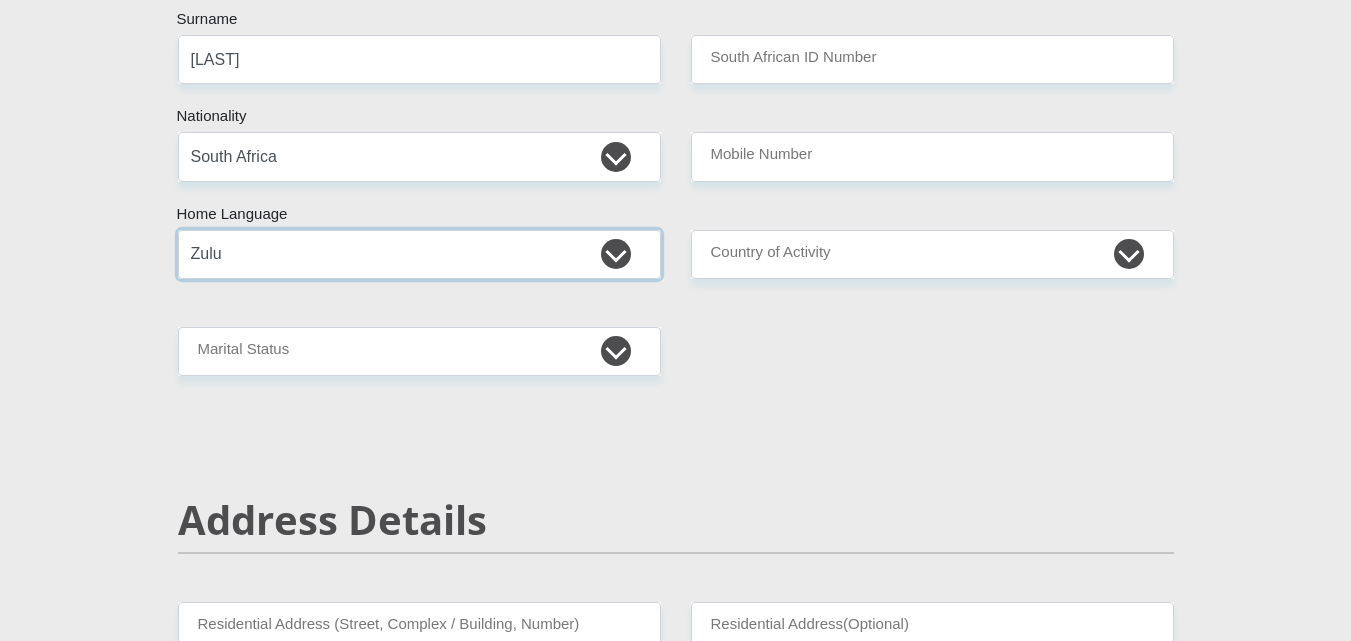 click on "Afrikaans
English
Sepedi
South Ndebele
Southern Sotho
Swati
Tsonga
Tswana
Venda
Xhosa
Zulu
Other" at bounding box center [419, 254] 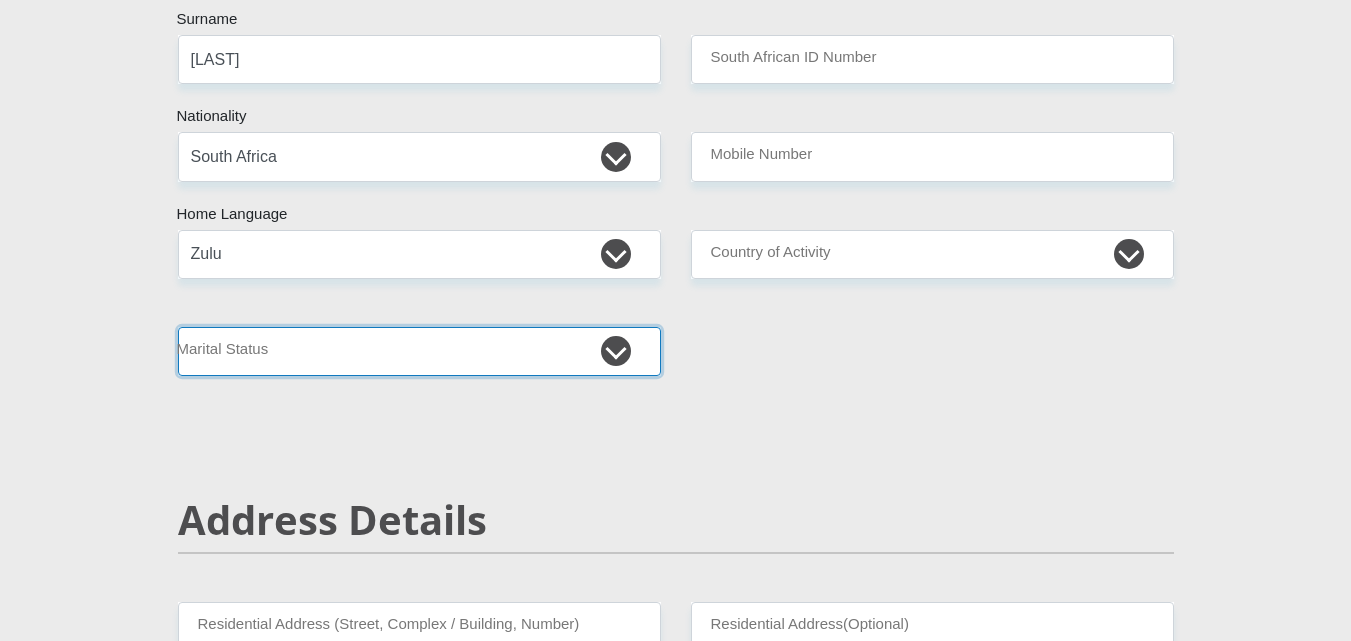 click on "Married ANC
Single
Divorced
Widowed
Married COP or Customary Law" at bounding box center [419, 351] 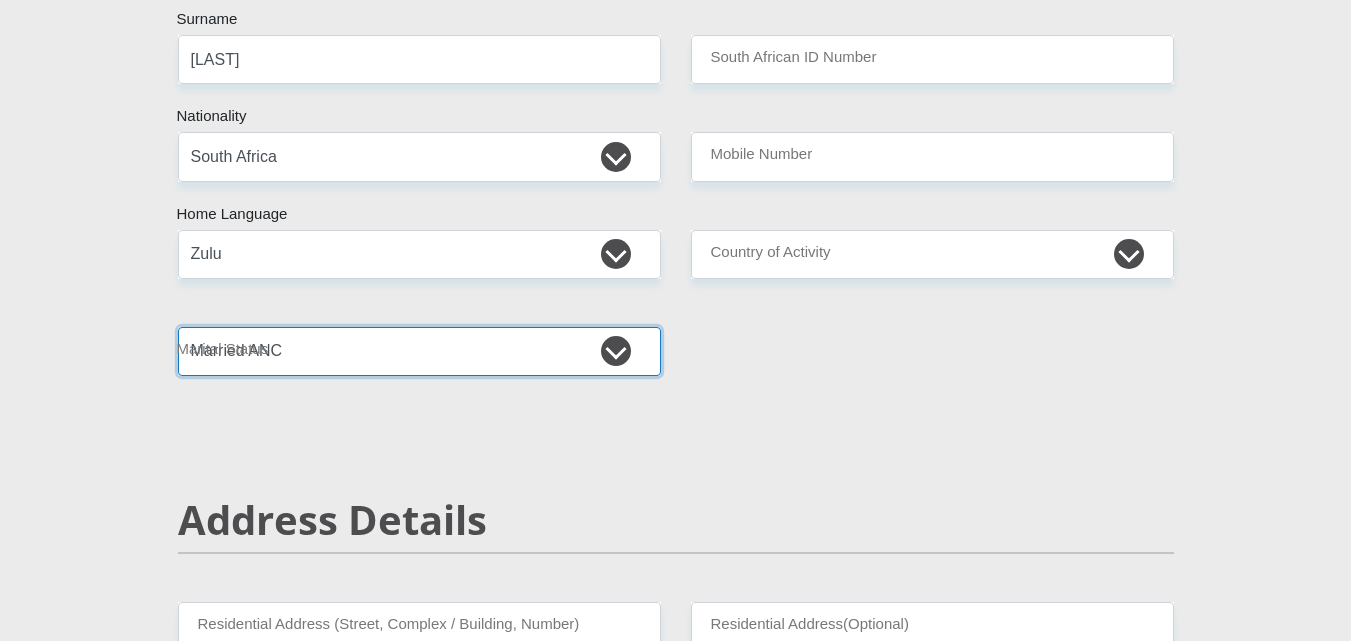 click on "Married ANC
Single
Divorced
Widowed
Married COP or Customary Law" at bounding box center [419, 351] 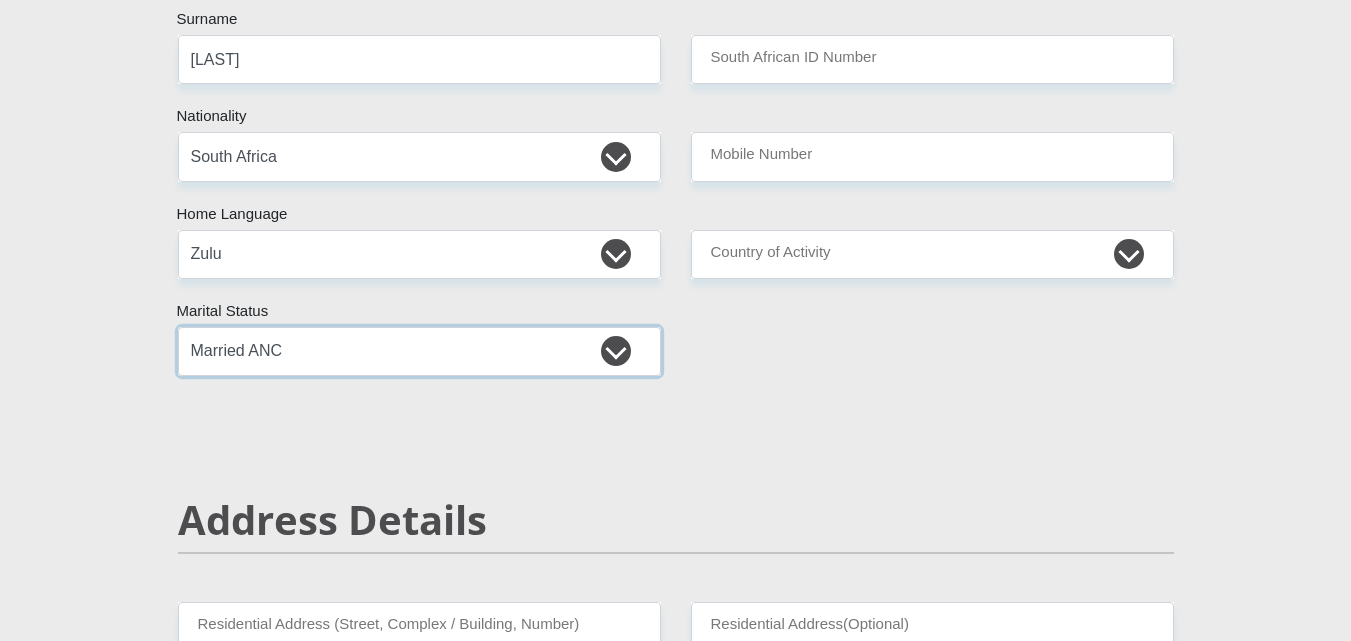 click on "Married ANC
Single
Divorced
Widowed
Married COP or Customary Law" at bounding box center (419, 351) 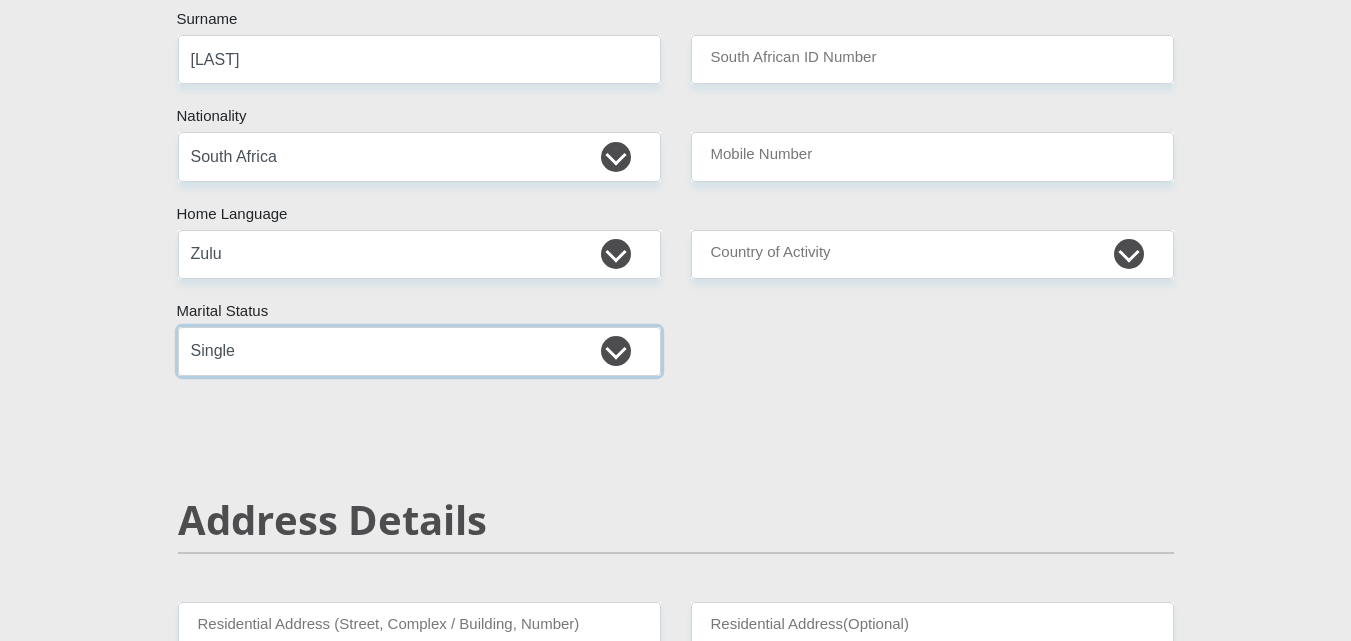 click on "Married ANC
Single
Divorced
Widowed
Married COP or Customary Law" at bounding box center (419, 351) 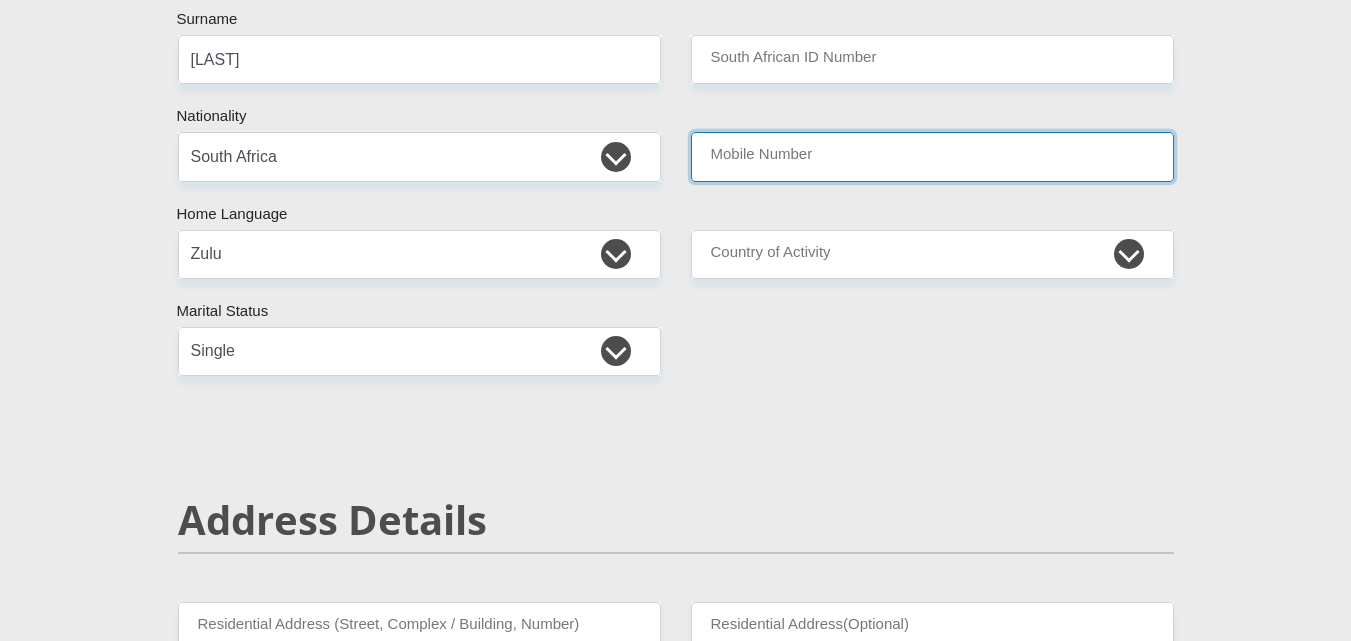 click on "Mobile Number" at bounding box center (932, 156) 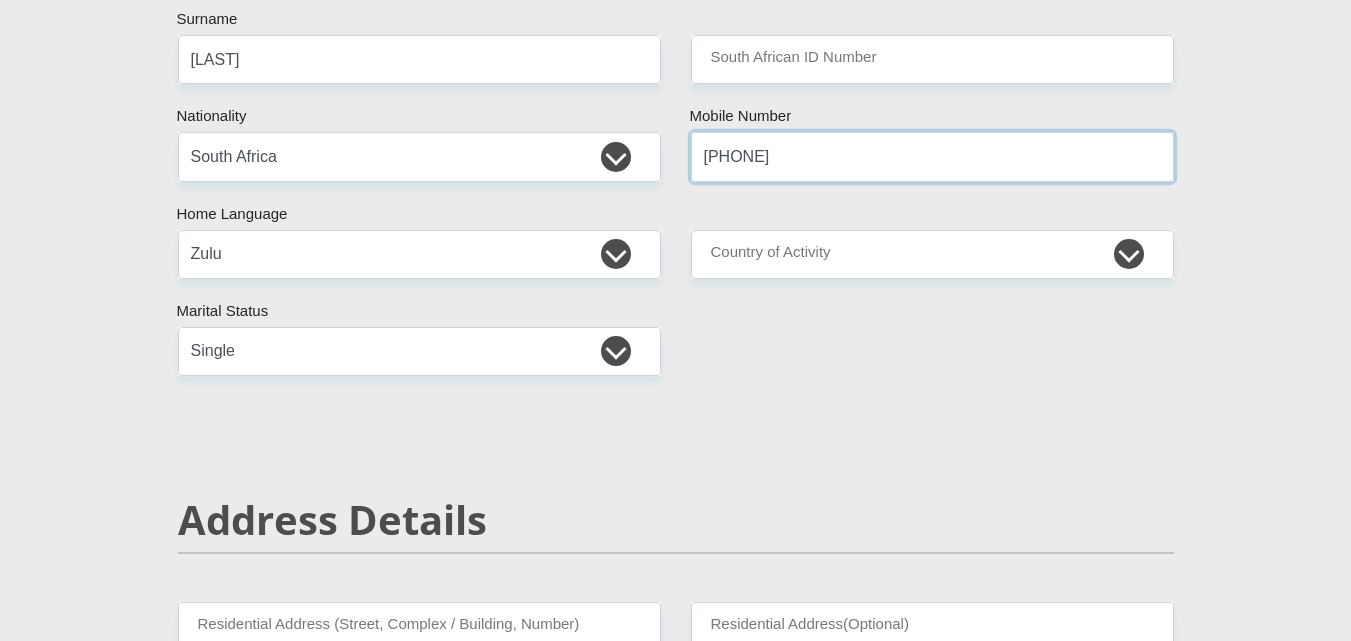 type on "0731003566" 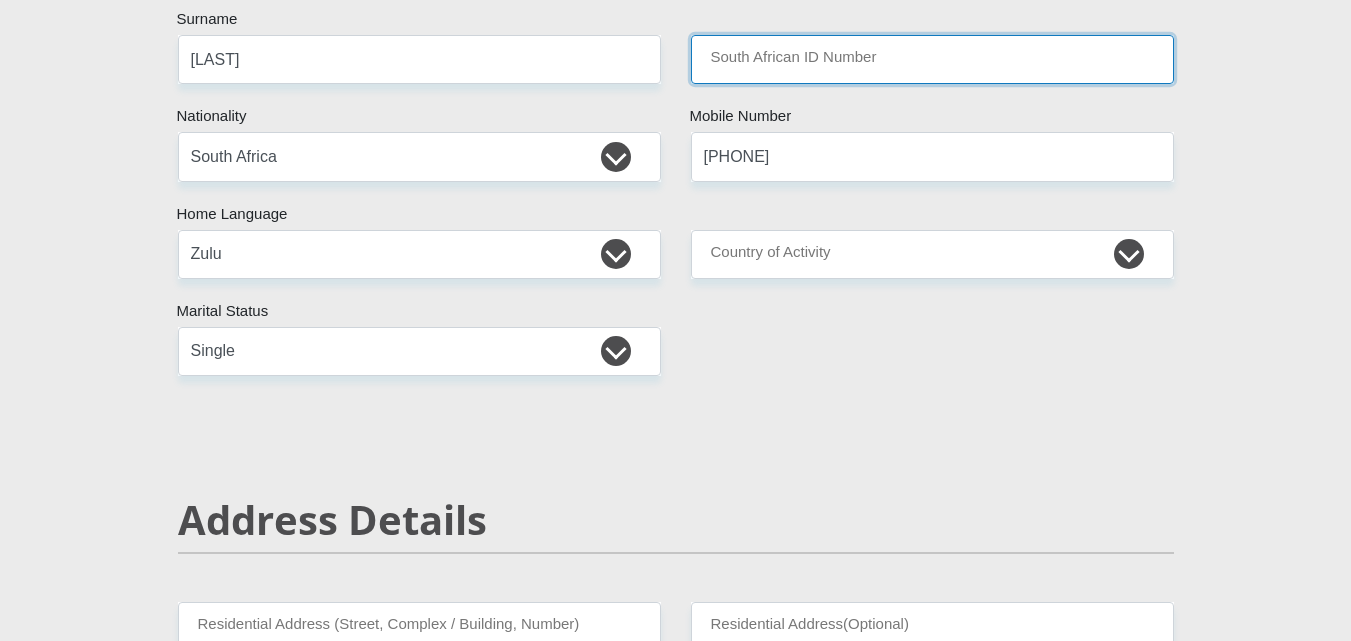click on "South African ID Number" at bounding box center [932, 59] 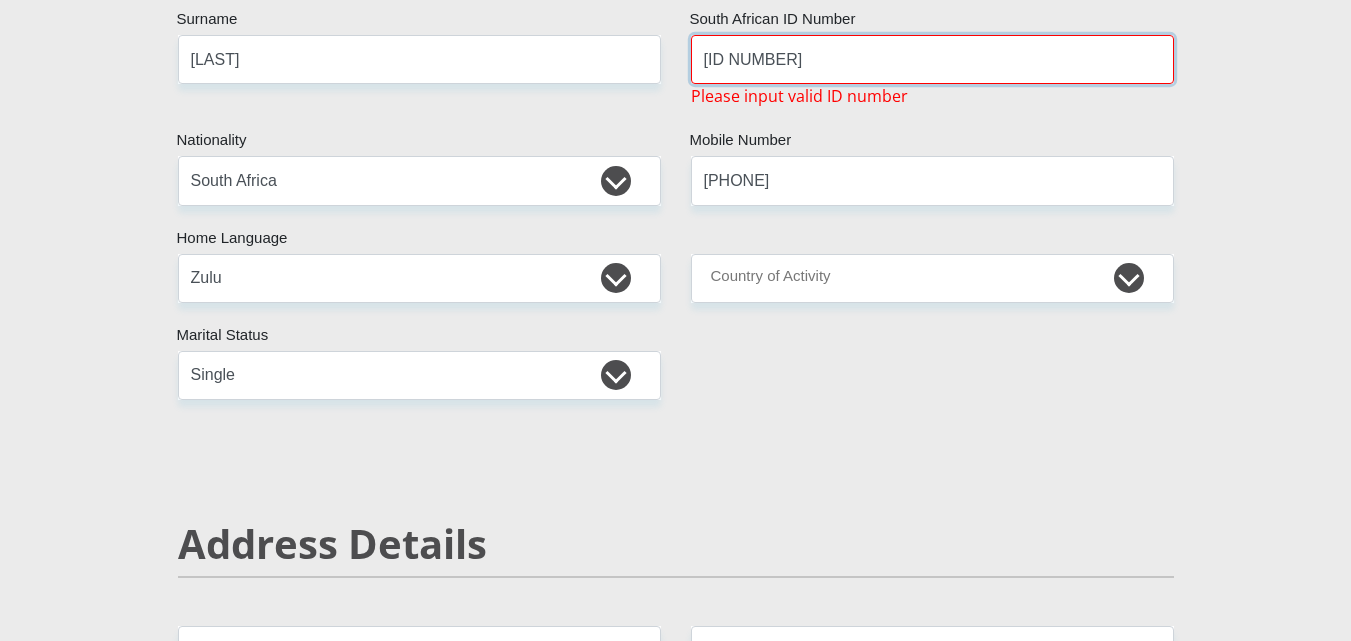 type on "650295165083" 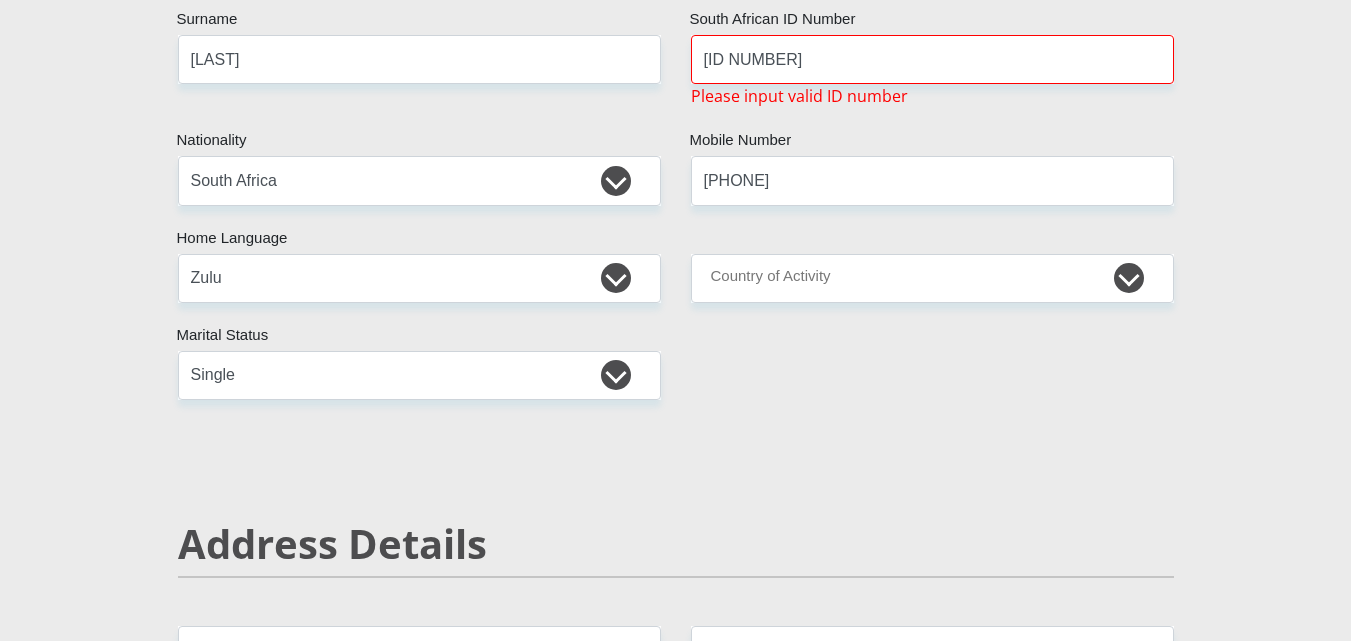 drag, startPoint x: 759, startPoint y: 252, endPoint x: 773, endPoint y: 279, distance: 30.413813 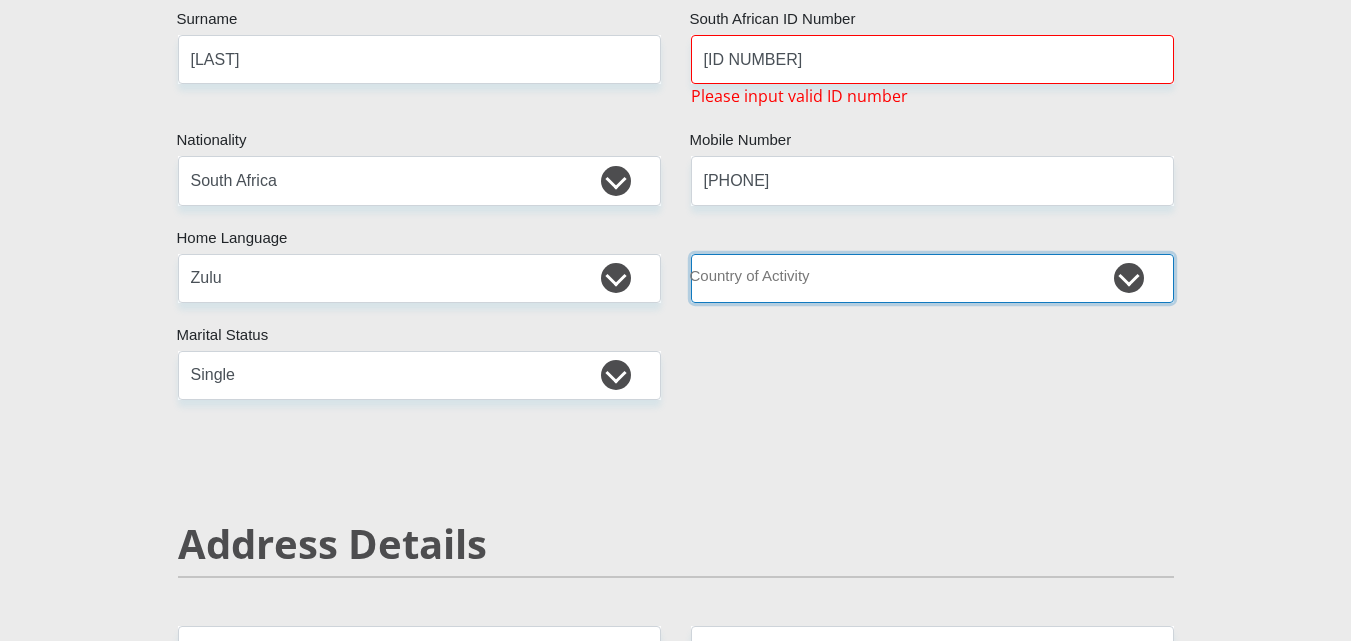 click on "South Africa
Afghanistan
Aland Islands
Albania
Algeria
America Samoa
American Virgin Islands
Andorra
Angola
Anguilla
Antarctica
Antigua and Barbuda
Argentina
Armenia
Aruba
Ascension Island
Australia
Austria
Azerbaijan
Chad" at bounding box center (932, 278) 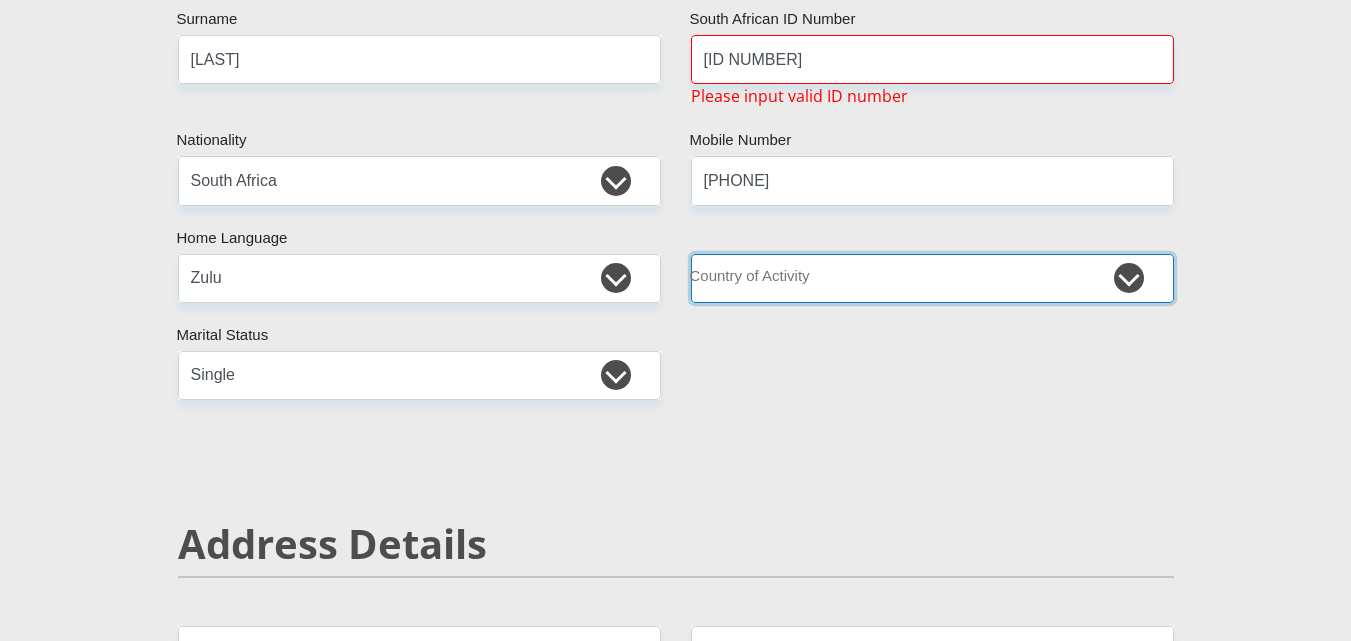 select on "ZAF" 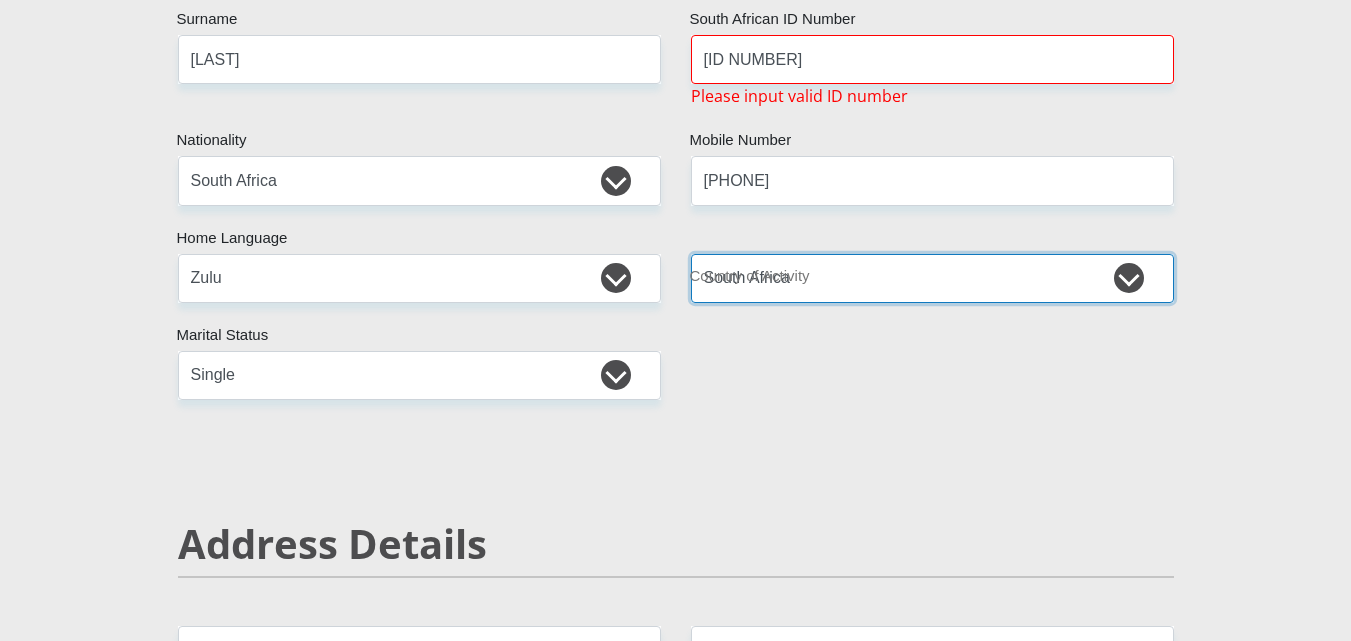 click on "South Africa
Afghanistan
Aland Islands
Albania
Algeria
America Samoa
American Virgin Islands
Andorra
Angola
Anguilla
Antarctica
Antigua and Barbuda
Argentina
Armenia
Aruba
Ascension Island
Australia
Austria
Azerbaijan
Chad" at bounding box center (932, 278) 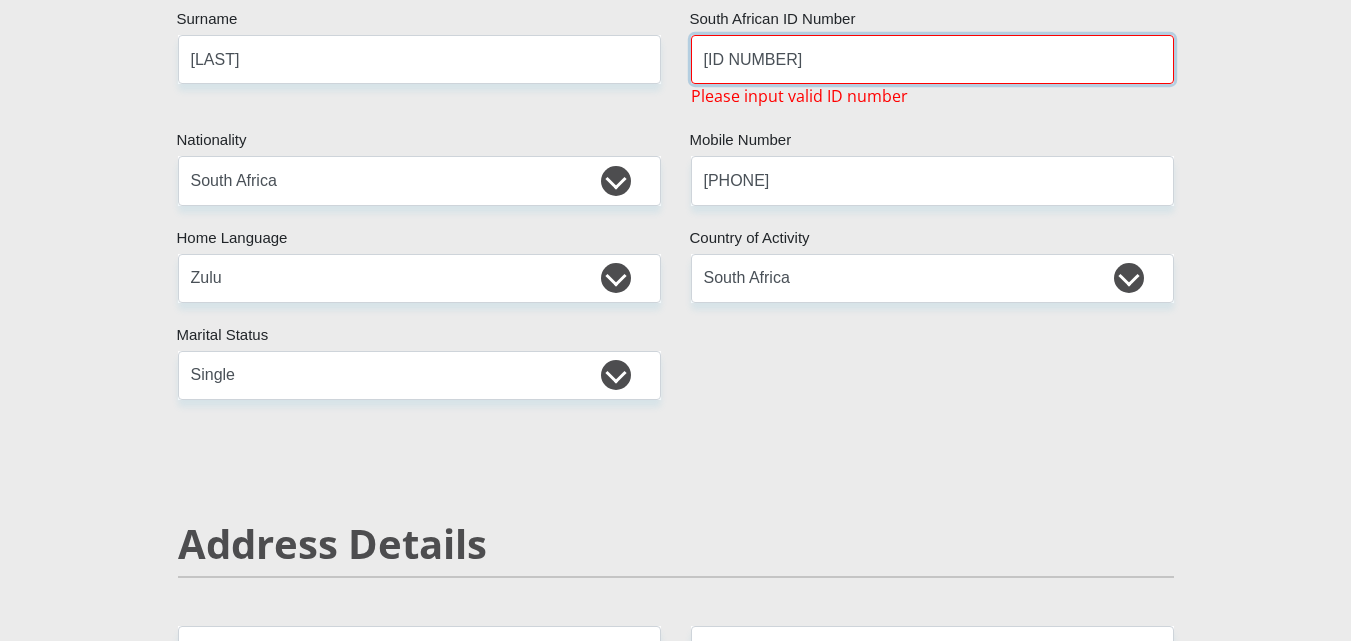 click on "650295165083" at bounding box center (932, 59) 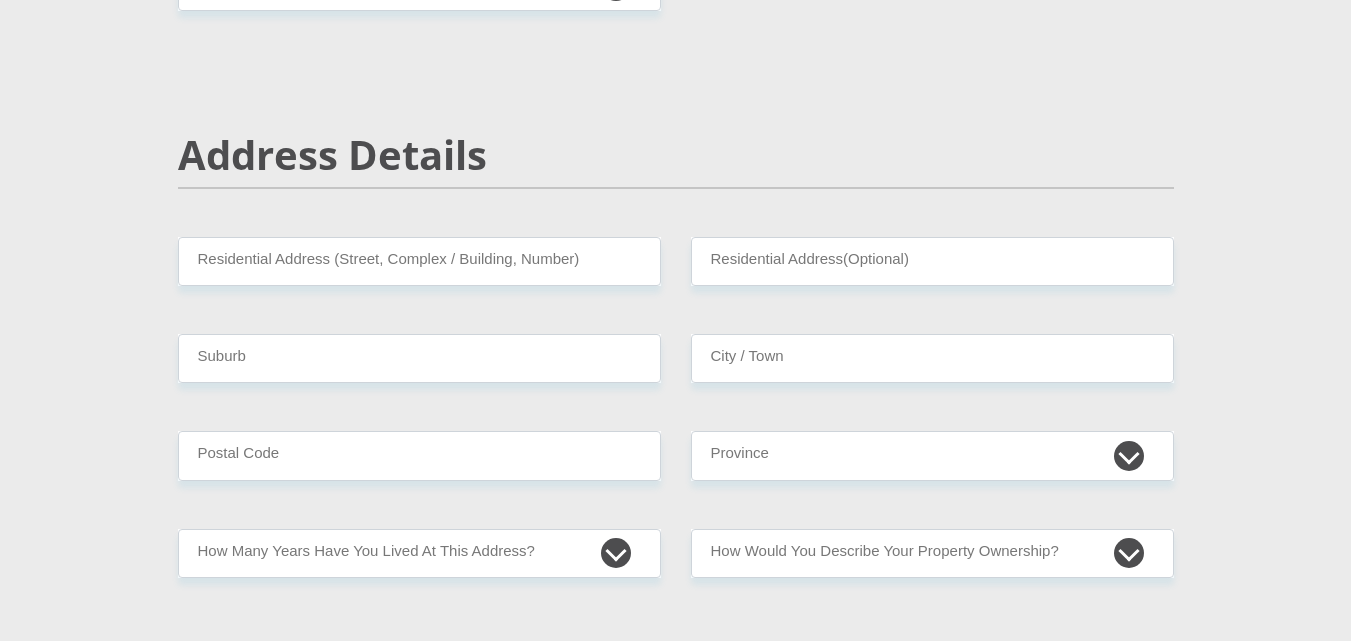 scroll, scrollTop: 800, scrollLeft: 0, axis: vertical 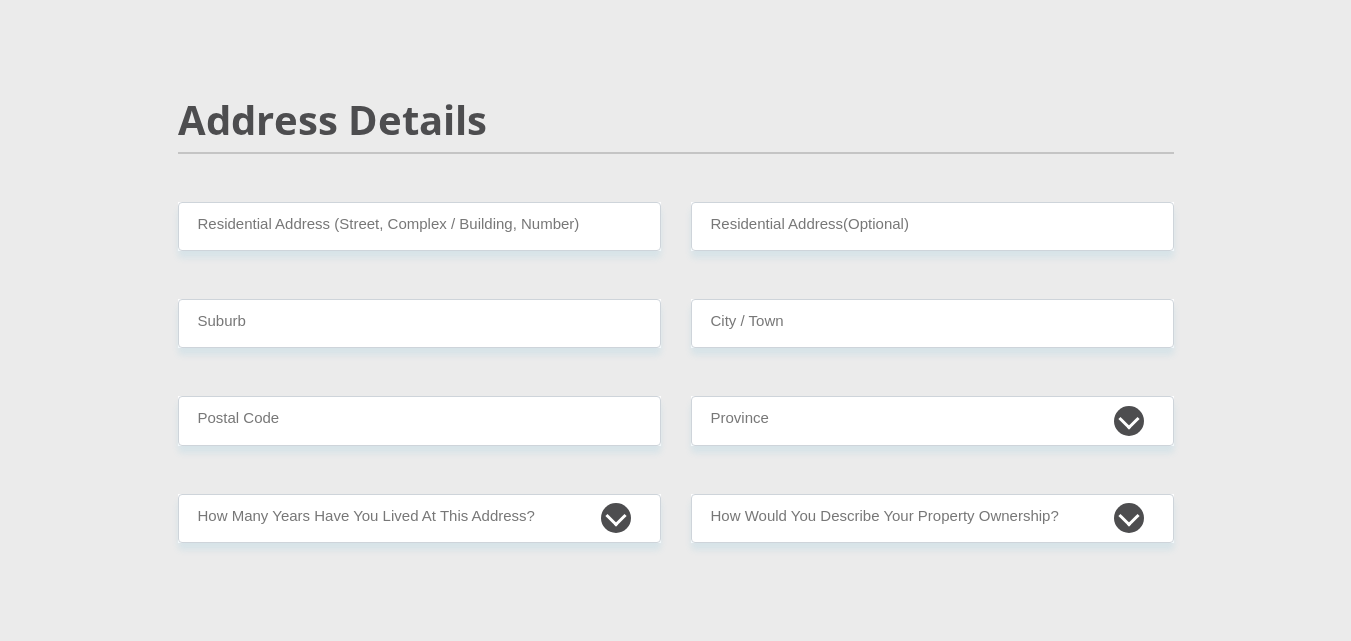 type on "6504295165083" 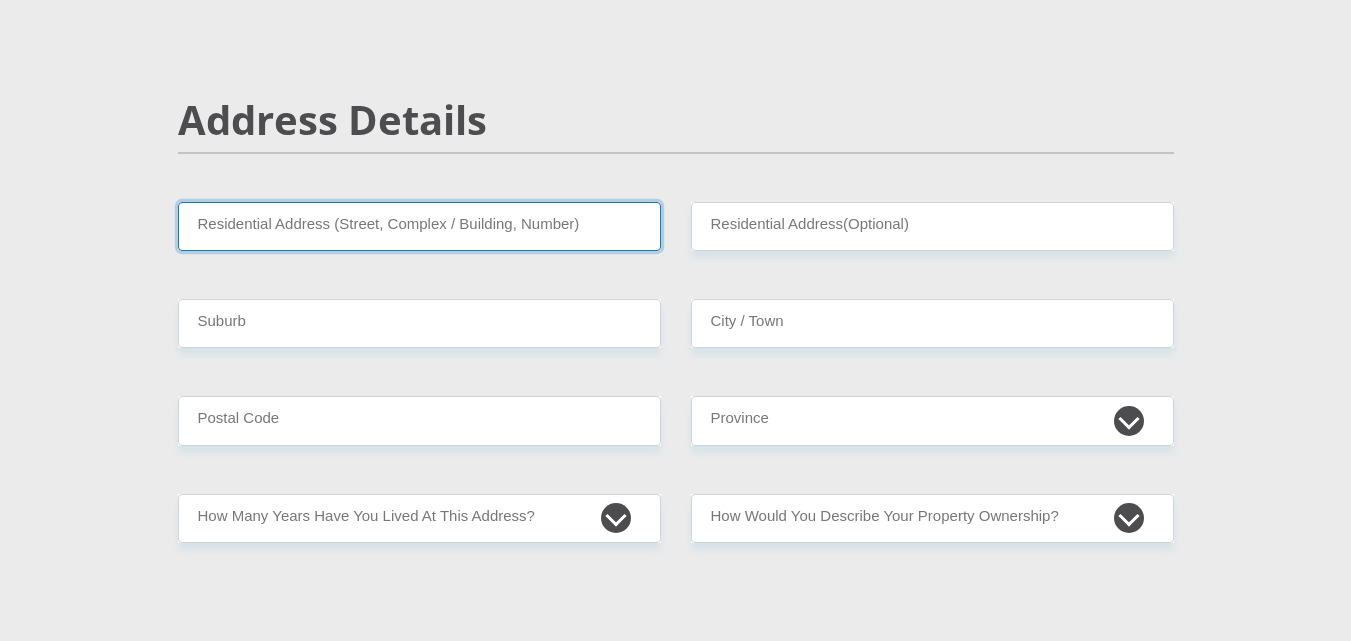 click on "Residential Address (Street, Complex / Building, Number)" at bounding box center [419, 226] 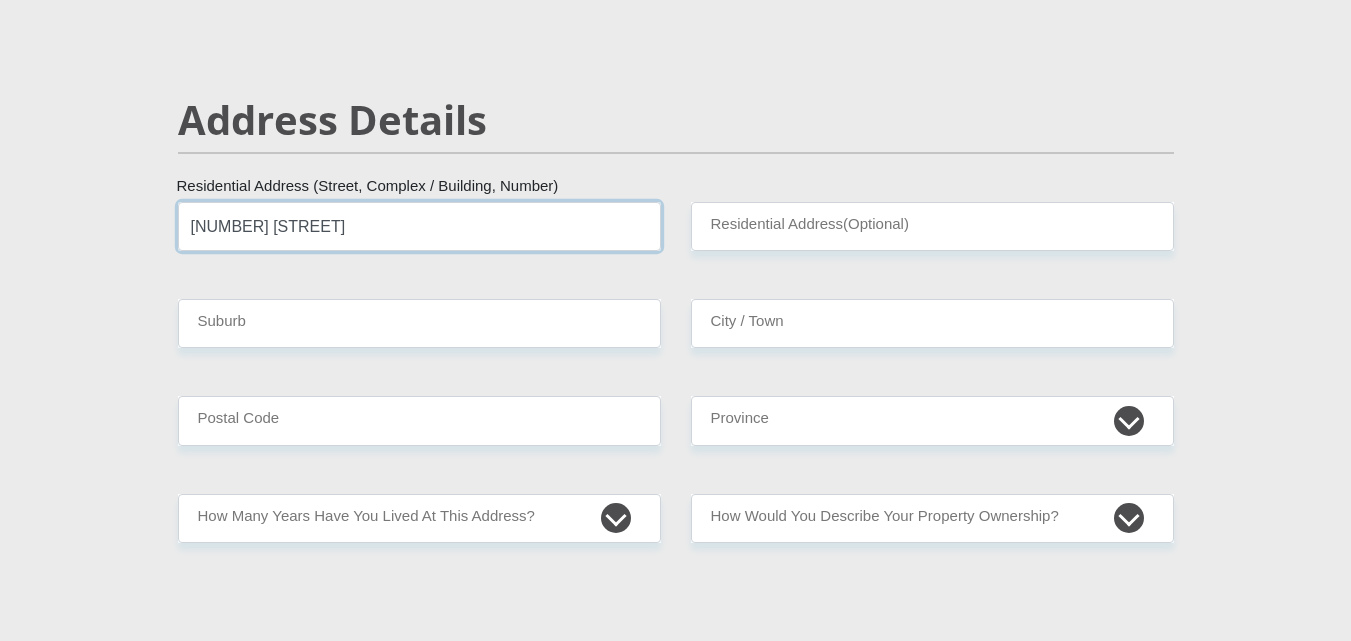 type on "50 Eros Street" 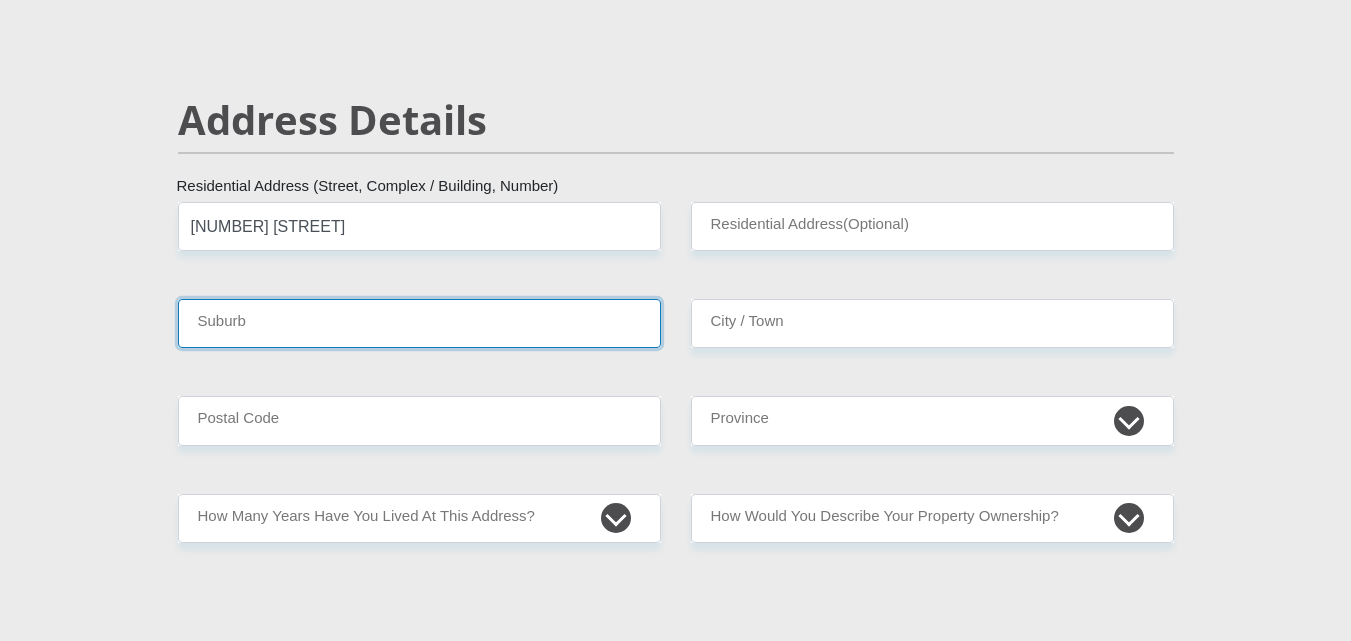 click on "Suburb" at bounding box center [419, 323] 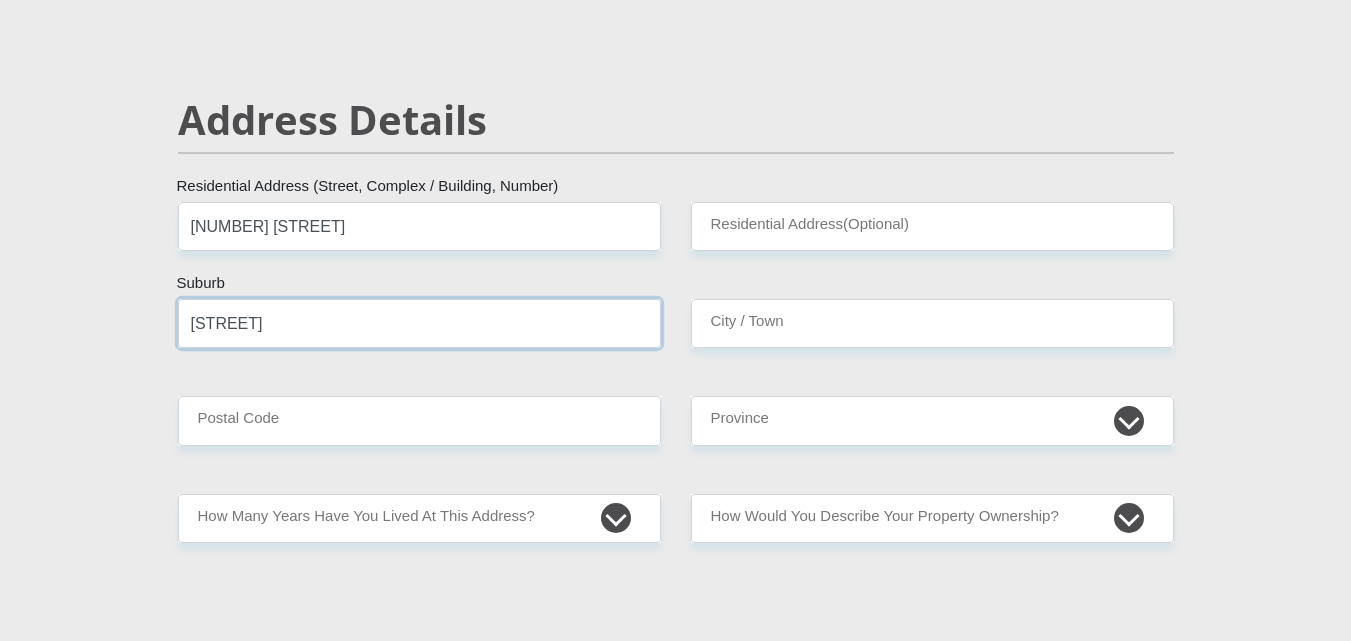 type on "Boardwalk Villas" 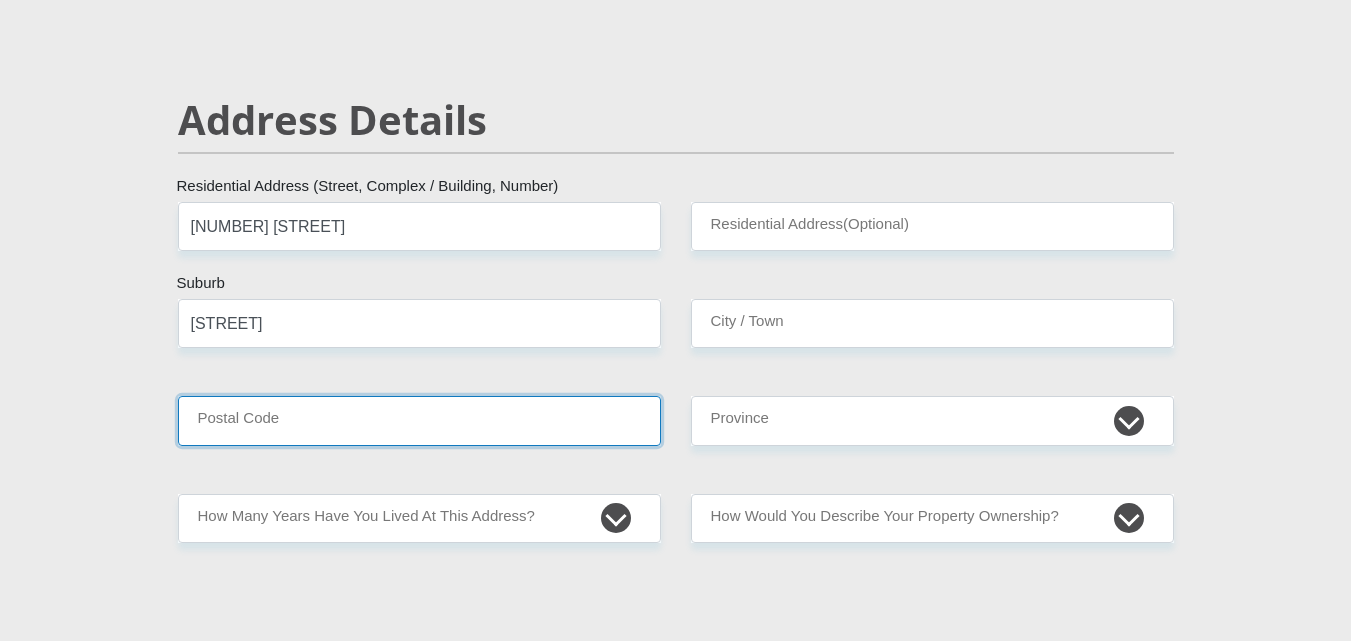 click on "Postal Code" at bounding box center (419, 420) 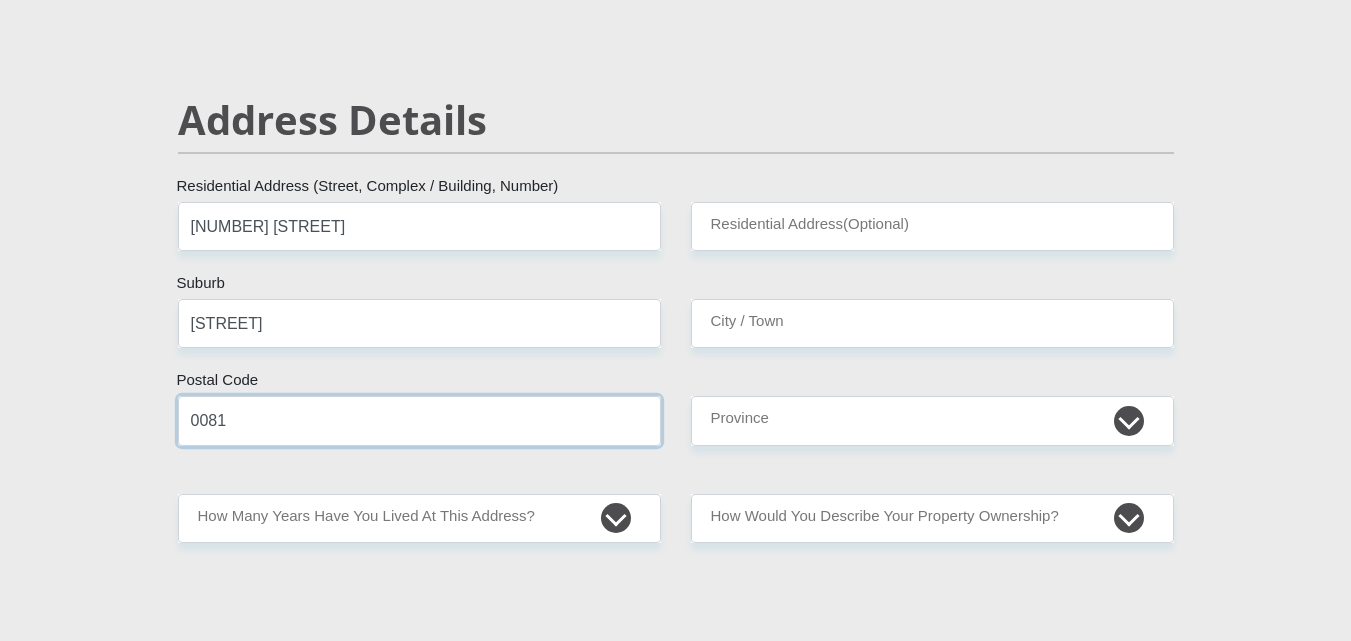 type on "0081" 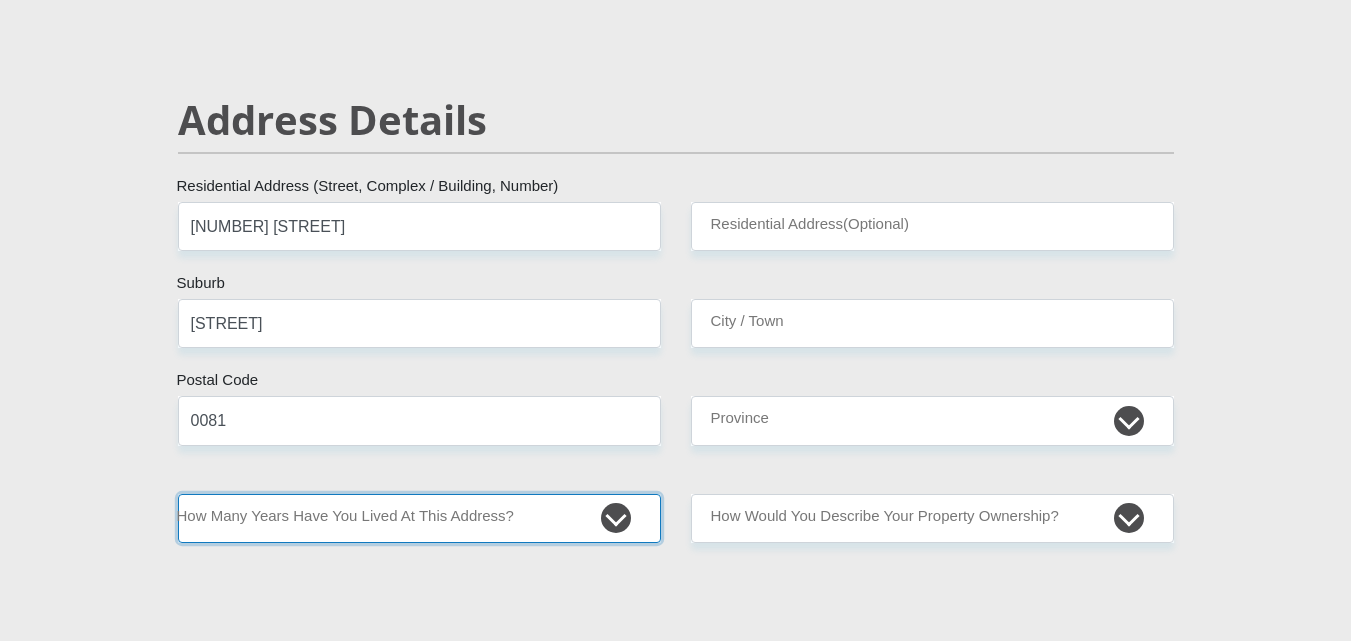 click on "less than 1 year
1-3 years
3-5 years
5+ years" at bounding box center [419, 518] 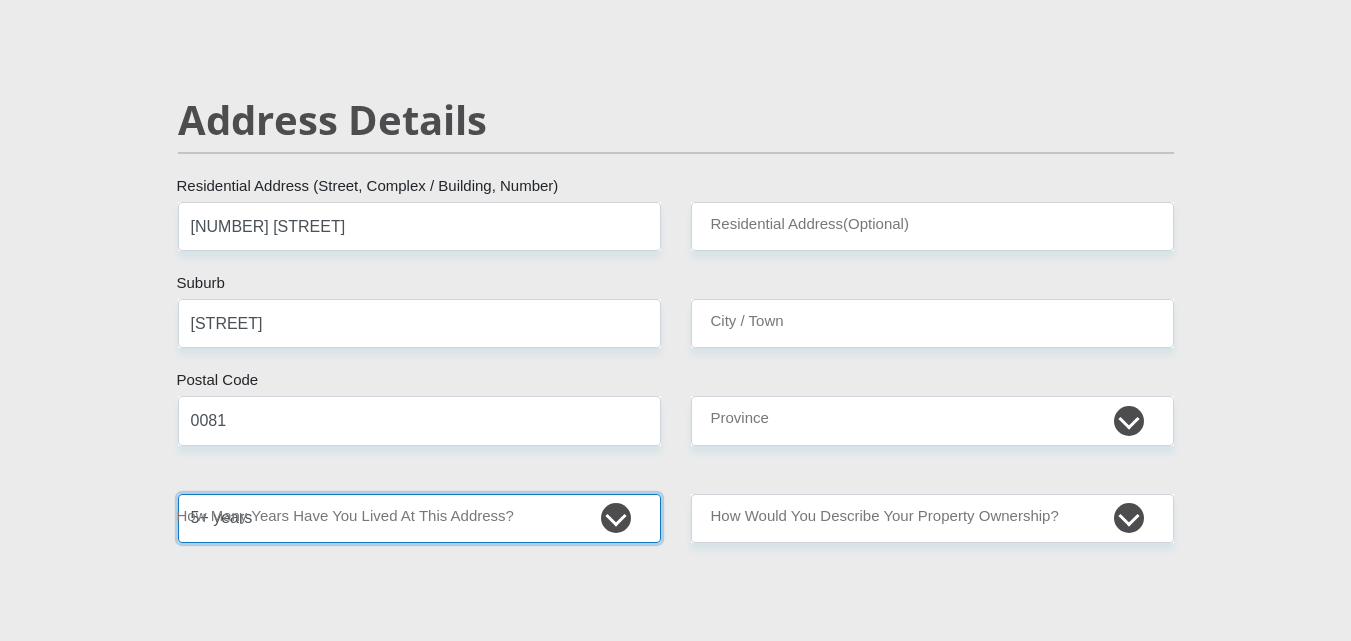 click on "less than 1 year
1-3 years
3-5 years
5+ years" at bounding box center [419, 518] 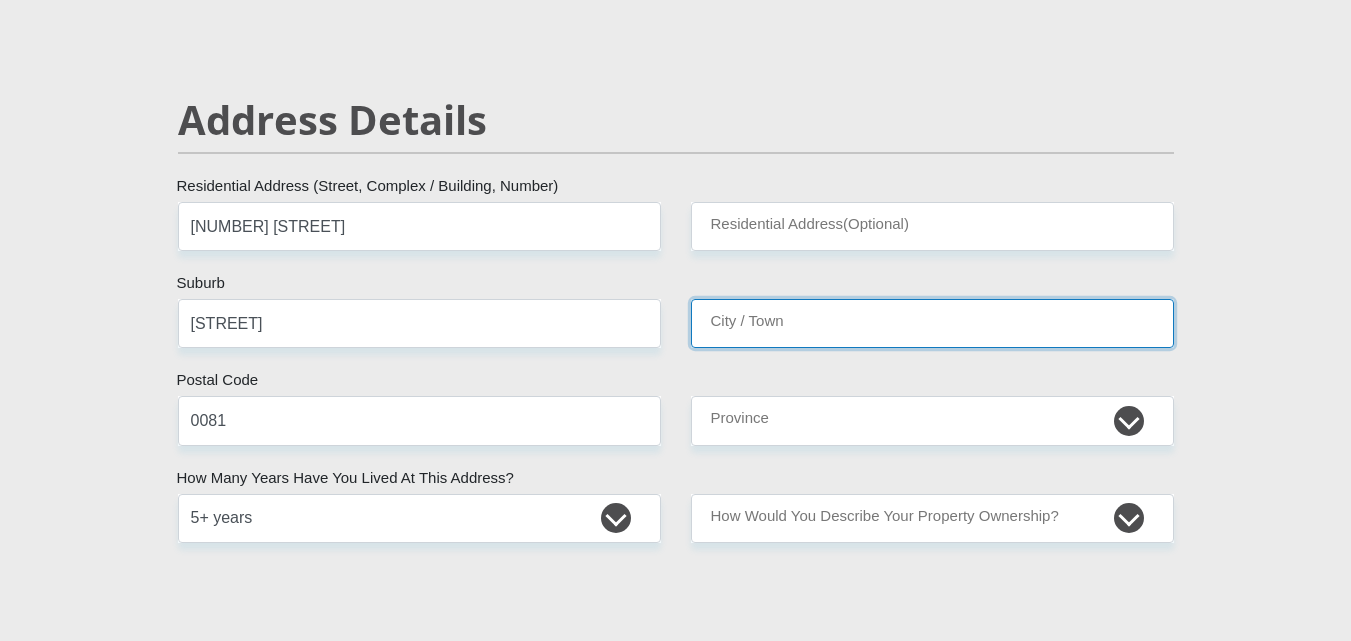 click on "City / Town" at bounding box center [932, 323] 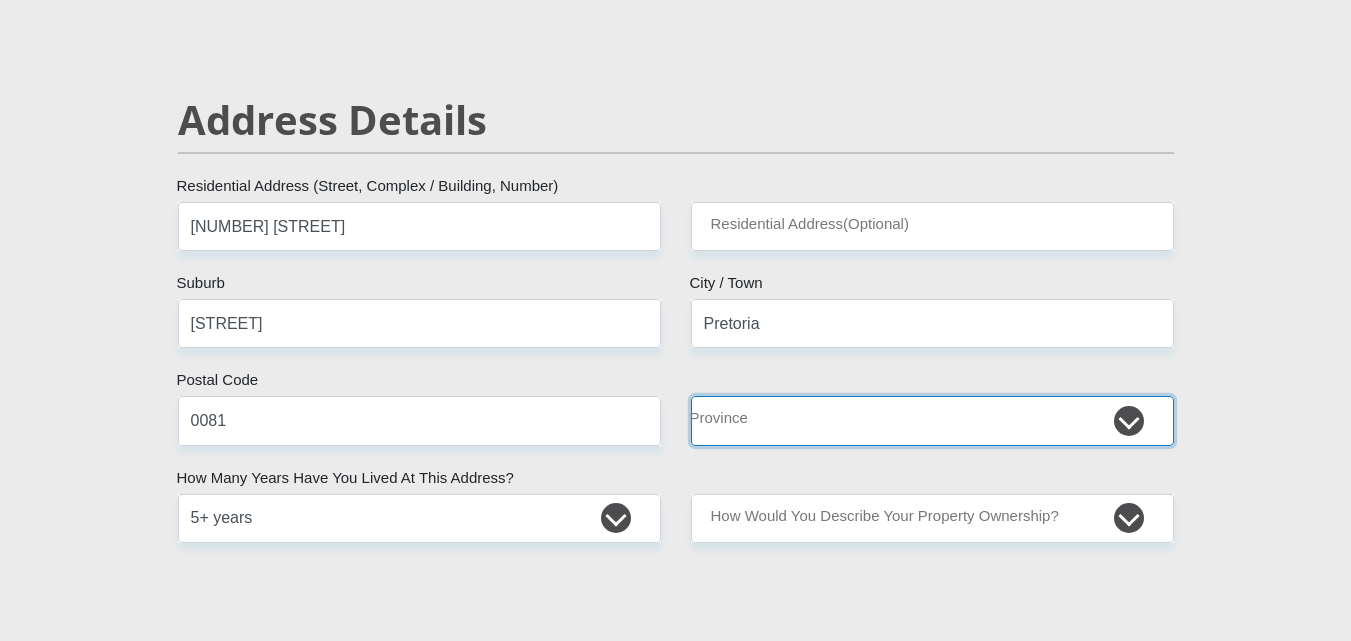 click on "Eastern Cape
Free State
Gauteng
KwaZulu-Natal
Limpopo
Mpumalanga
Northern Cape
North West
Western Cape" at bounding box center [932, 420] 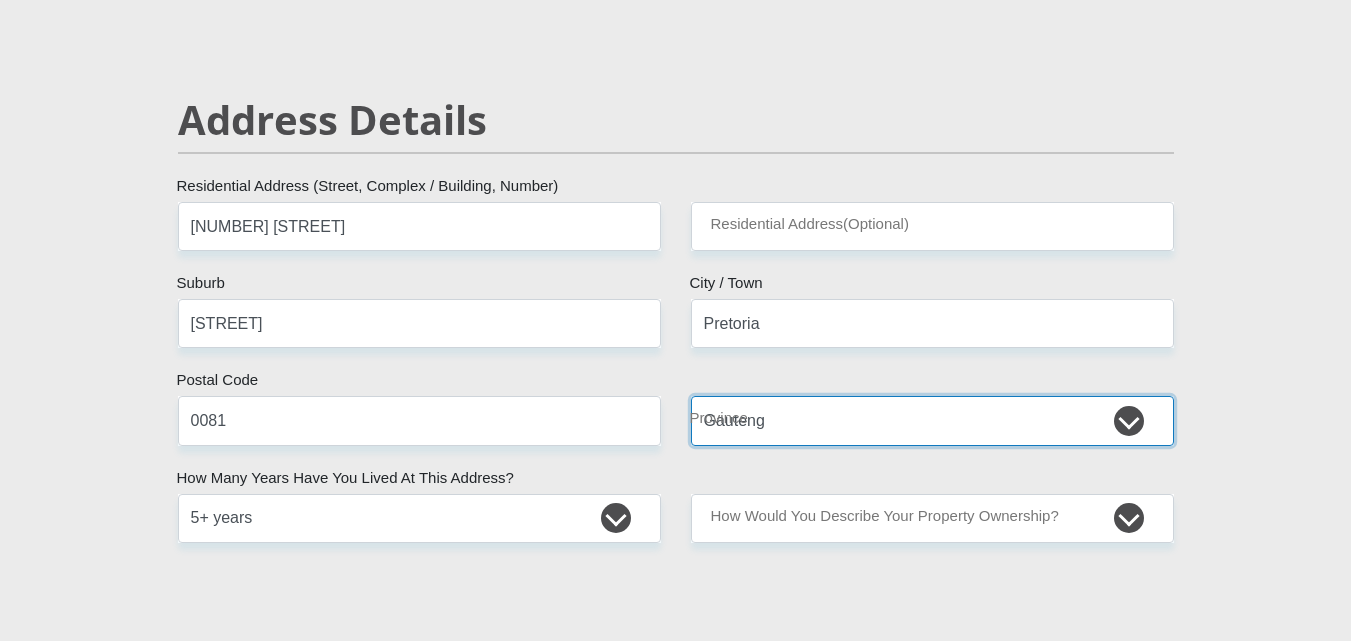 click on "Eastern Cape
Free State
Gauteng
KwaZulu-Natal
Limpopo
Mpumalanga
Northern Cape
North West
Western Cape" at bounding box center [932, 420] 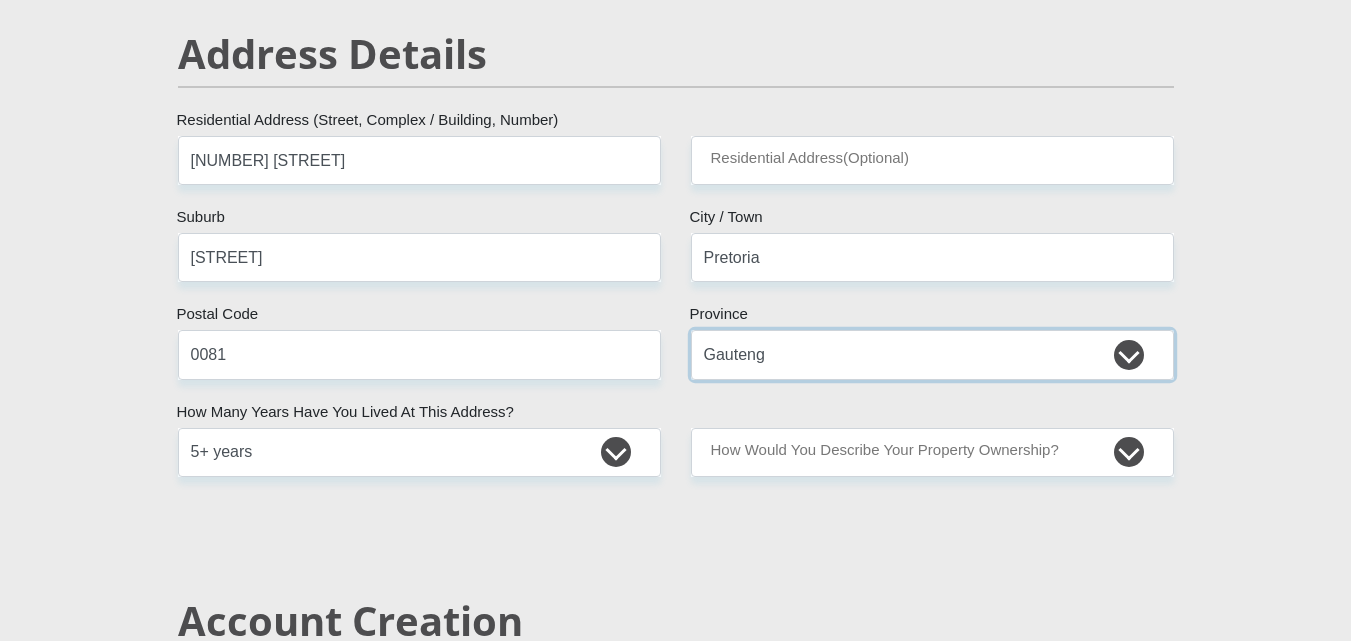 scroll, scrollTop: 900, scrollLeft: 0, axis: vertical 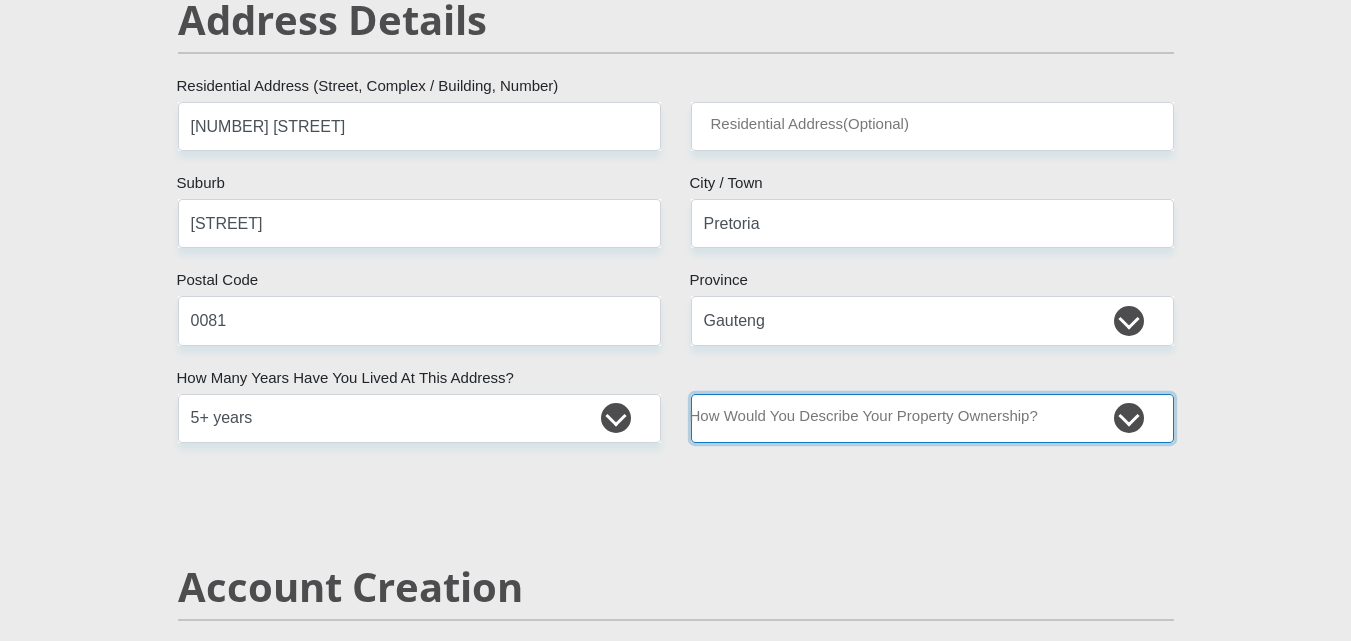 click on "Owned
Rented
Family Owned
Company Dwelling" at bounding box center [932, 418] 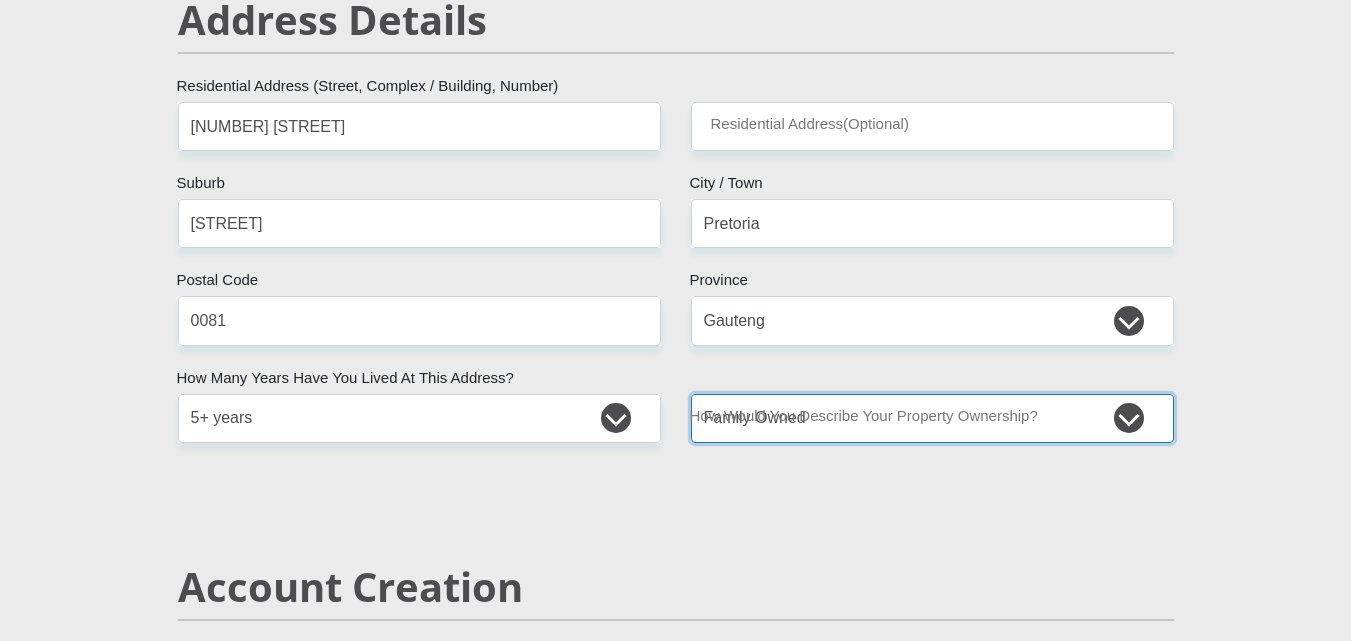 click on "Owned
Rented
Family Owned
Company Dwelling" at bounding box center [932, 418] 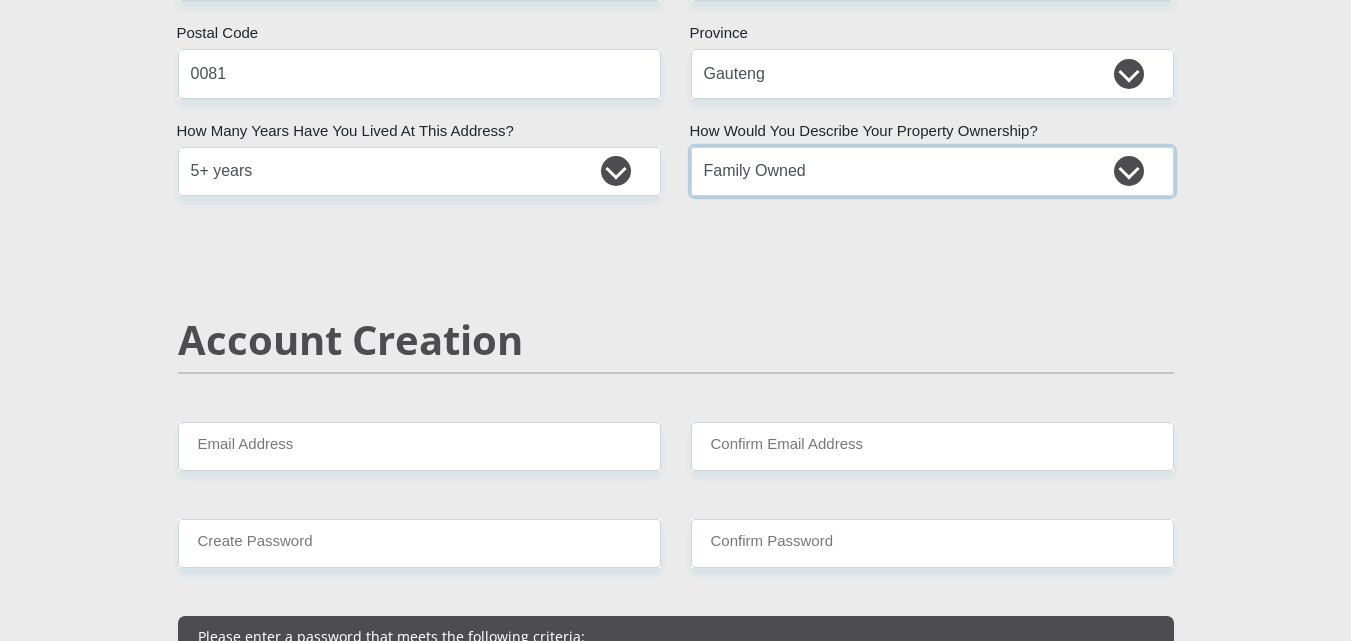 scroll, scrollTop: 1200, scrollLeft: 0, axis: vertical 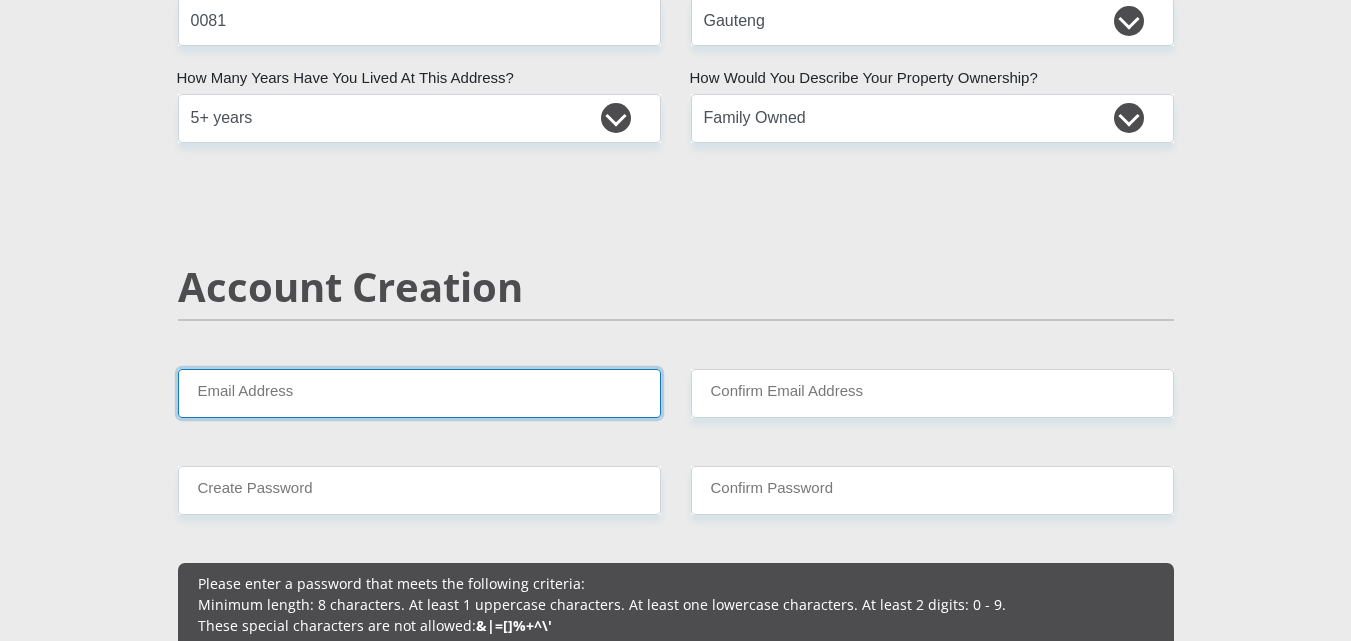 click on "Email Address" at bounding box center (419, 393) 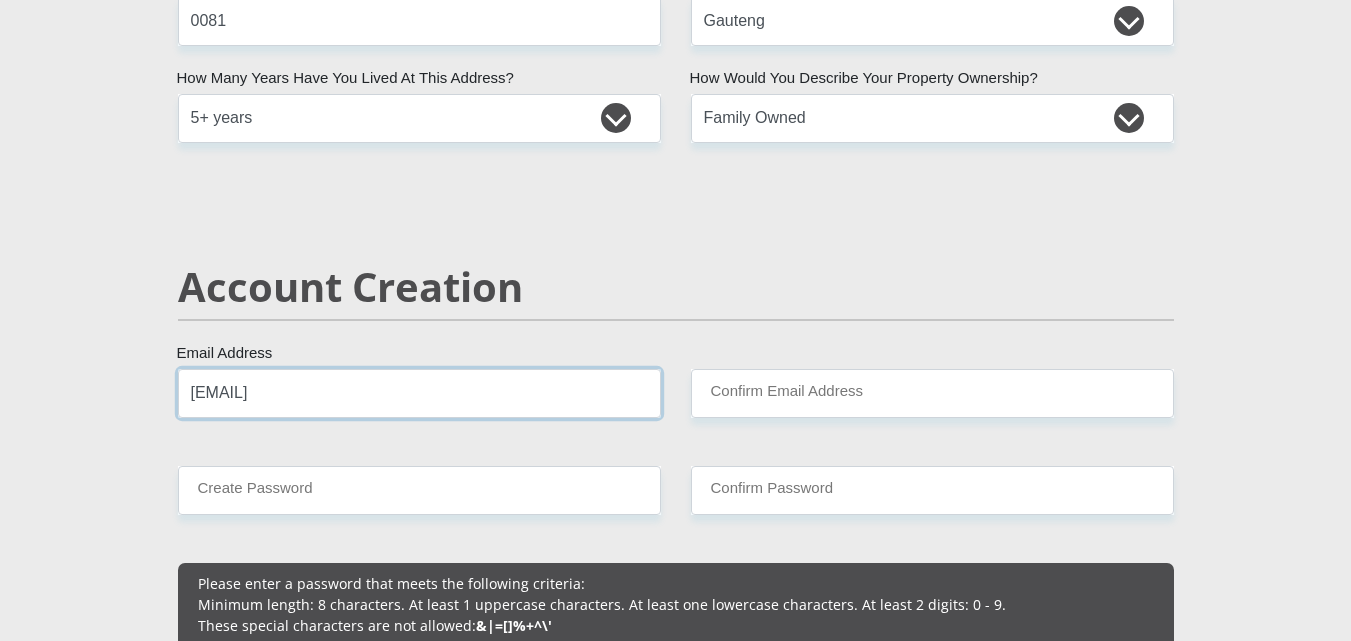 type on "ANETHAGLL@GMAIL.COM" 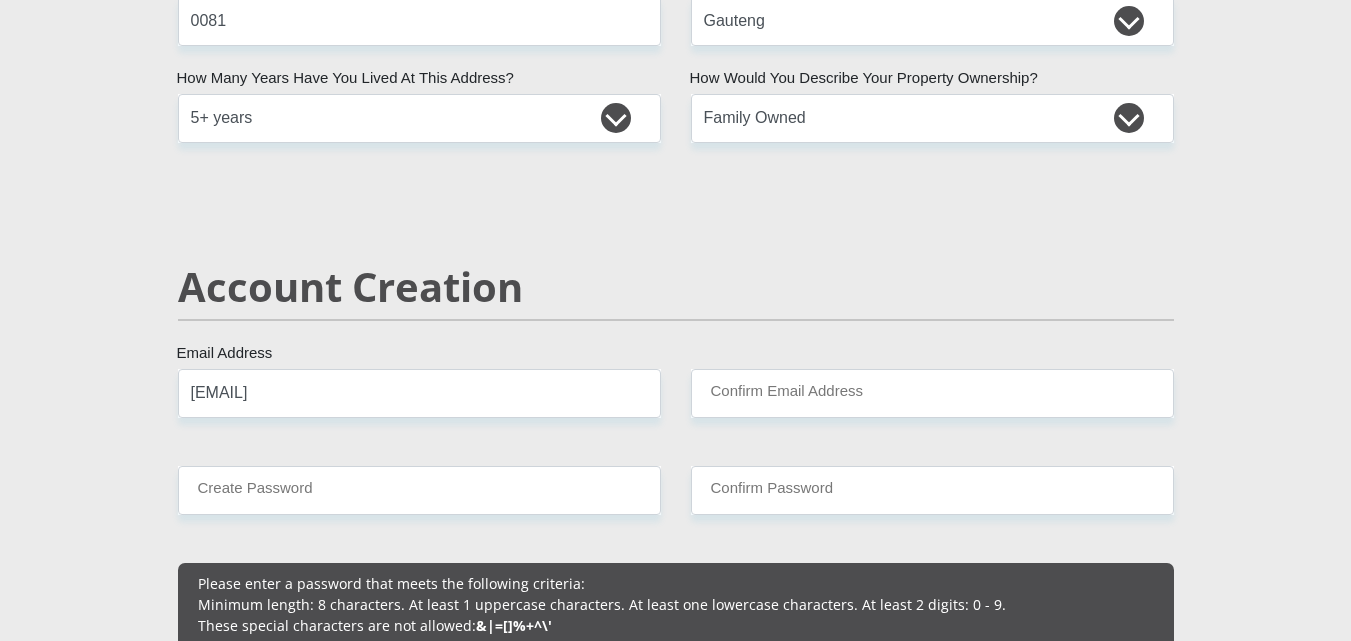 click on "Confirm Email Address" at bounding box center [932, 393] 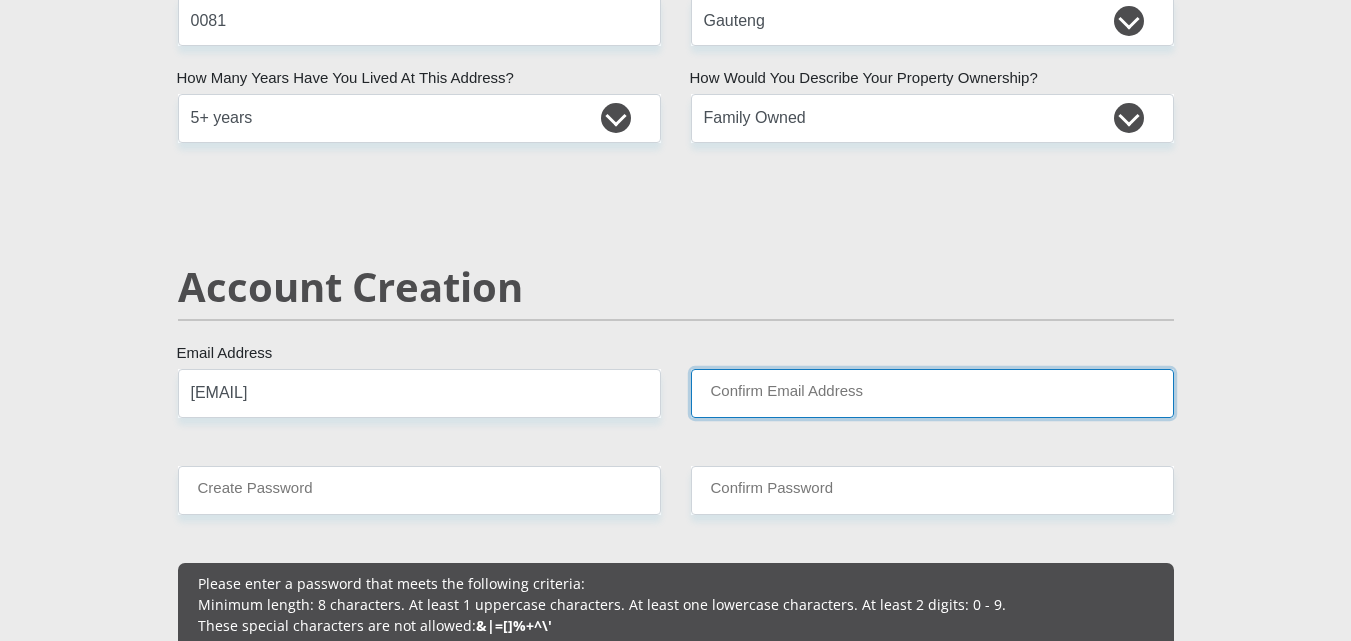 click on "Confirm Email Address" at bounding box center (932, 393) 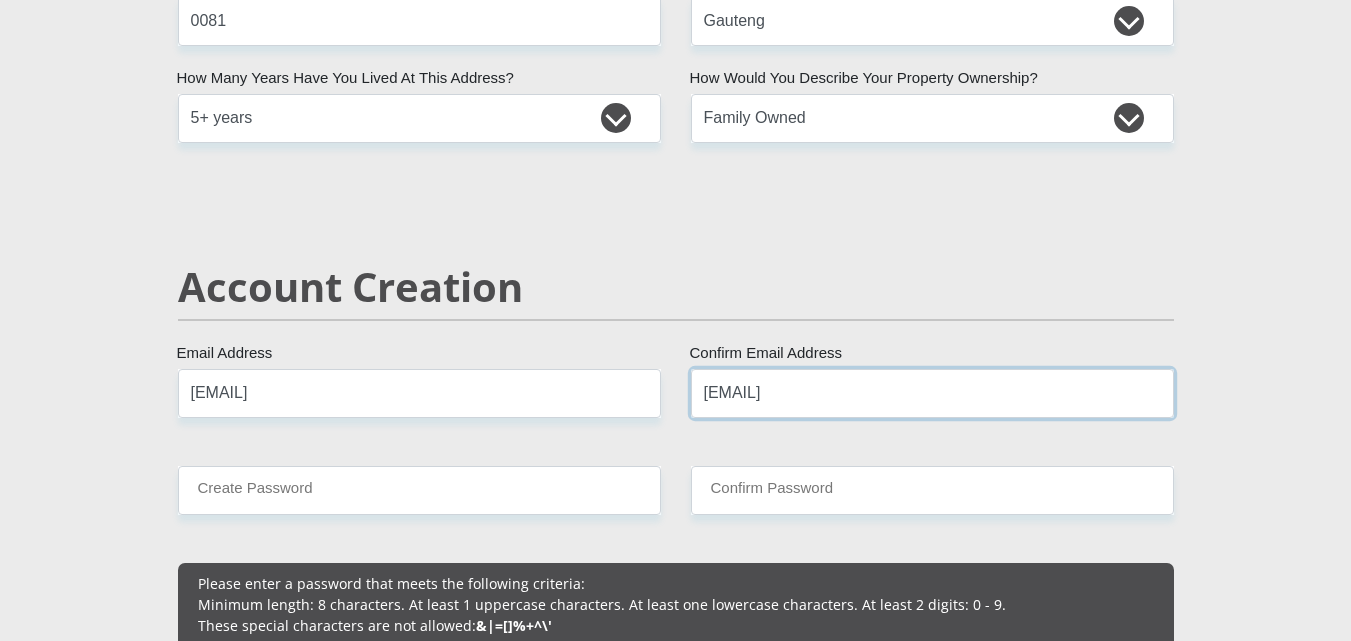 type on "ANETHAGLL@GMAIL.COM" 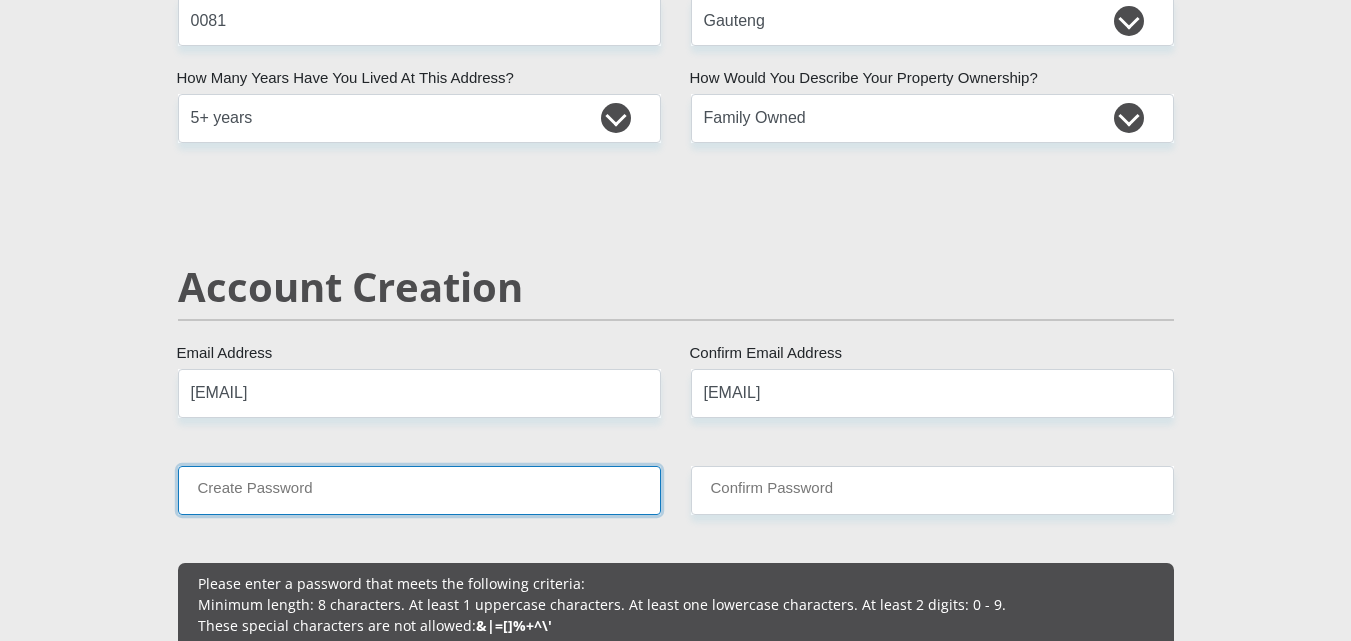 click on "Create Password" at bounding box center [419, 490] 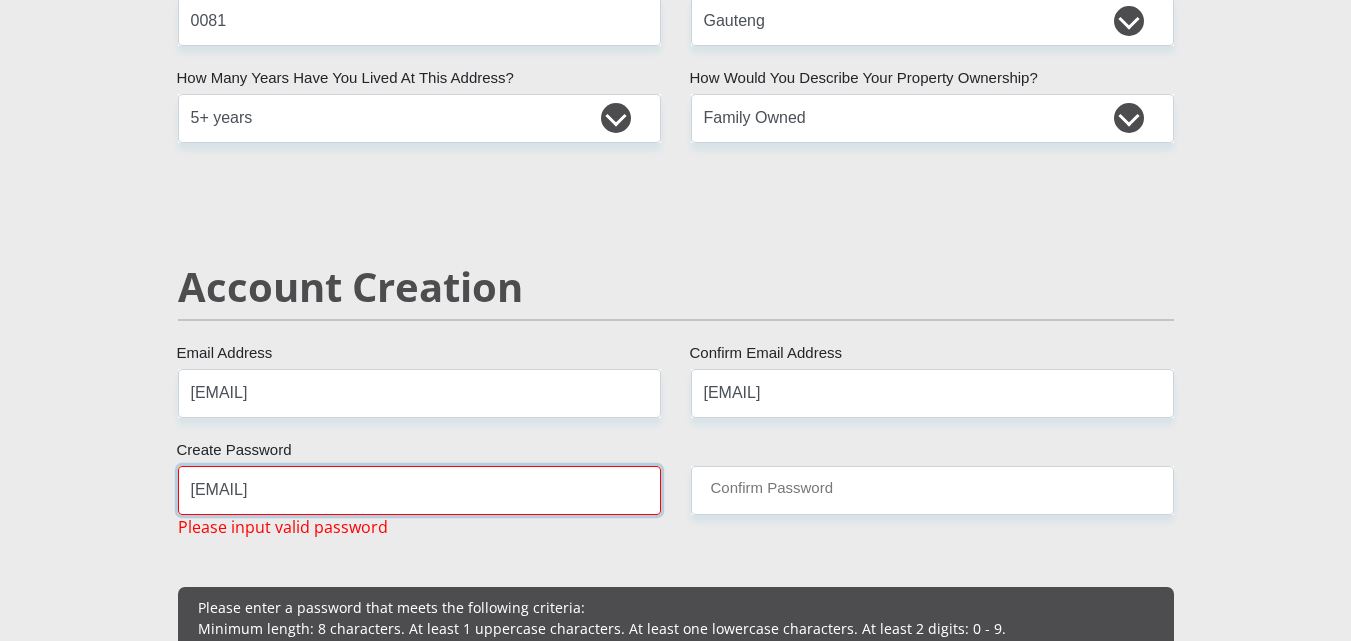type on "a" 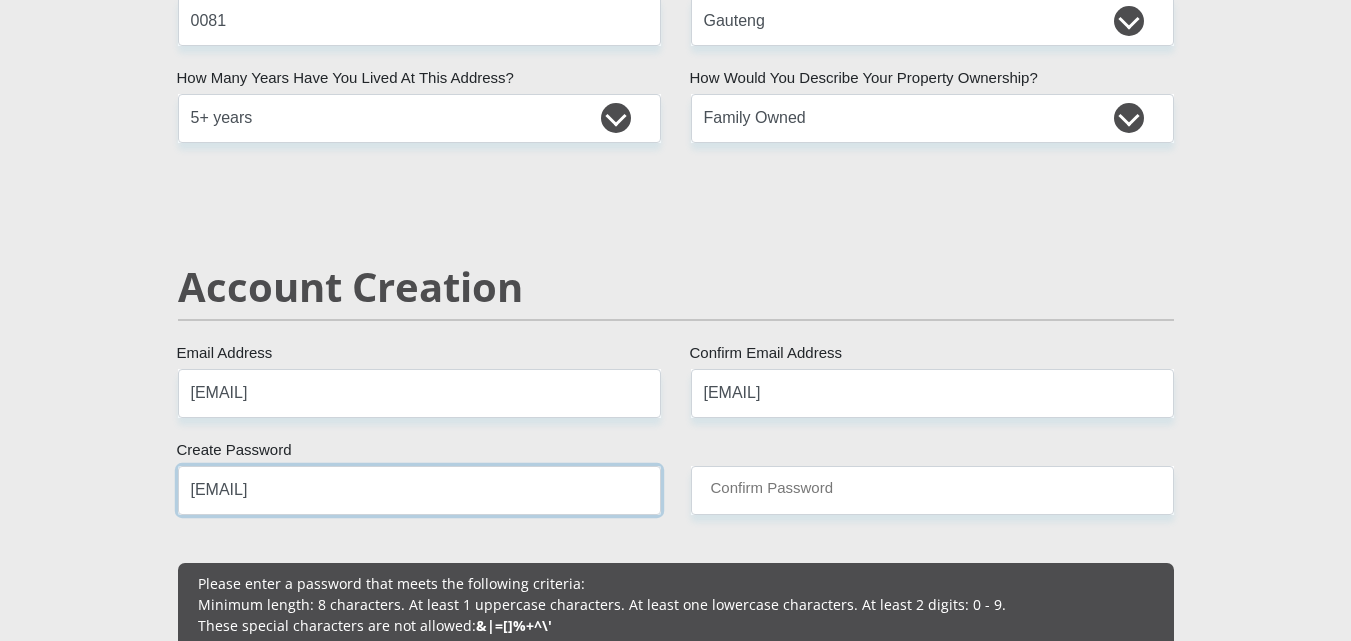 type on "Anetha@06" 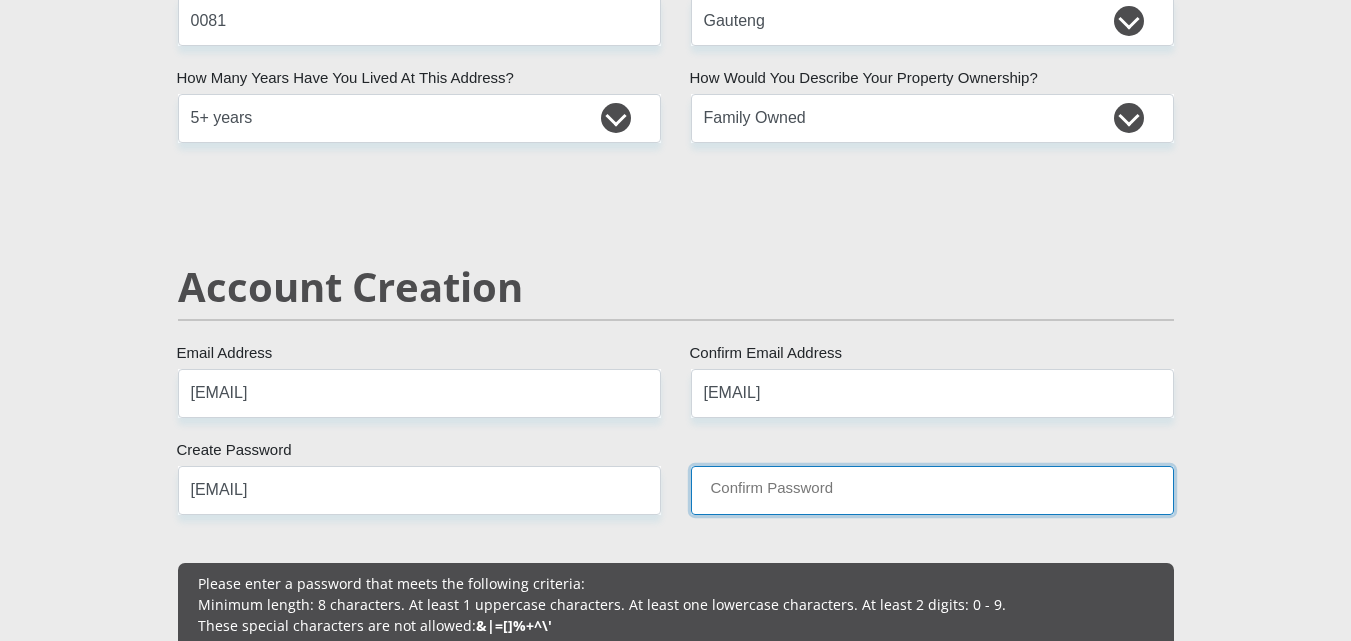 click on "Confirm Password" at bounding box center [932, 490] 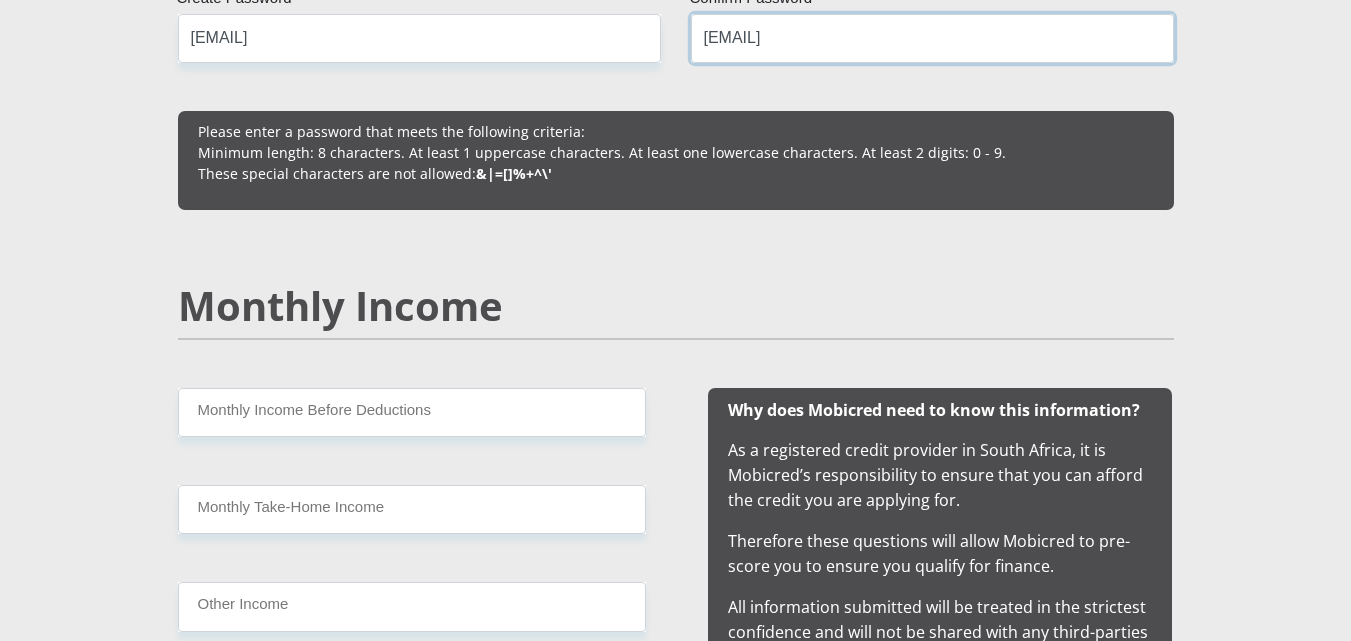 scroll, scrollTop: 1700, scrollLeft: 0, axis: vertical 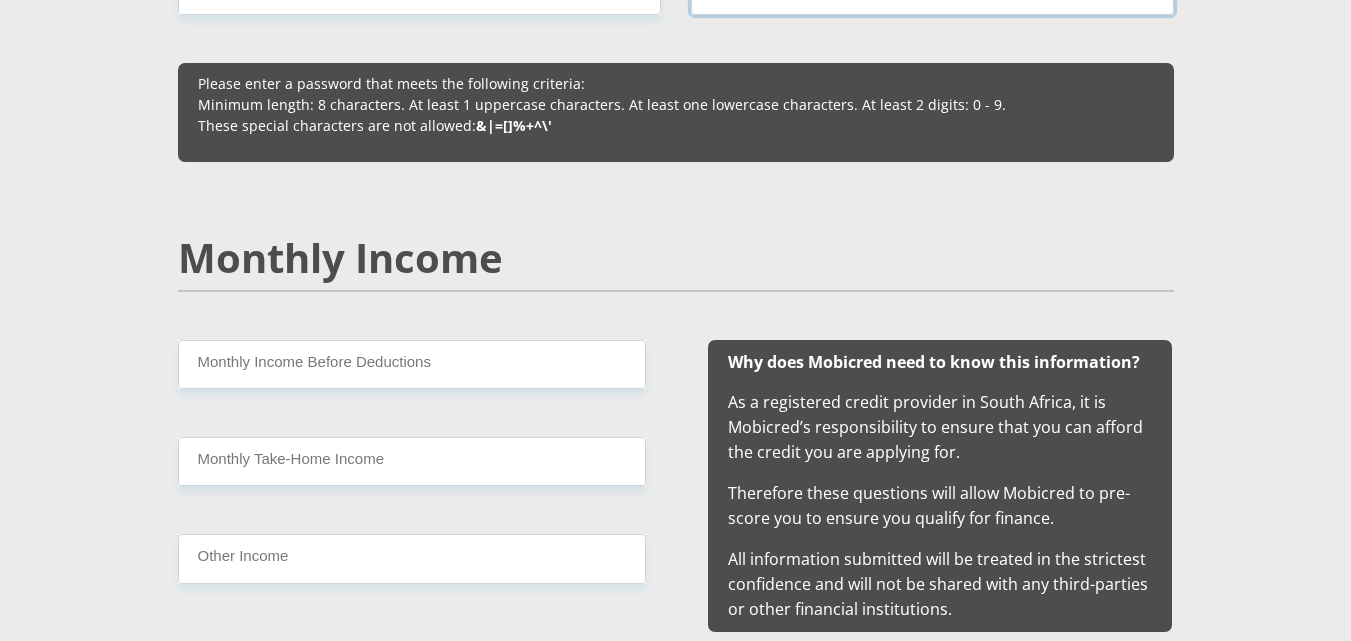 type on "Anetha@06" 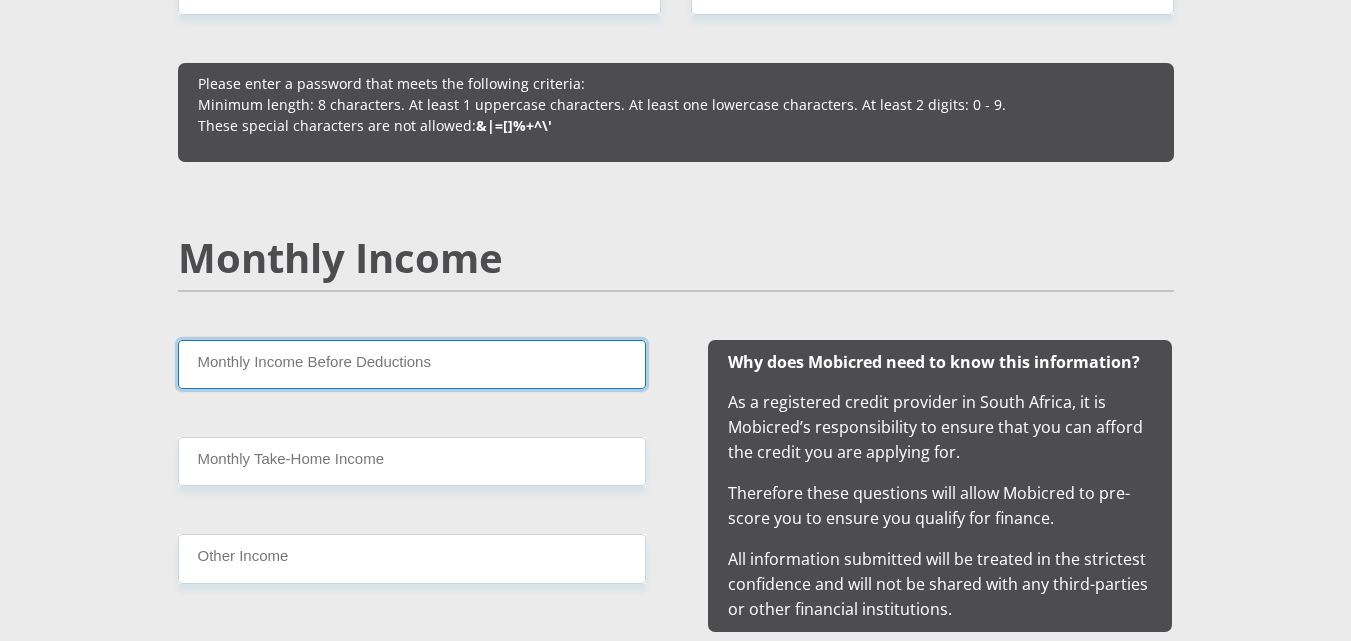 click on "Monthly Income Before Deductions" at bounding box center (412, 364) 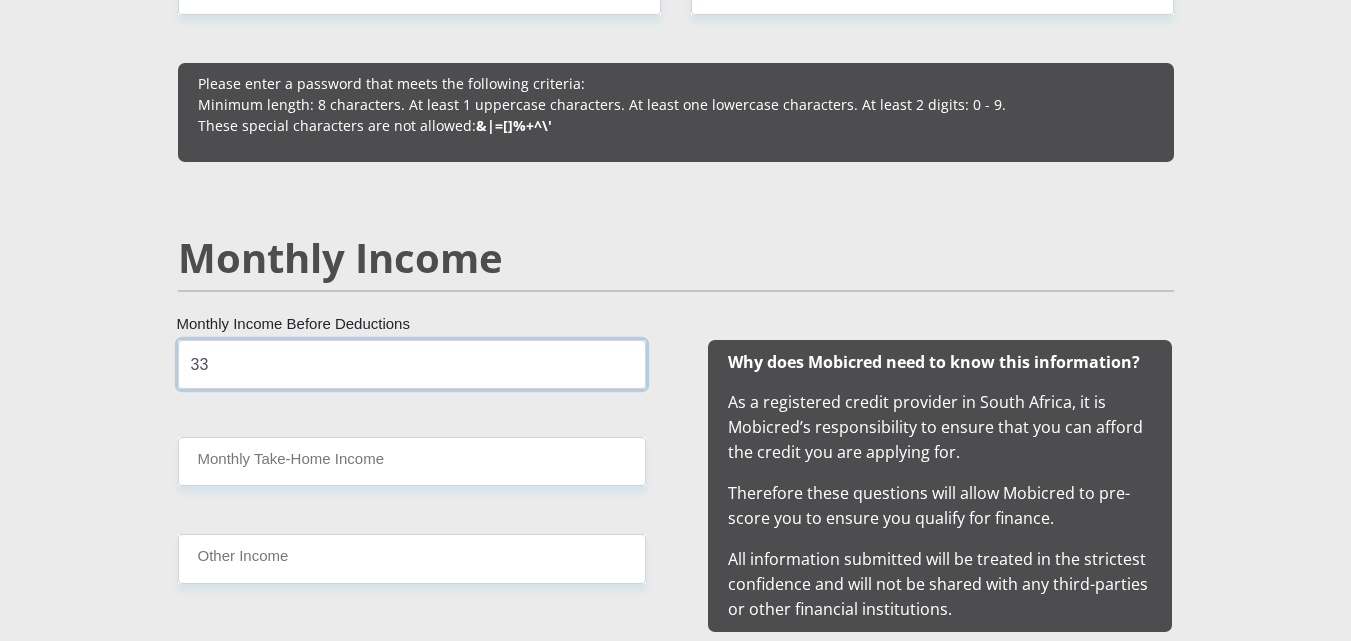 type on "3" 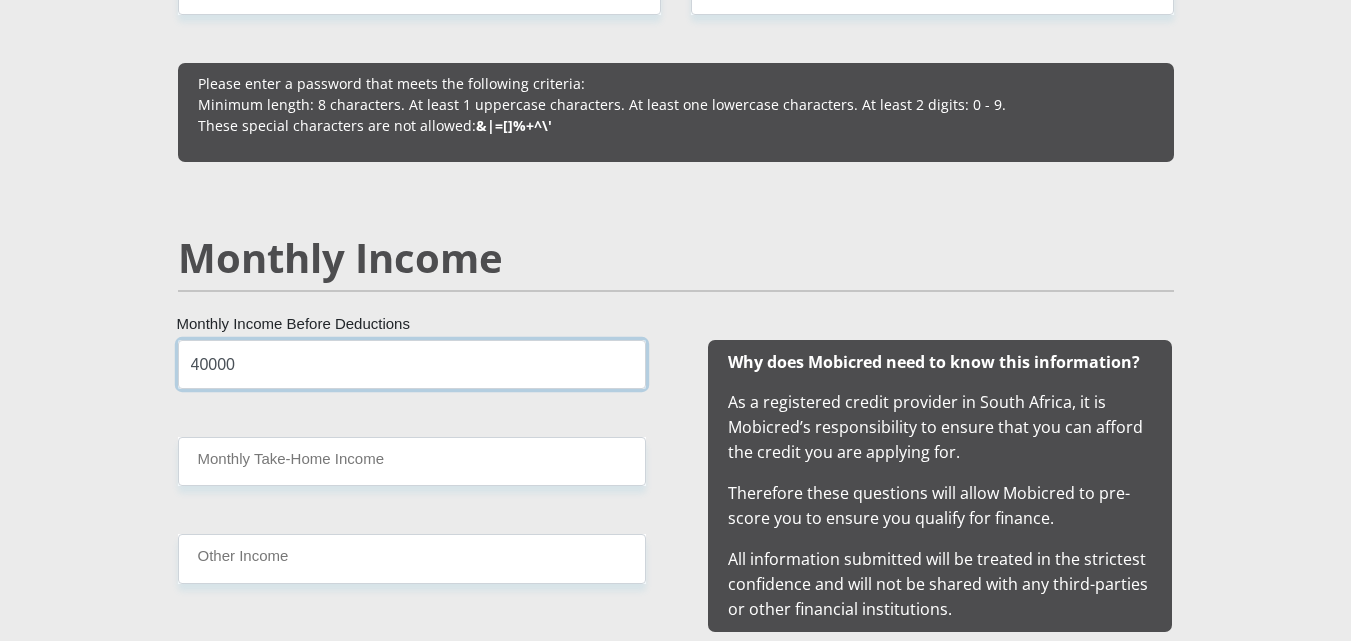 click on "40000" at bounding box center (412, 364) 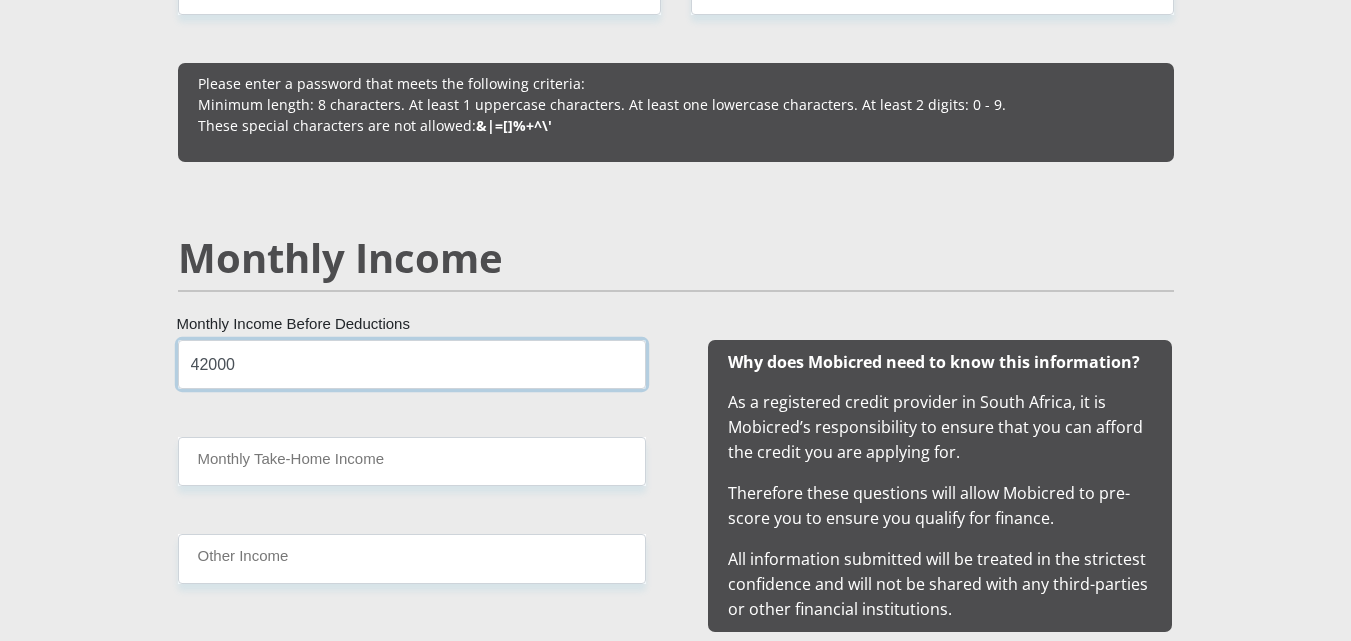 type on "42000" 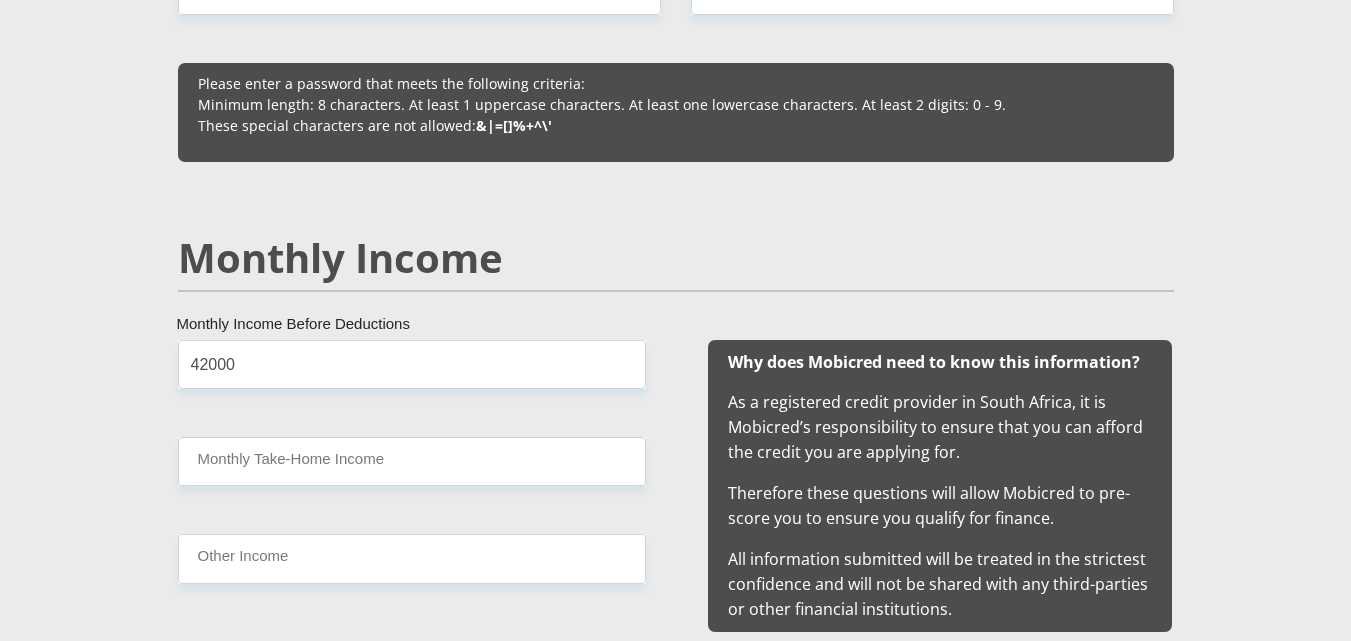 click on "Monthly Income" at bounding box center (676, 287) 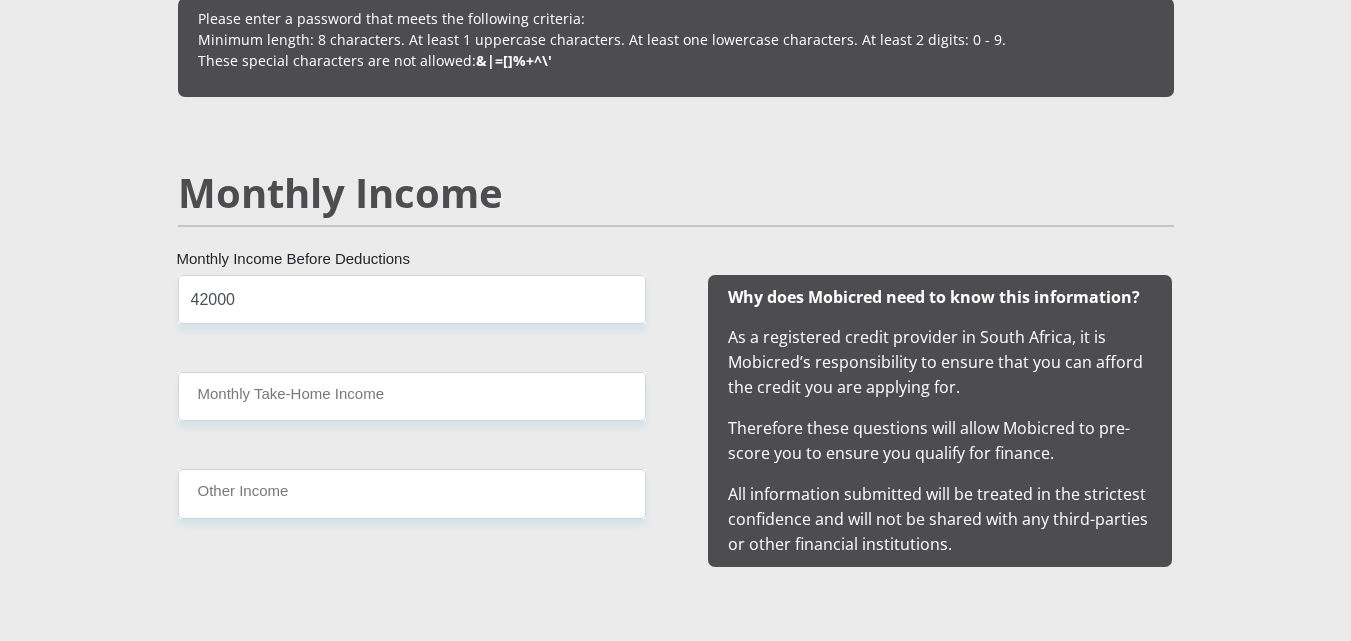 scroll, scrollTop: 1800, scrollLeft: 0, axis: vertical 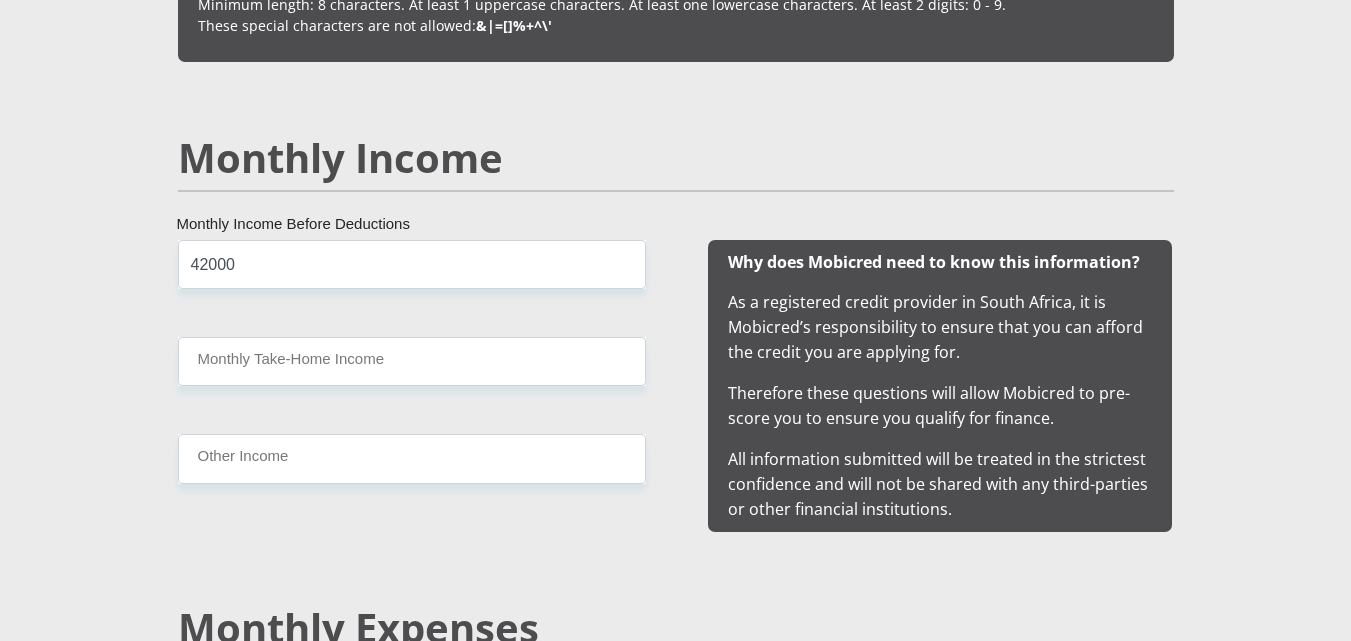 click on "42000
Monthly Income Before Deductions
Monthly Take-Home Income
Other Income" at bounding box center [412, 386] 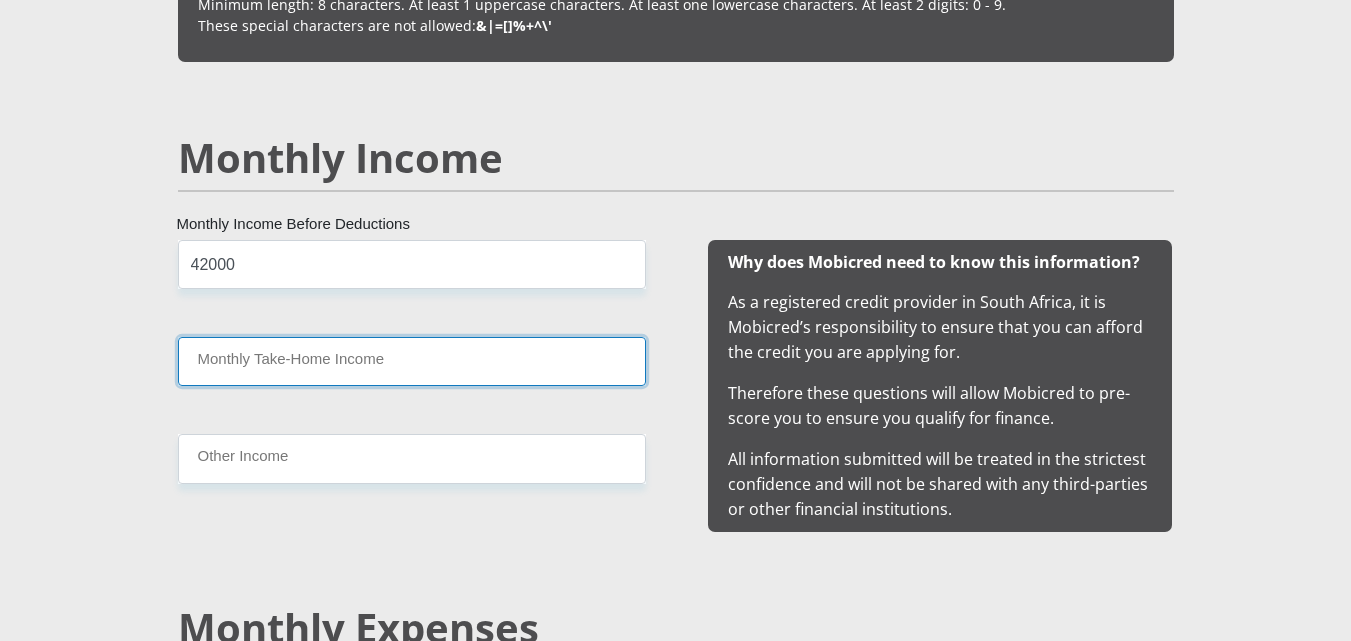 click on "Monthly Take-Home Income" at bounding box center (412, 361) 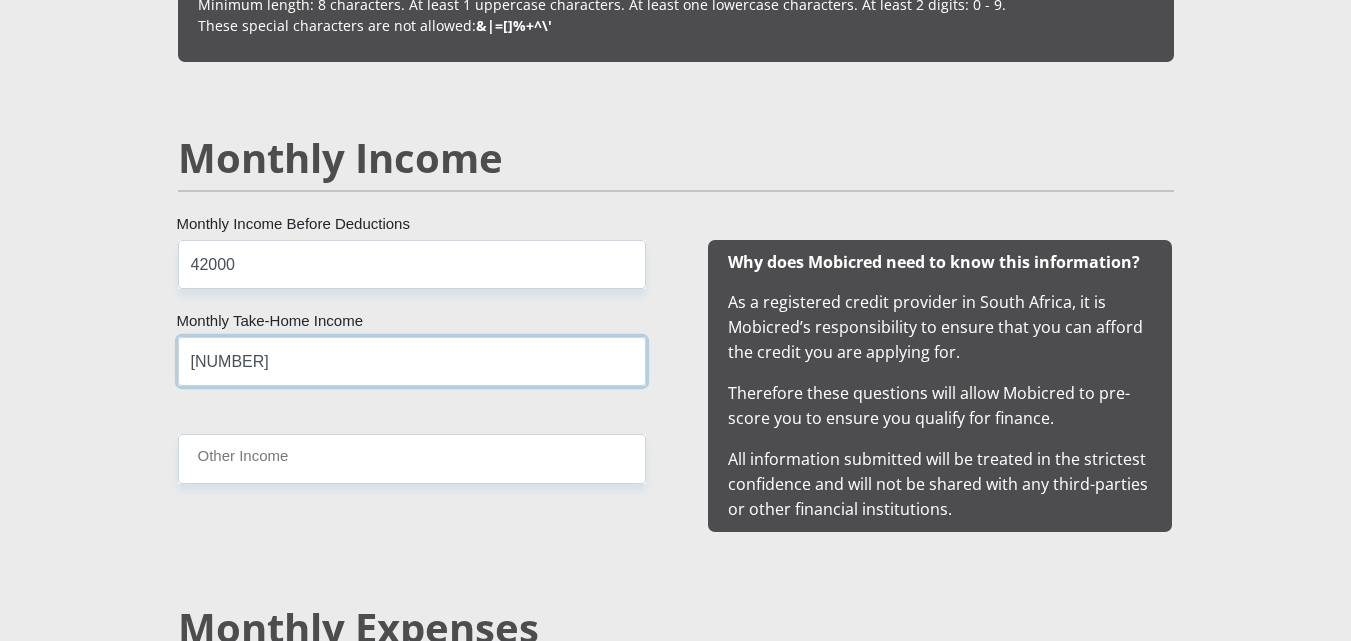 type on "33363.55" 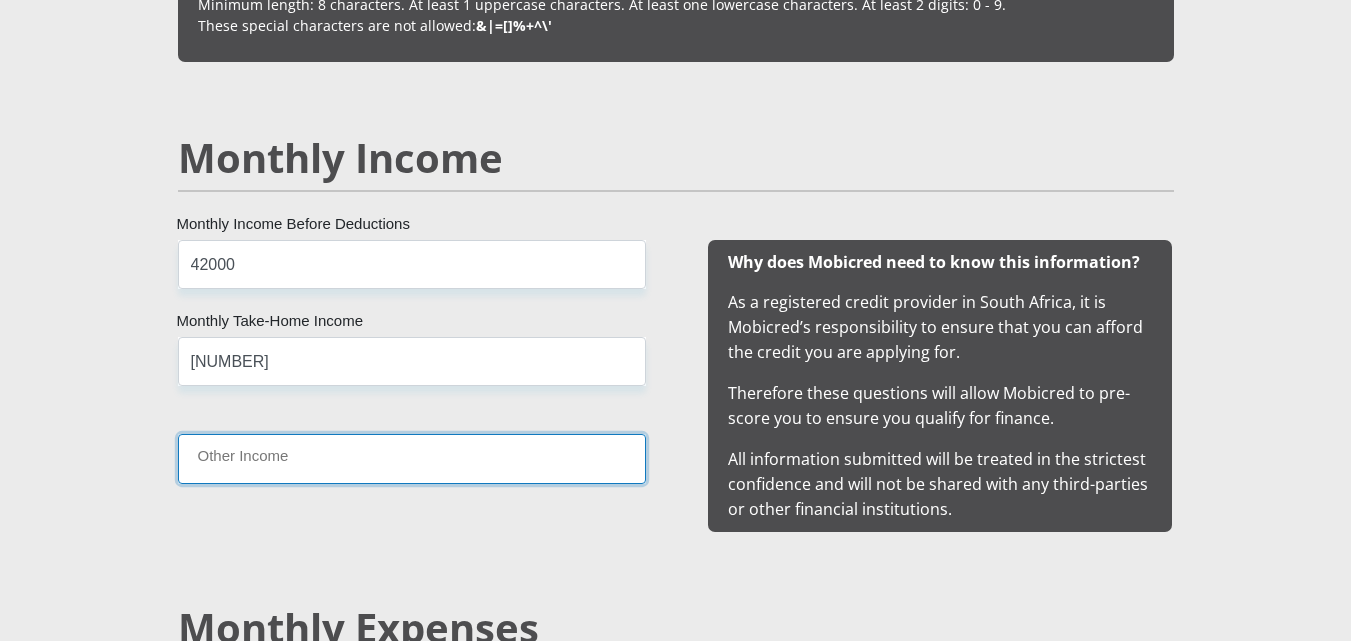click on "Other Income" at bounding box center [412, 458] 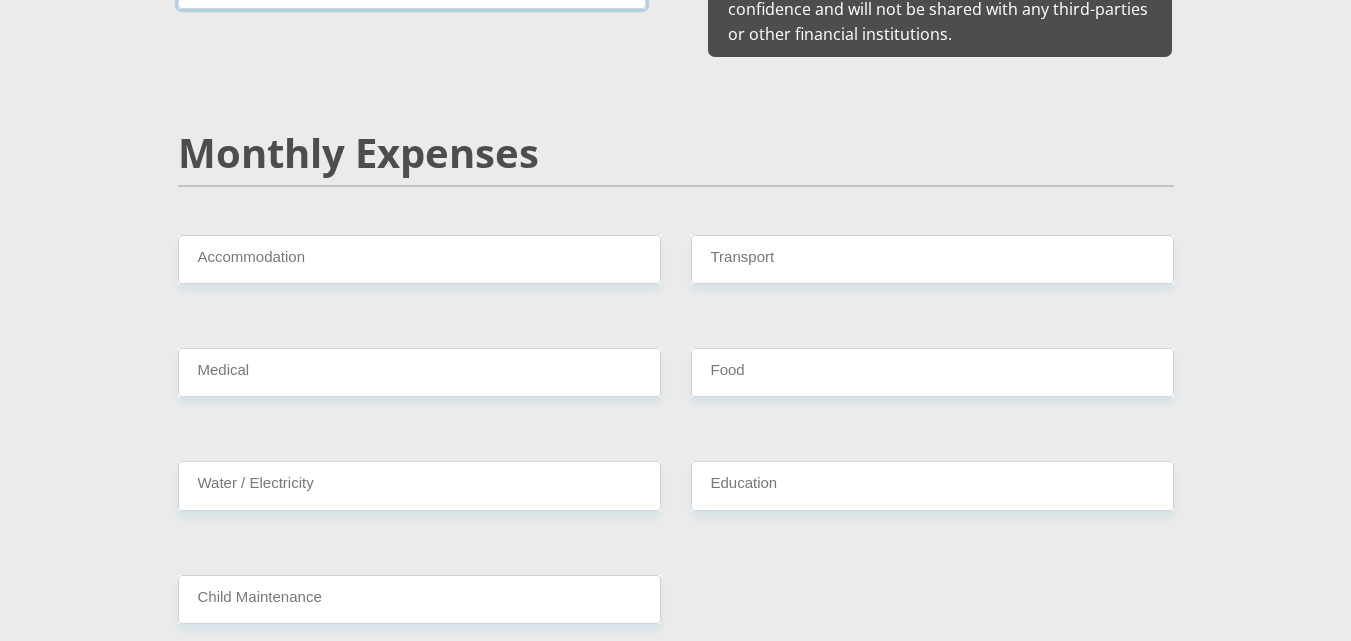 scroll, scrollTop: 2300, scrollLeft: 0, axis: vertical 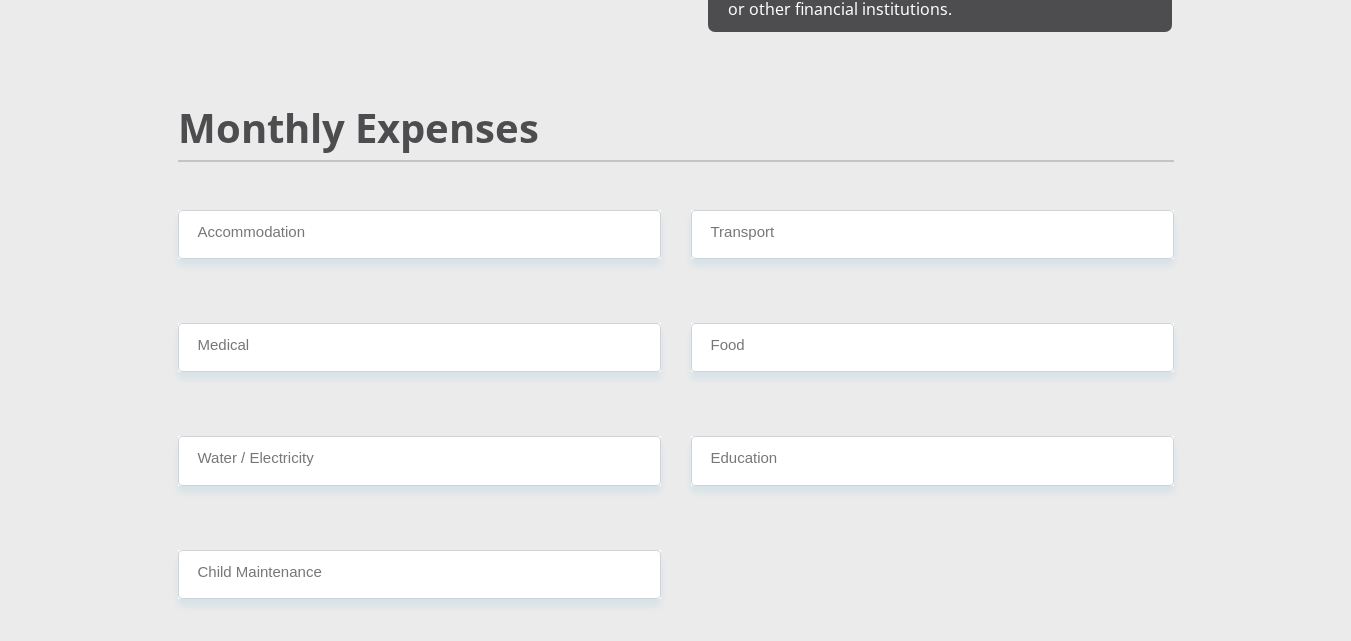 type on "0" 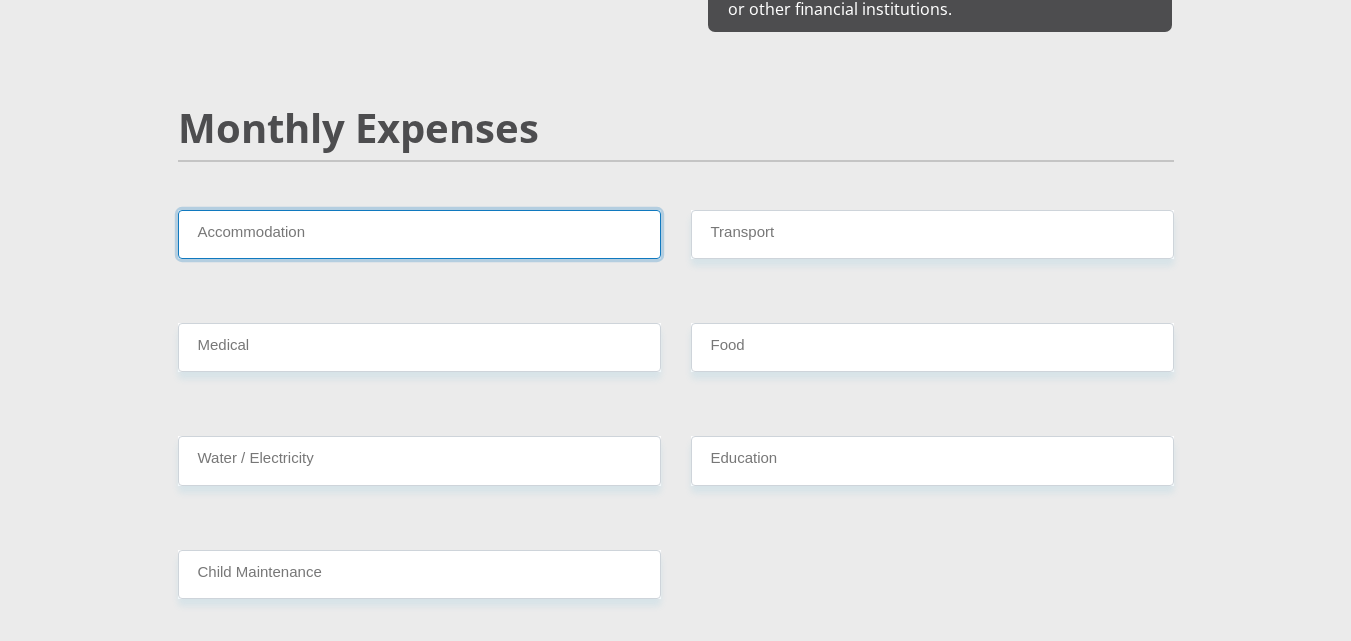 click on "Accommodation" at bounding box center (419, 234) 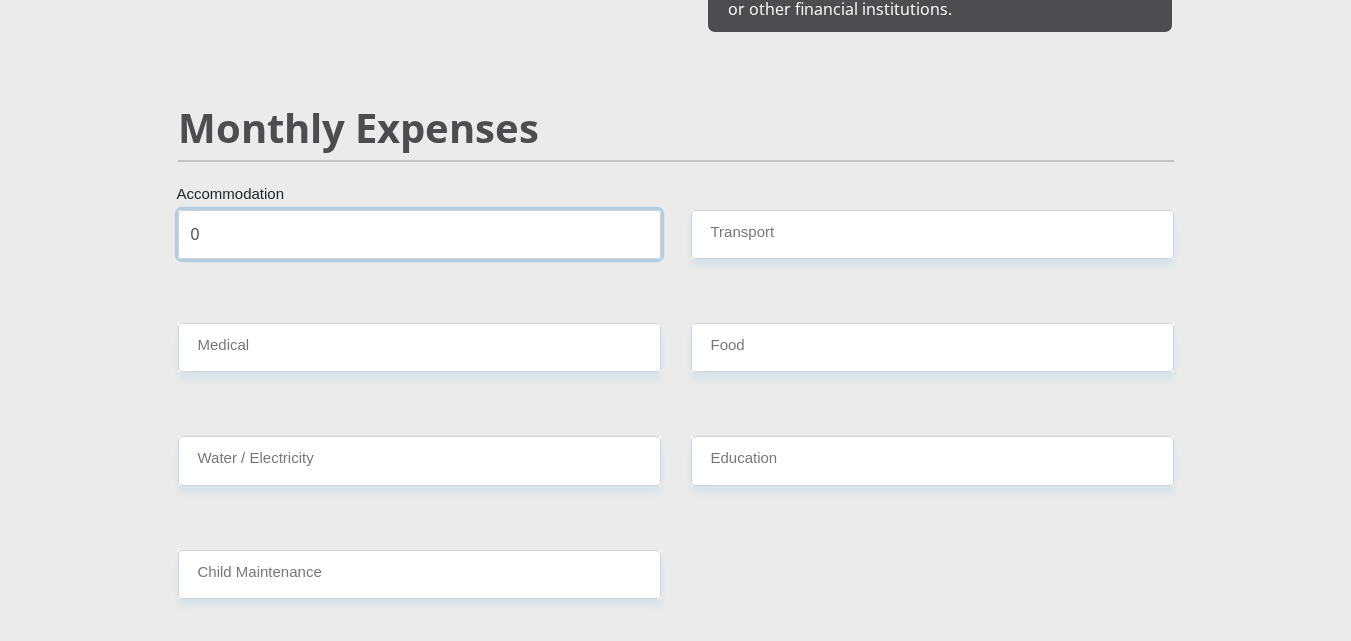 type on "0" 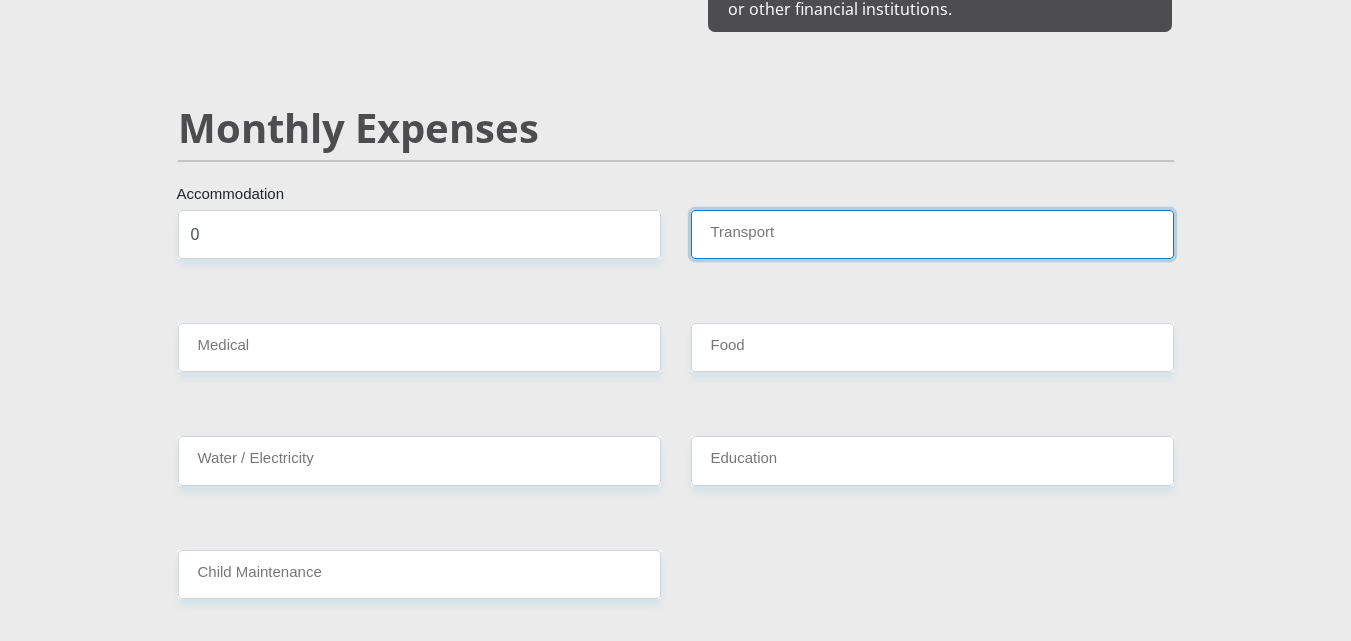 click on "Transport" at bounding box center [932, 234] 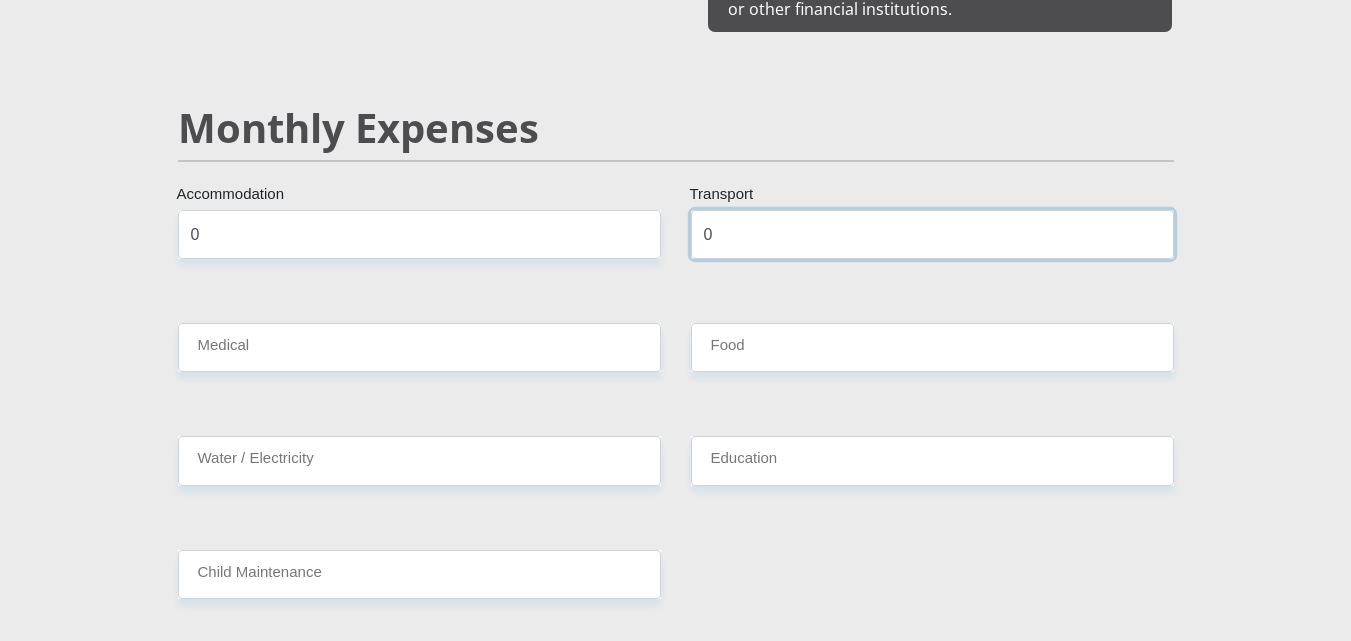 type on "0" 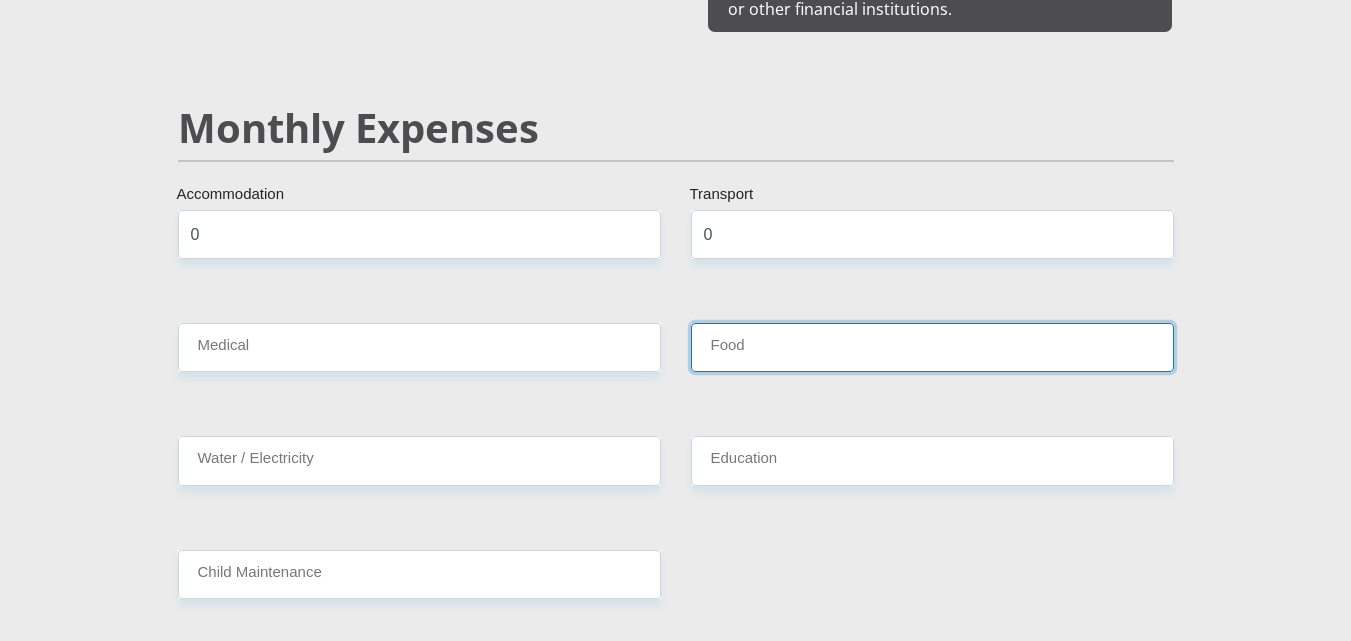 click on "Food" at bounding box center (932, 347) 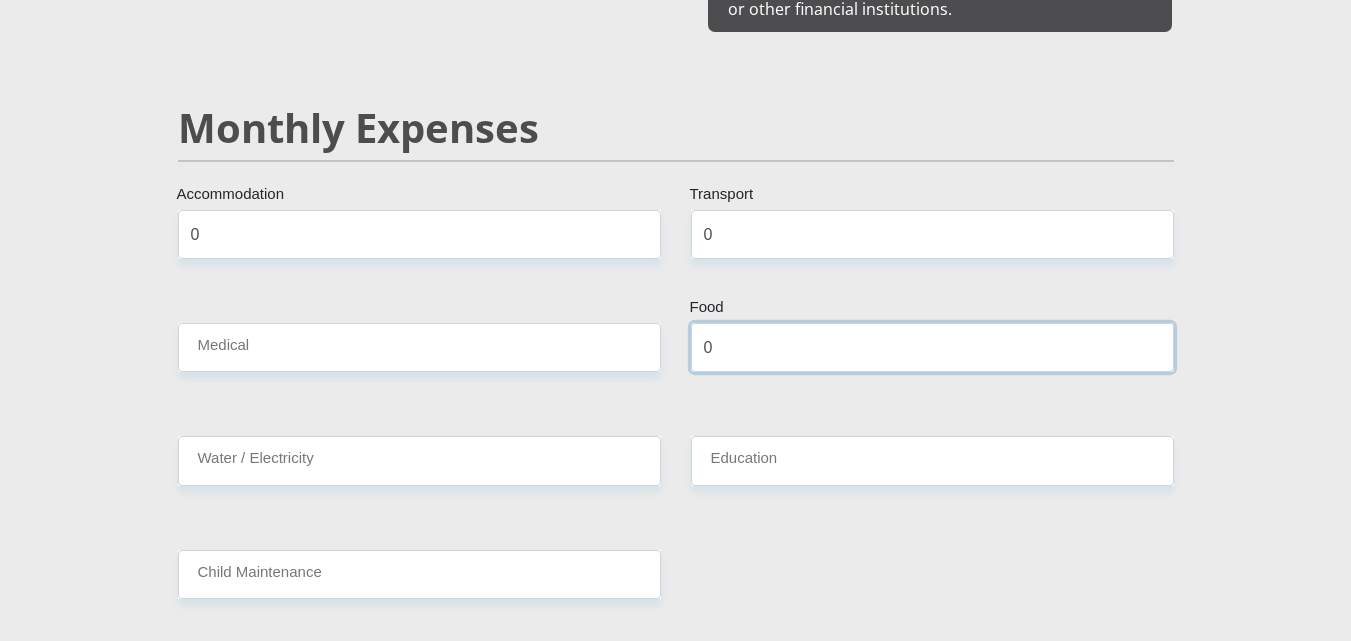 type on "0" 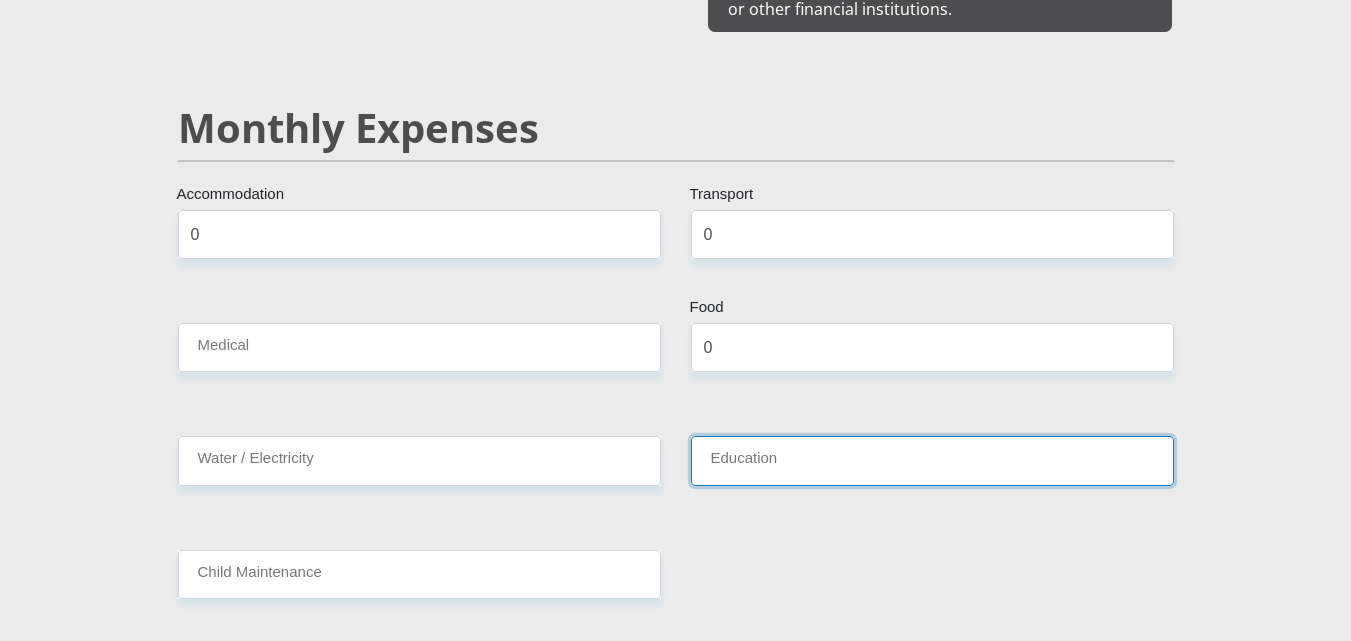 click on "Education" at bounding box center (932, 460) 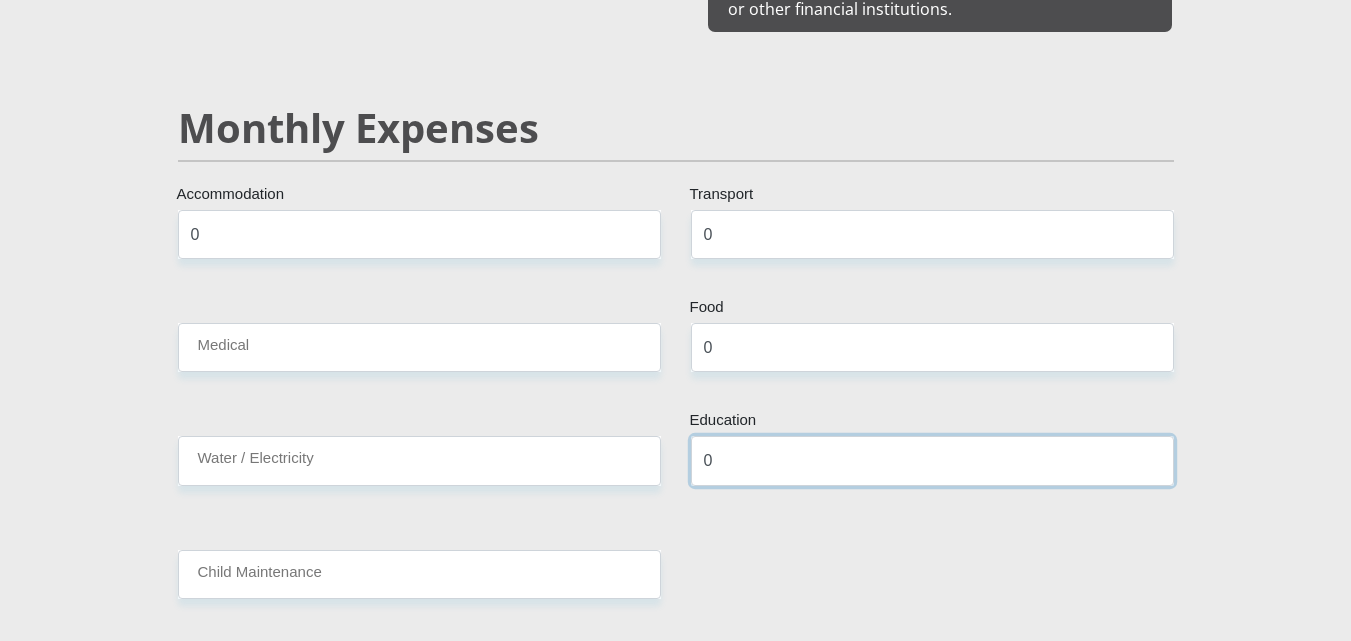 type on "0" 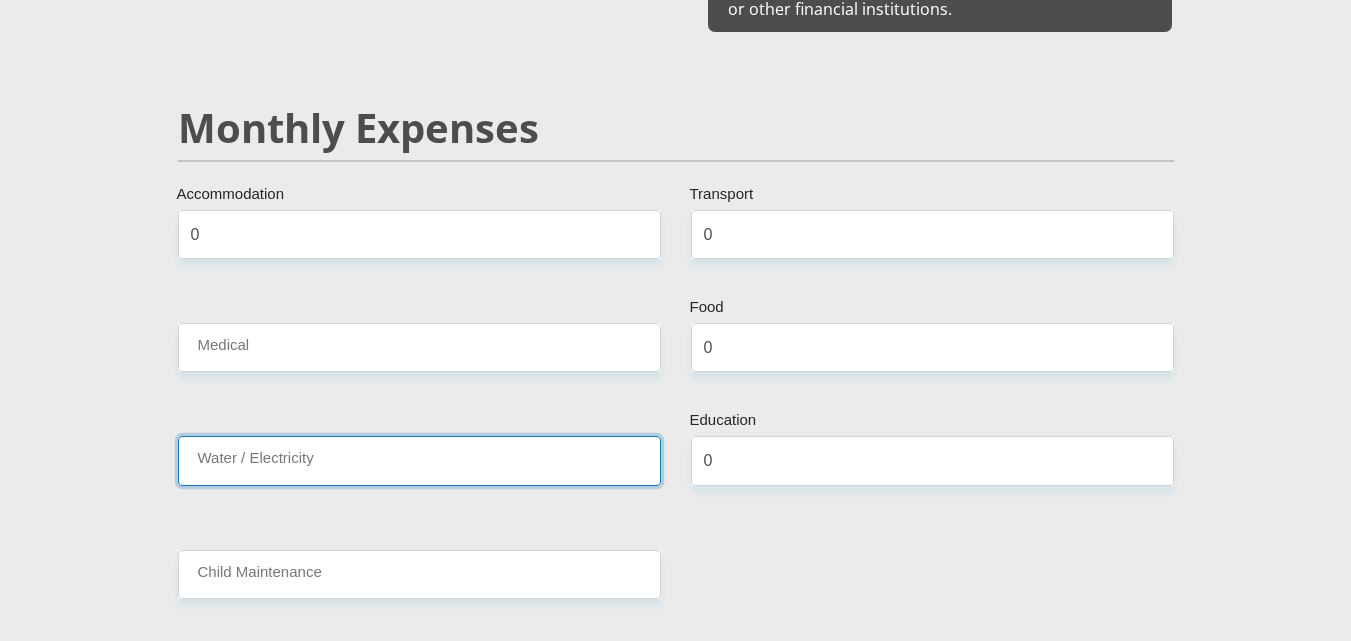 click on "Water / Electricity" at bounding box center (419, 460) 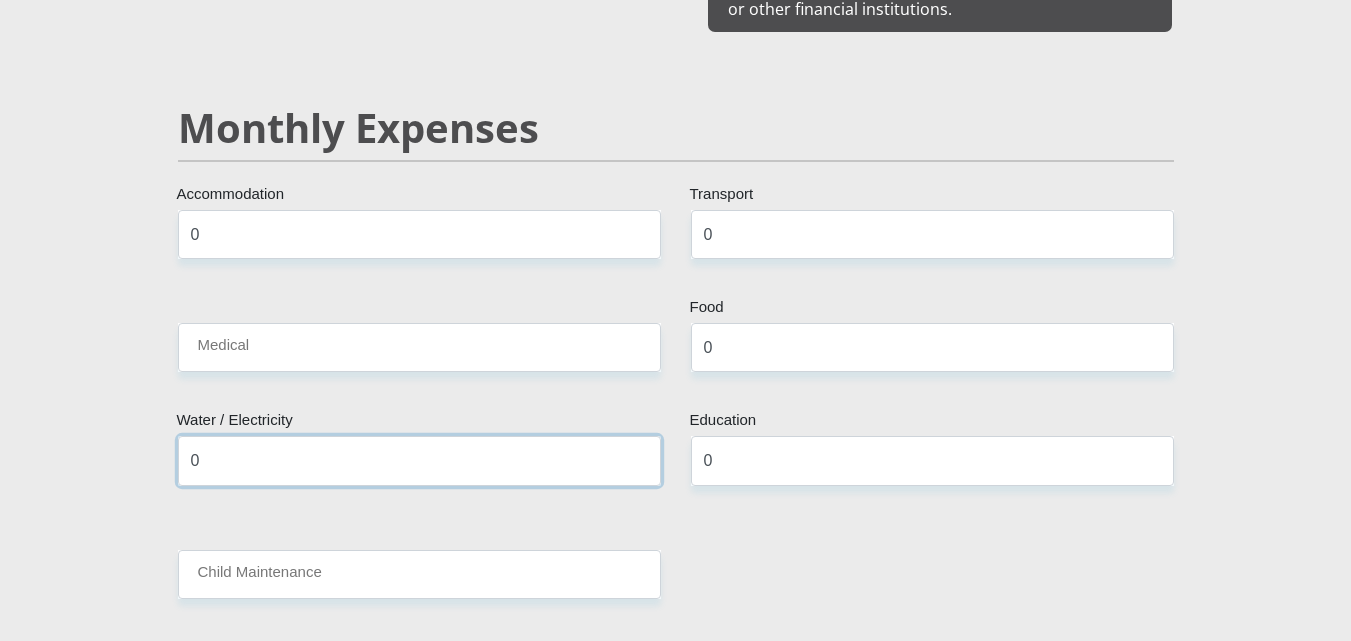 type on "0" 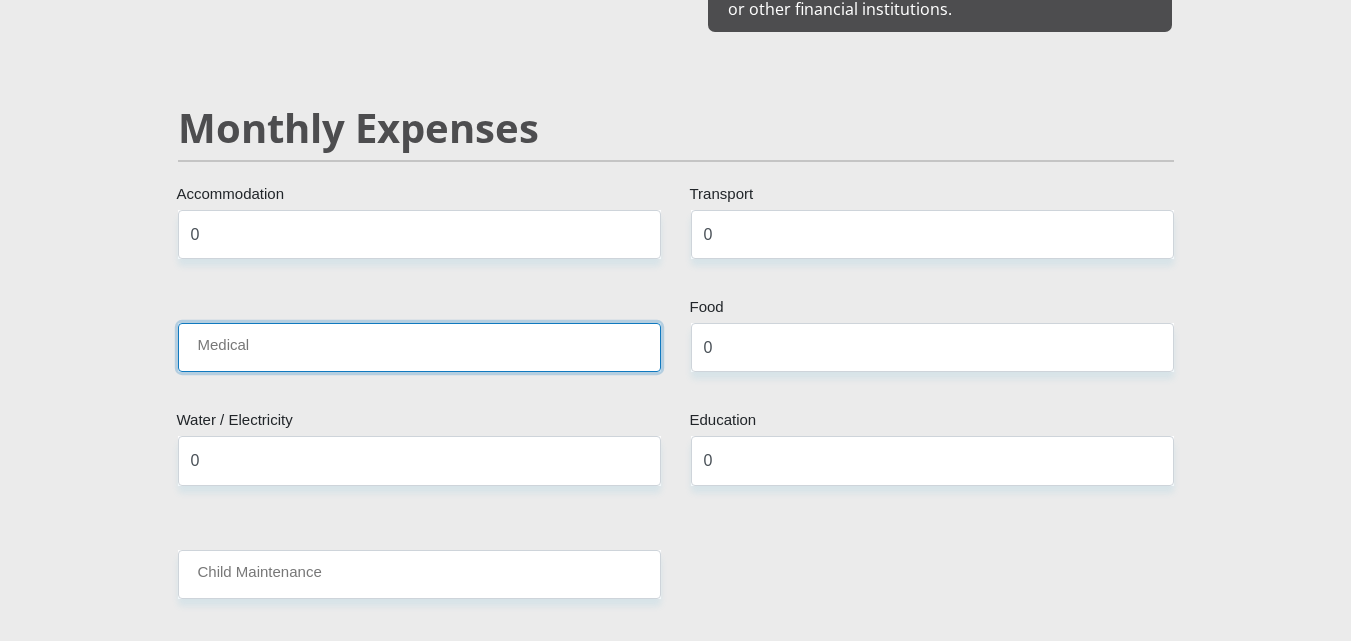 click on "Medical" at bounding box center (419, 347) 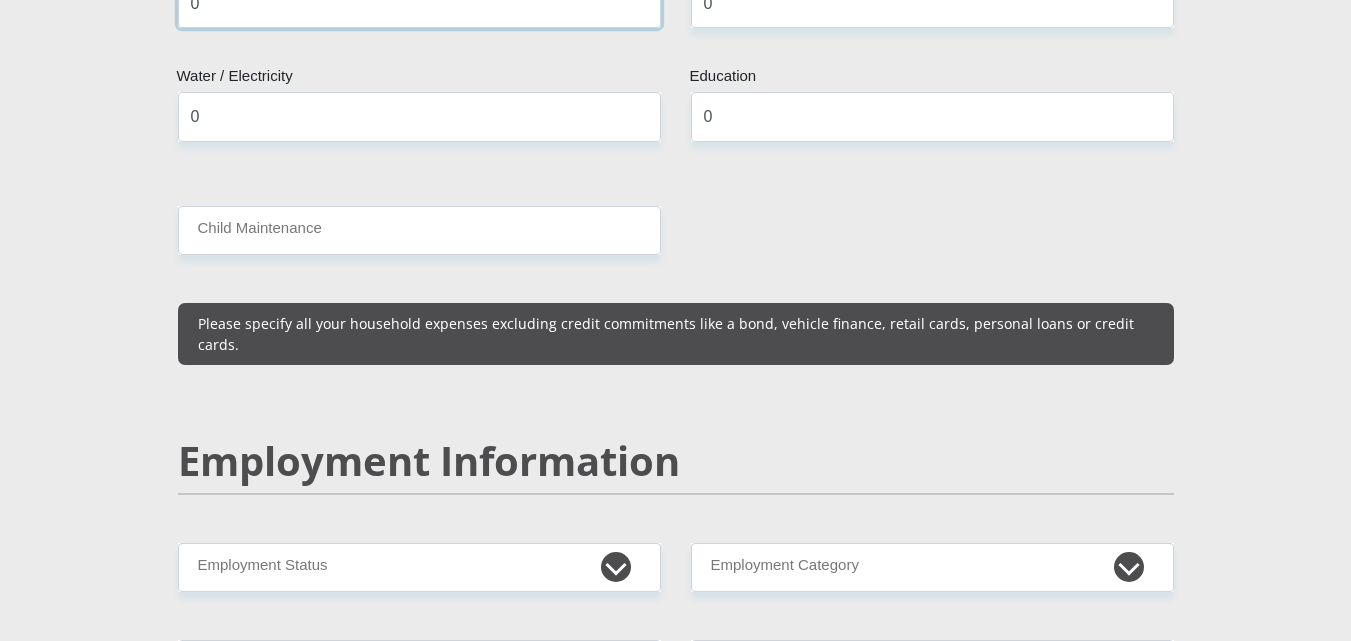 scroll, scrollTop: 2700, scrollLeft: 0, axis: vertical 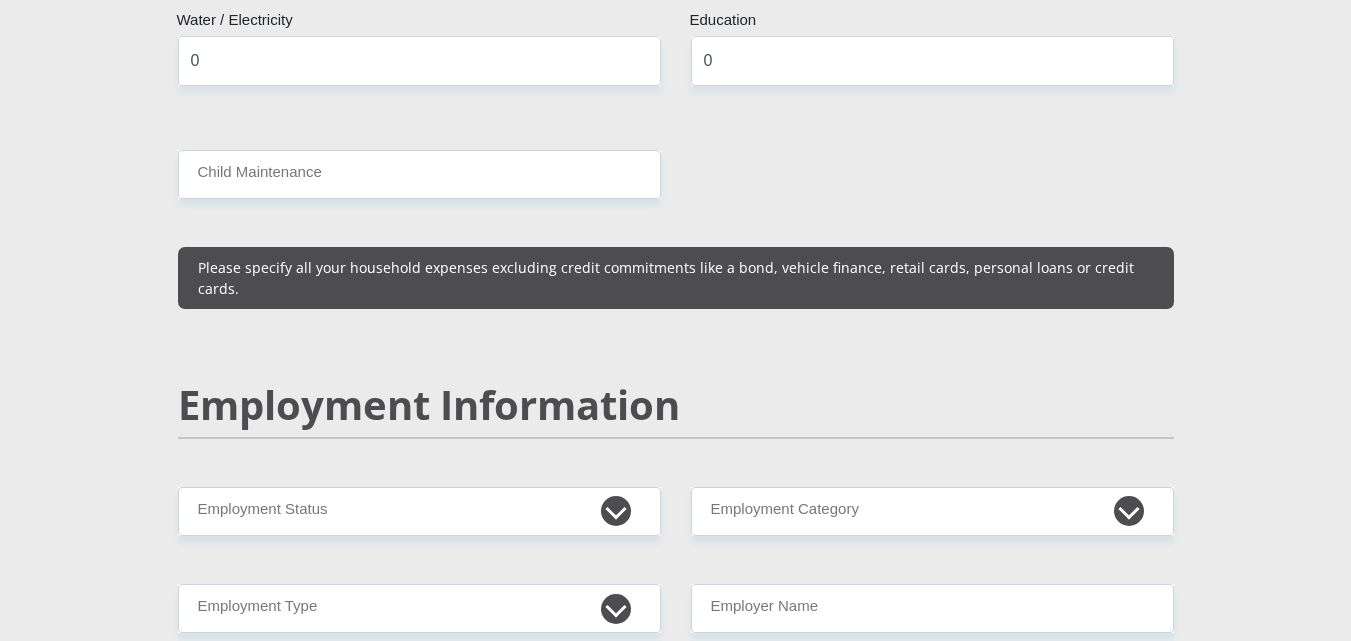 type on "0" 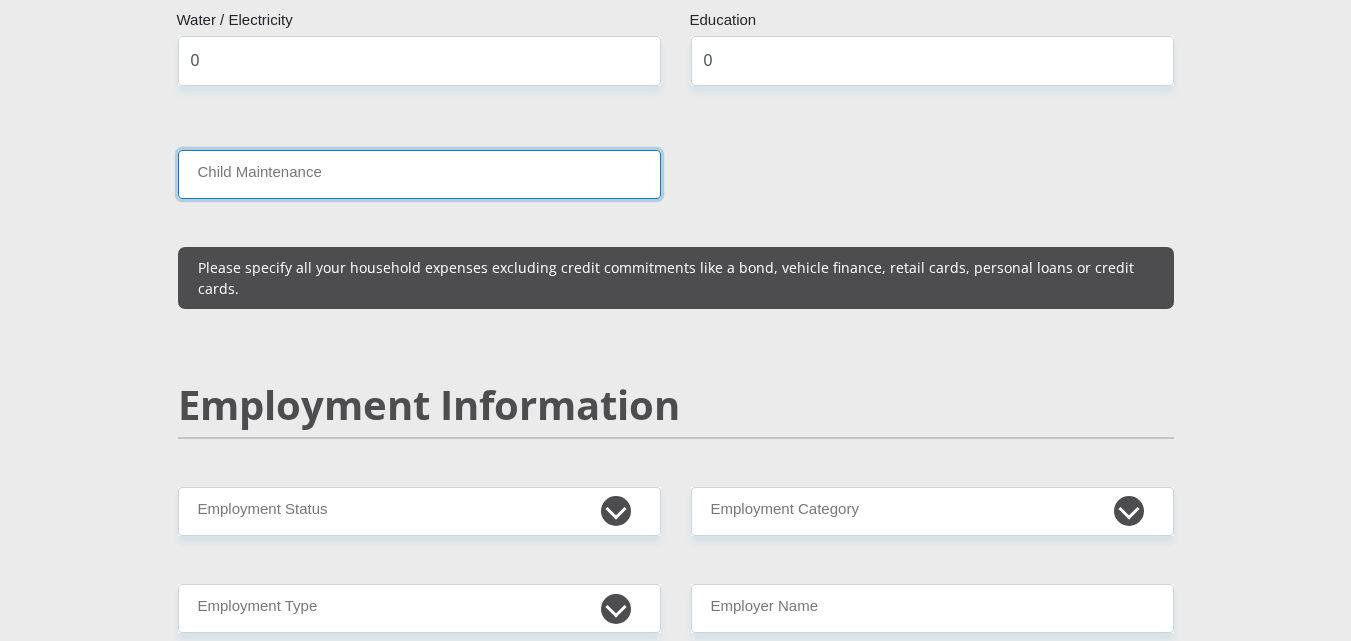 click on "Child Maintenance" at bounding box center [419, 174] 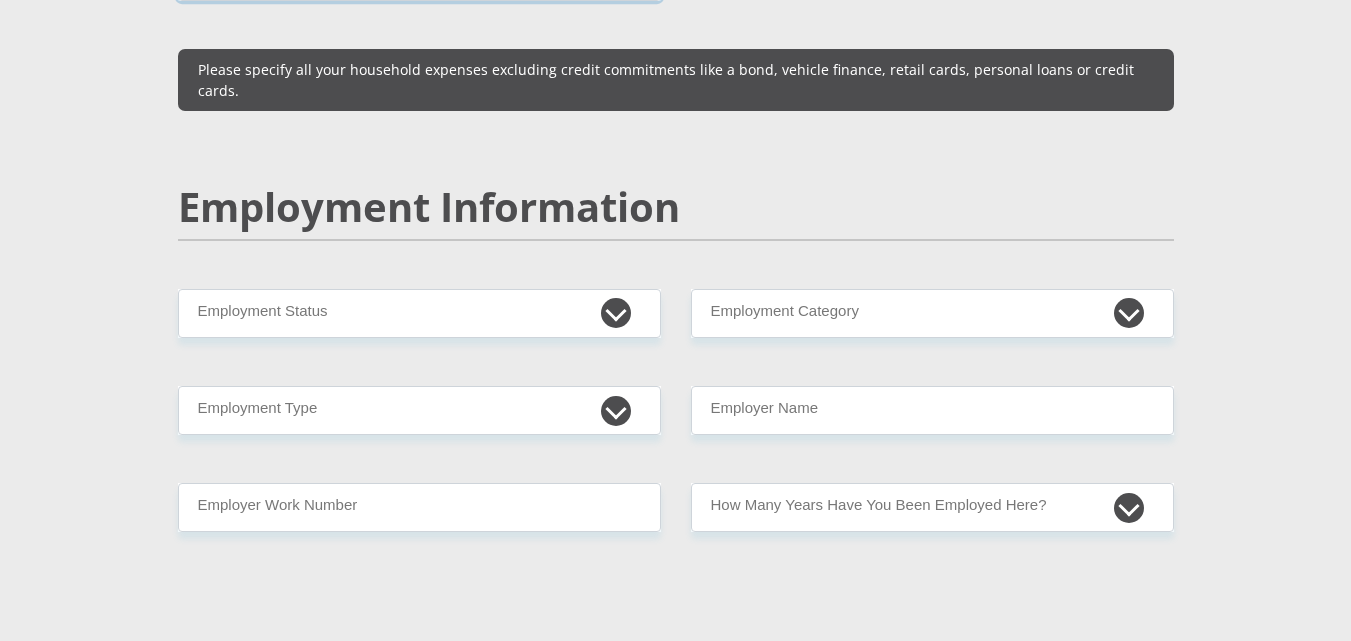 scroll, scrollTop: 2900, scrollLeft: 0, axis: vertical 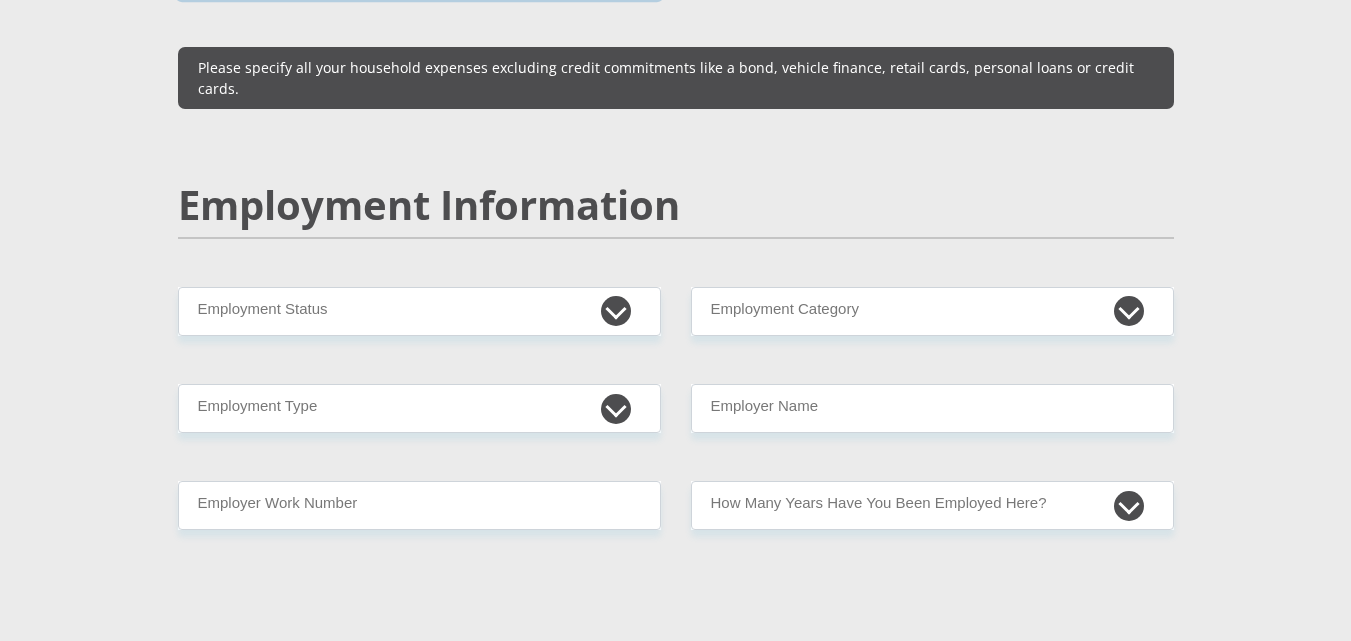 type on "0" 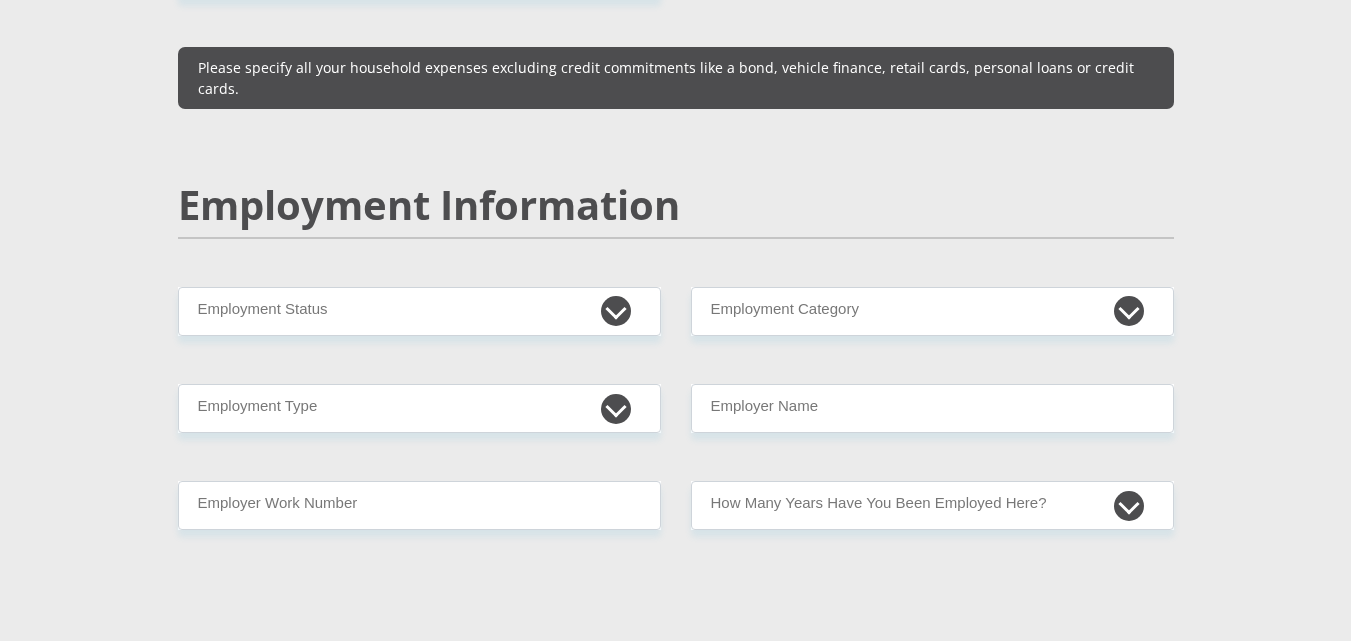 click on "Mr
Ms
Mrs
Dr
Other
Title
David
First Name
Dhladhla
Surname
6504295165083
South African ID Number
Please input valid ID number
South Africa
Afghanistan
Aland Islands
Albania
Algeria
America Samoa
American Virgin Islands
Andorra
Angola
Anguilla
Antarctica
Antigua and Barbuda
Argentina" at bounding box center (676, 278) 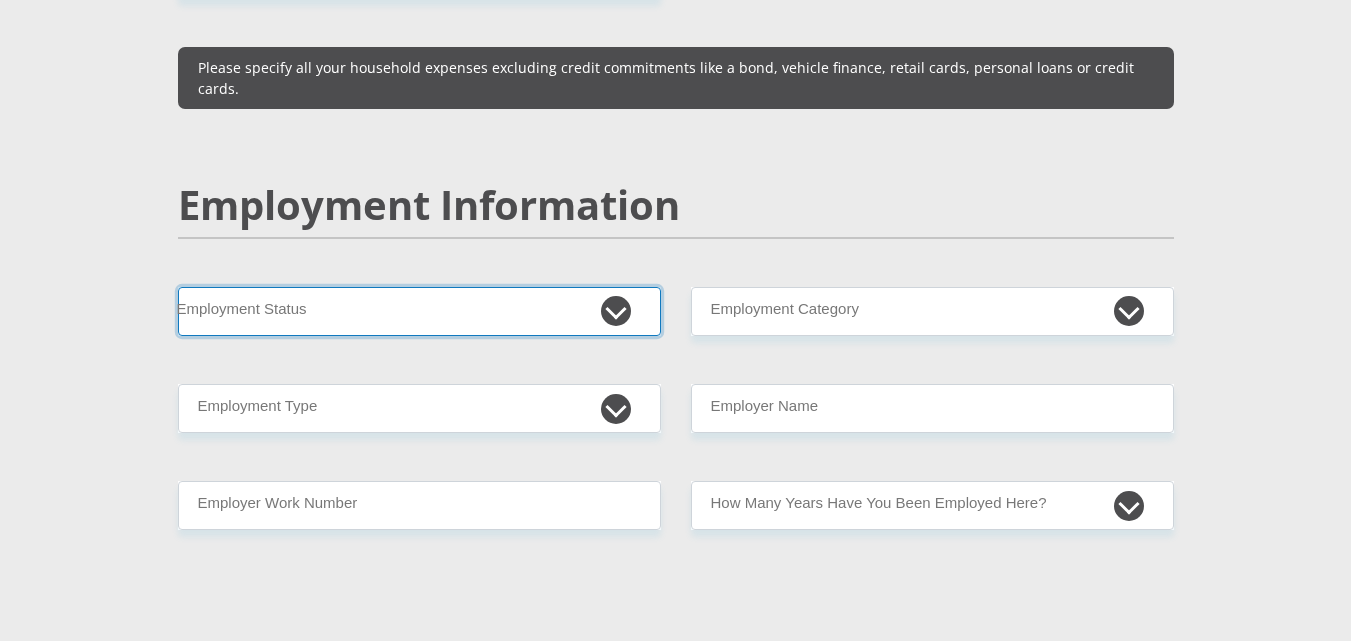 click on "Permanent/Full-time
Part-time/Casual
Contract Worker
Self-Employed
Housewife
Retired
Student
Medically Boarded
Disability
Unemployed" at bounding box center [419, 311] 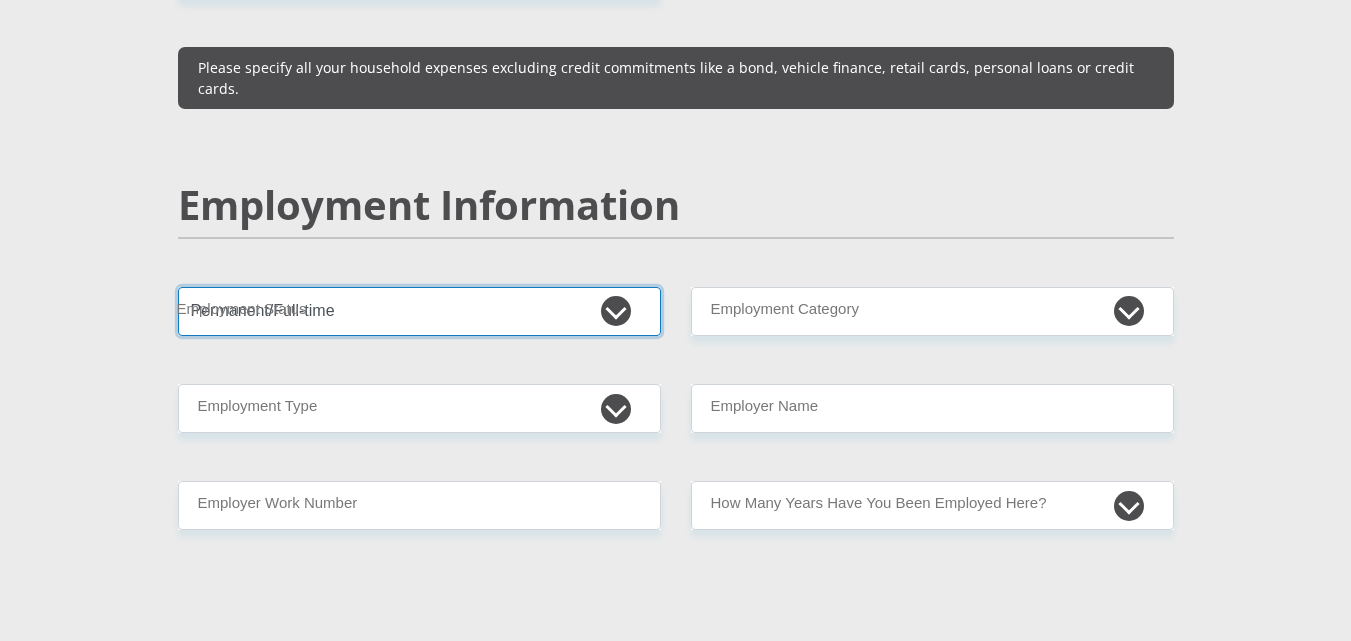click on "Permanent/Full-time
Part-time/Casual
Contract Worker
Self-Employed
Housewife
Retired
Student
Medically Boarded
Disability
Unemployed" at bounding box center (419, 311) 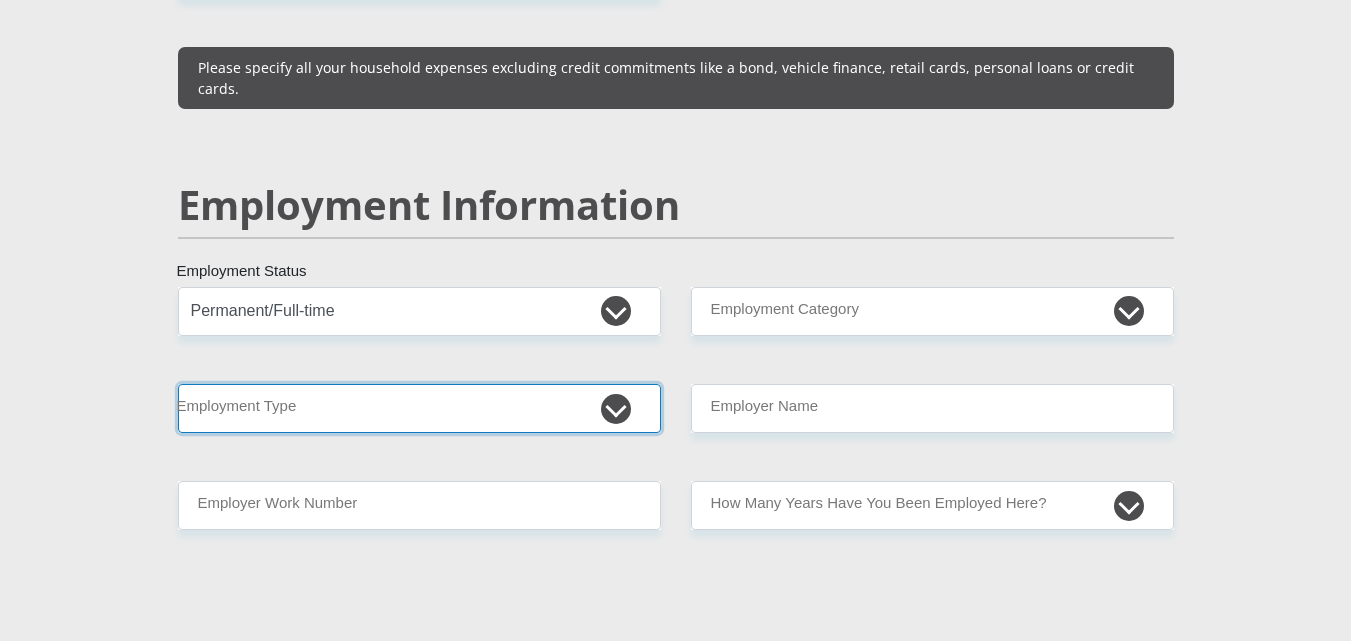 click on "College/Lecturer
Craft Seller
Creative
Driver
Executive
Farmer
Forces - Non Commissioned
Forces - Officer
Hawker
Housewife
Labourer
Licenced Professional
Manager
Miner
Non Licenced Professional
Office Staff/Clerk
Outside Worker
Pensioner
Permanent Teacher
Production/Manufacturing
Sales
Self-Employed
Semi-Professional Worker
Service Industry  Social Worker  Student" at bounding box center [419, 408] 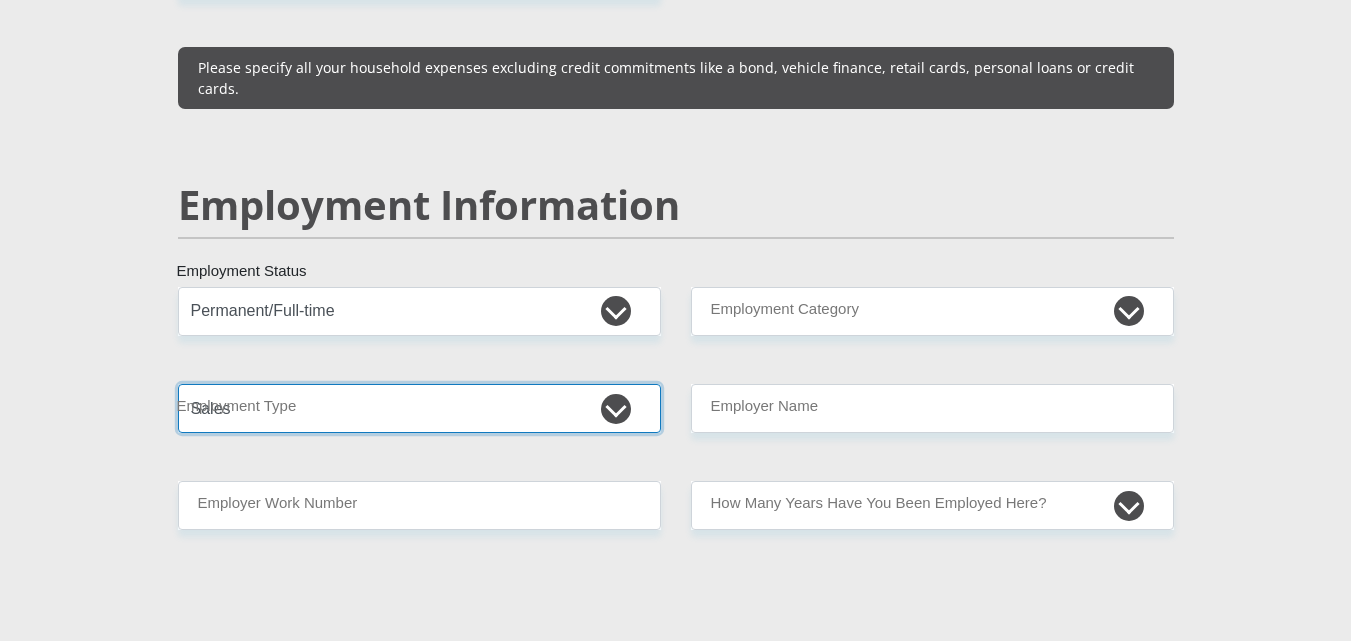 click on "College/Lecturer
Craft Seller
Creative
Driver
Executive
Farmer
Forces - Non Commissioned
Forces - Officer
Hawker
Housewife
Labourer
Licenced Professional
Manager
Miner
Non Licenced Professional
Office Staff/Clerk
Outside Worker
Pensioner
Permanent Teacher
Production/Manufacturing
Sales
Self-Employed
Semi-Professional Worker
Service Industry  Social Worker  Student" at bounding box center (419, 408) 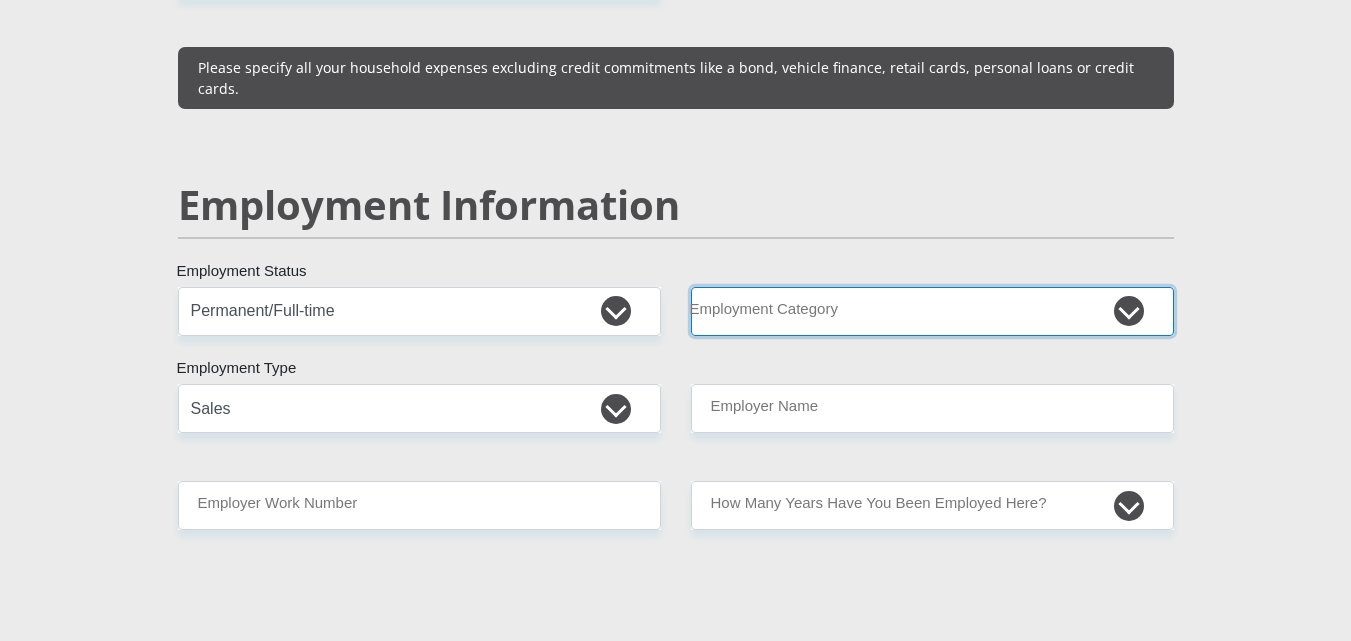 click on "AGRICULTURE
ALCOHOL & TOBACCO
CONSTRUCTION MATERIALS
METALLURGY
EQUIPMENT FOR RENEWABLE ENERGY
SPECIALIZED CONTRACTORS
CAR
GAMING (INCL. INTERNET
OTHER WHOLESALE
UNLICENSED PHARMACEUTICALS
CURRENCY EXCHANGE HOUSES
OTHER FINANCIAL INSTITUTIONS & INSURANCE
REAL ESTATE AGENTS
OIL & GAS
OTHER MATERIALS (E.G. IRON ORE)
PRECIOUS STONES & PRECIOUS METALS
POLITICAL ORGANIZATIONS
RELIGIOUS ORGANIZATIONS(NOT SECTS)
ACTI. HAVING BUSINESS DEAL WITH PUBLIC ADMINISTRATION
LAUNDROMATS" at bounding box center [932, 311] 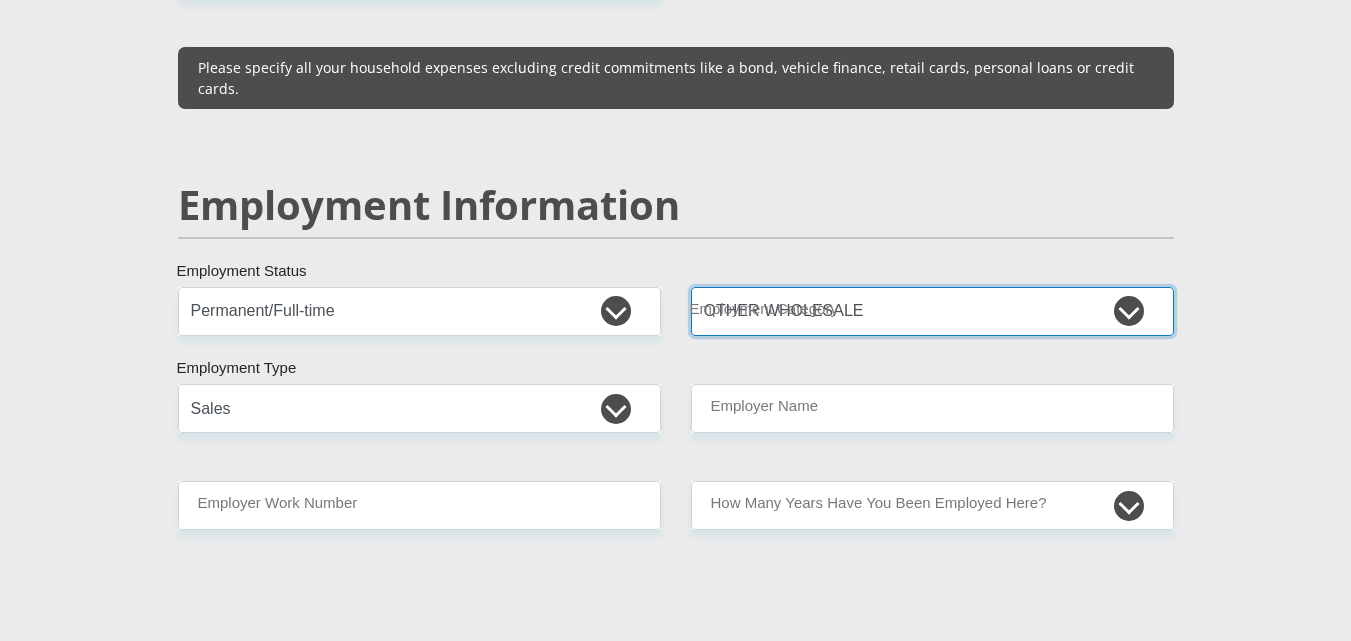 click on "AGRICULTURE
ALCOHOL & TOBACCO
CONSTRUCTION MATERIALS
METALLURGY
EQUIPMENT FOR RENEWABLE ENERGY
SPECIALIZED CONTRACTORS
CAR
GAMING (INCL. INTERNET
OTHER WHOLESALE
UNLICENSED PHARMACEUTICALS
CURRENCY EXCHANGE HOUSES
OTHER FINANCIAL INSTITUTIONS & INSURANCE
REAL ESTATE AGENTS
OIL & GAS
OTHER MATERIALS (E.G. IRON ORE)
PRECIOUS STONES & PRECIOUS METALS
POLITICAL ORGANIZATIONS
RELIGIOUS ORGANIZATIONS(NOT SECTS)
ACTI. HAVING BUSINESS DEAL WITH PUBLIC ADMINISTRATION
LAUNDROMATS" at bounding box center [932, 311] 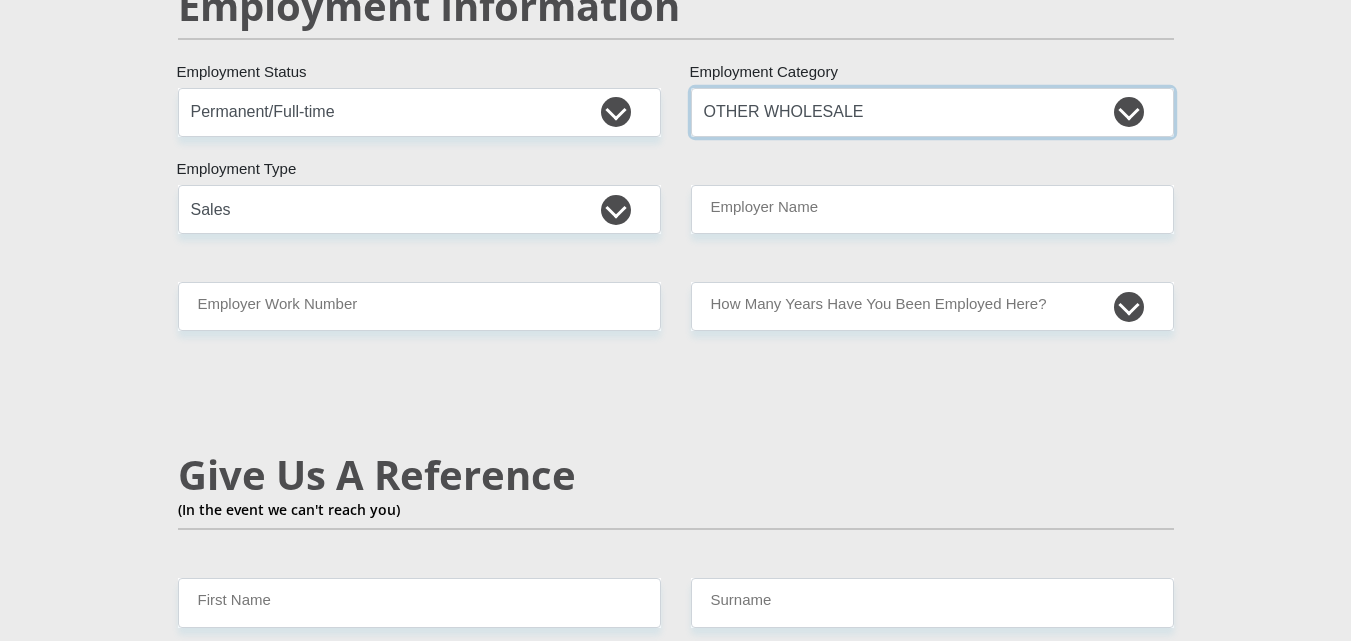 scroll, scrollTop: 3100, scrollLeft: 0, axis: vertical 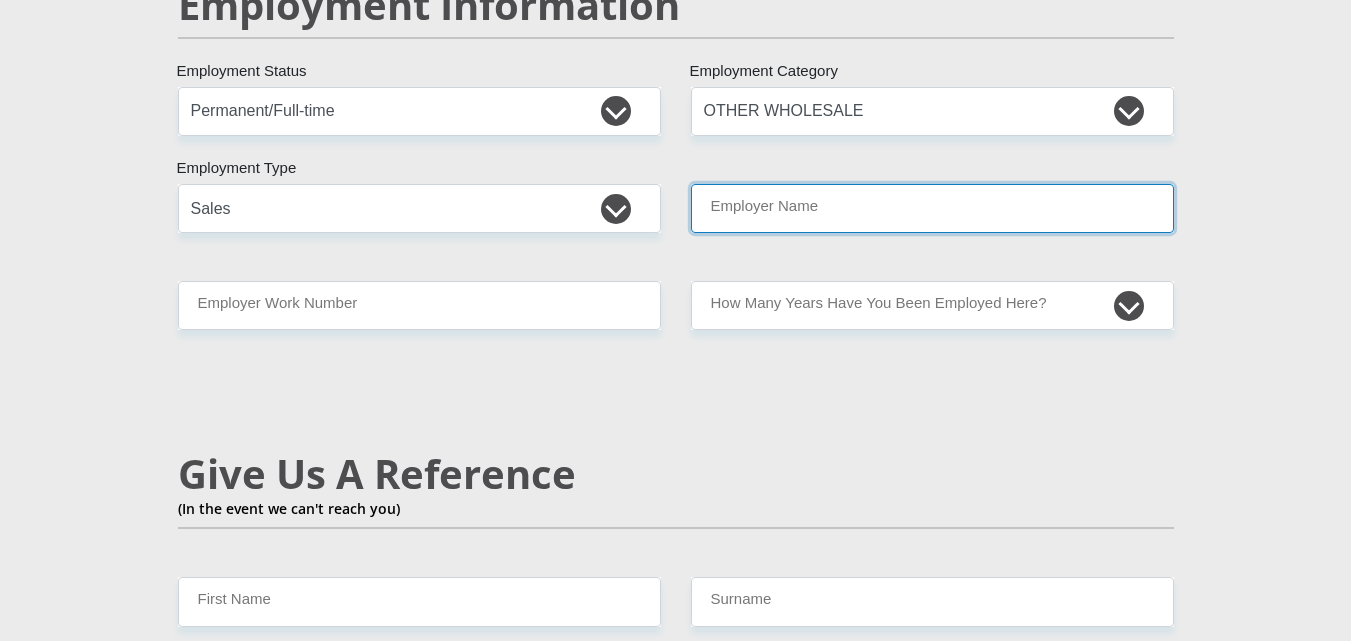 click on "Employer Name" at bounding box center [932, 208] 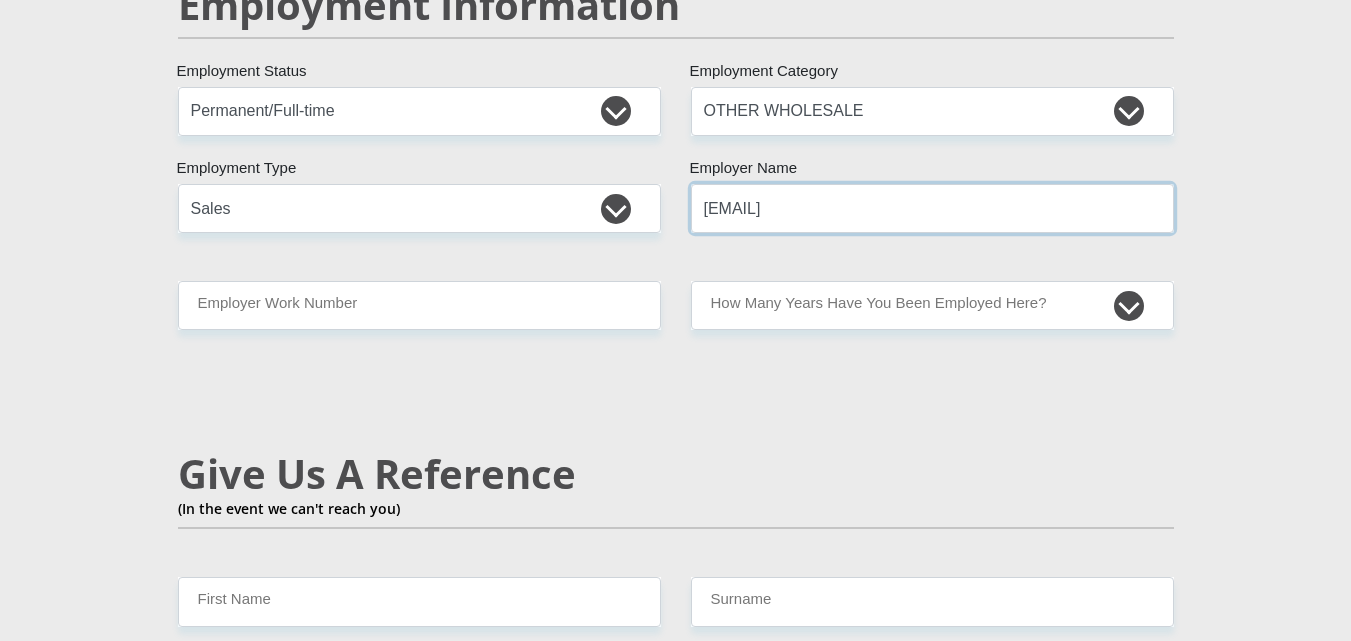 type on "g" 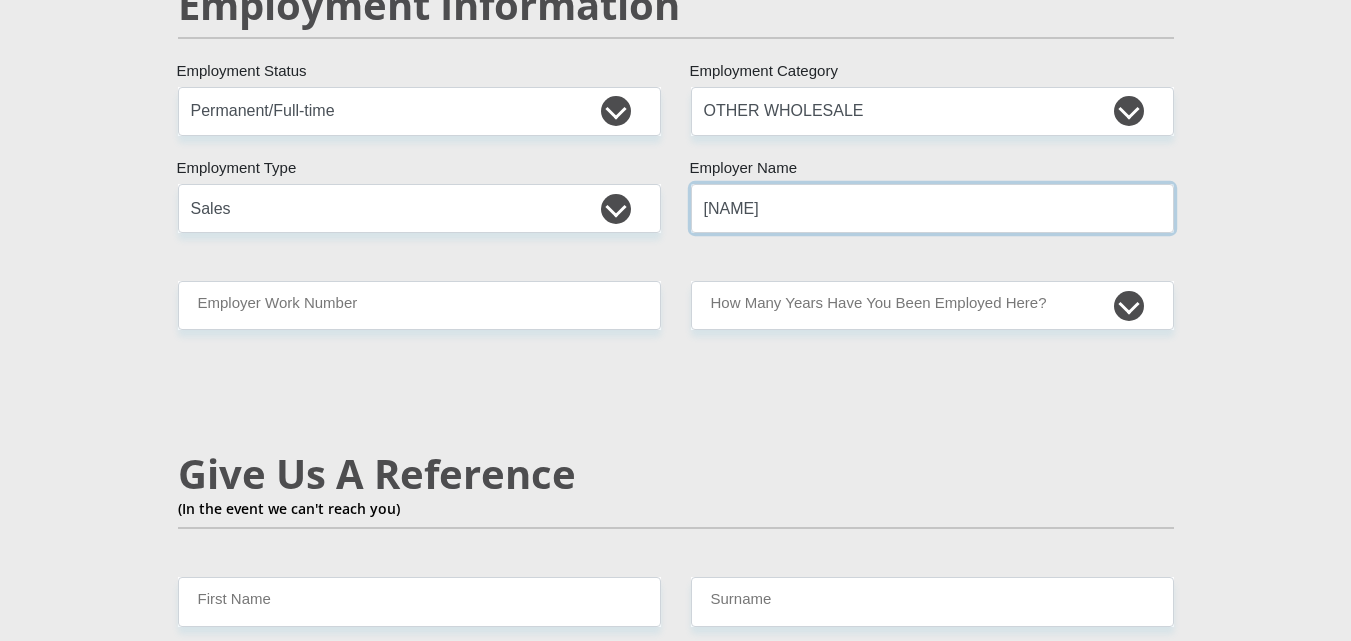 type on "GrandJoint" 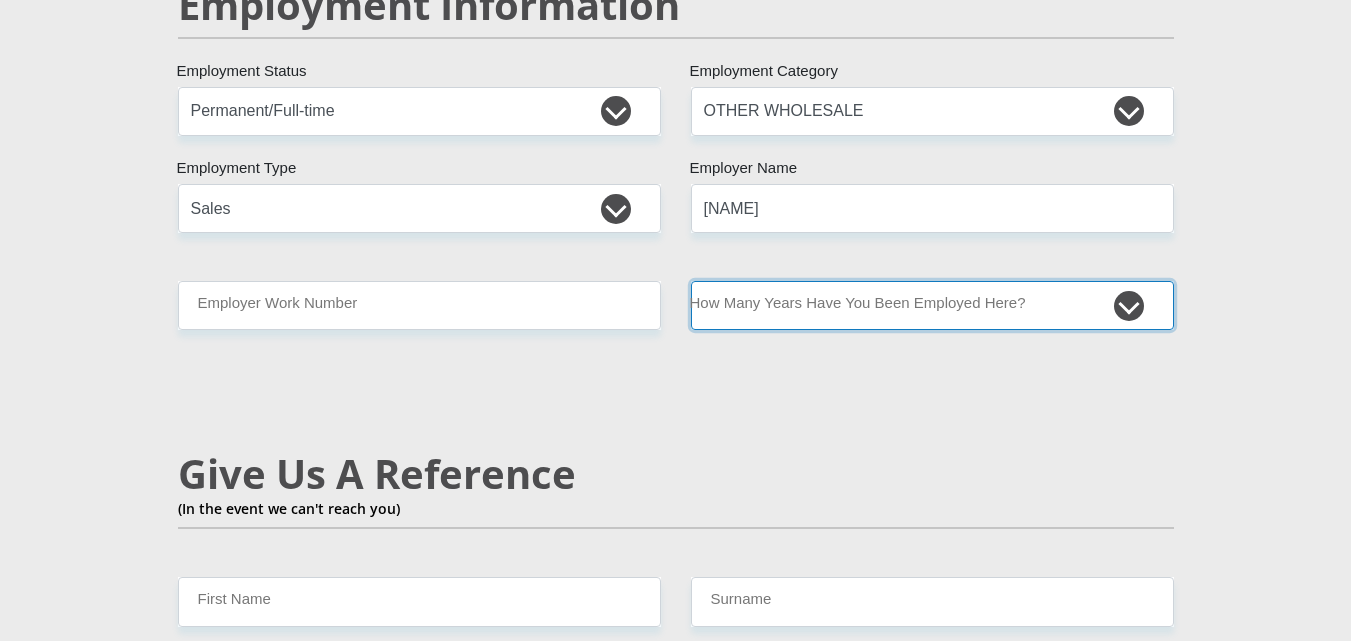 click on "less than 1 year
1-3 years
3-5 years
5+ years" at bounding box center [932, 305] 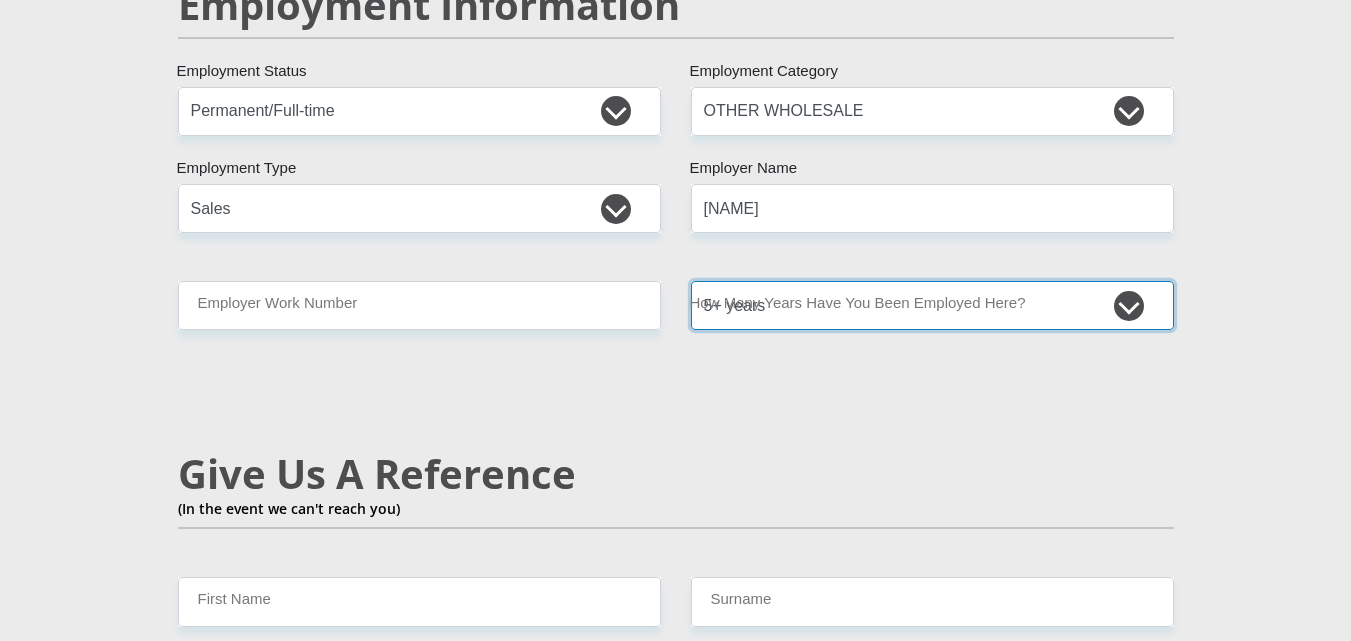click on "less than 1 year
1-3 years
3-5 years
5+ years" at bounding box center [932, 305] 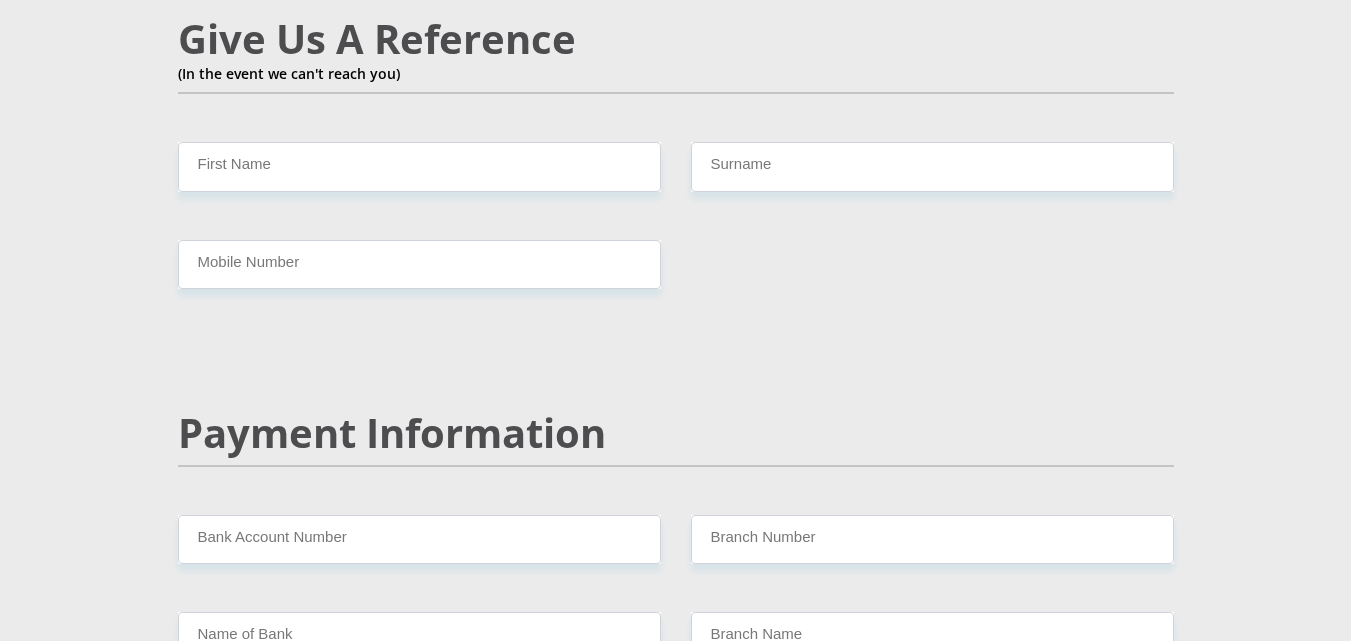scroll, scrollTop: 3500, scrollLeft: 0, axis: vertical 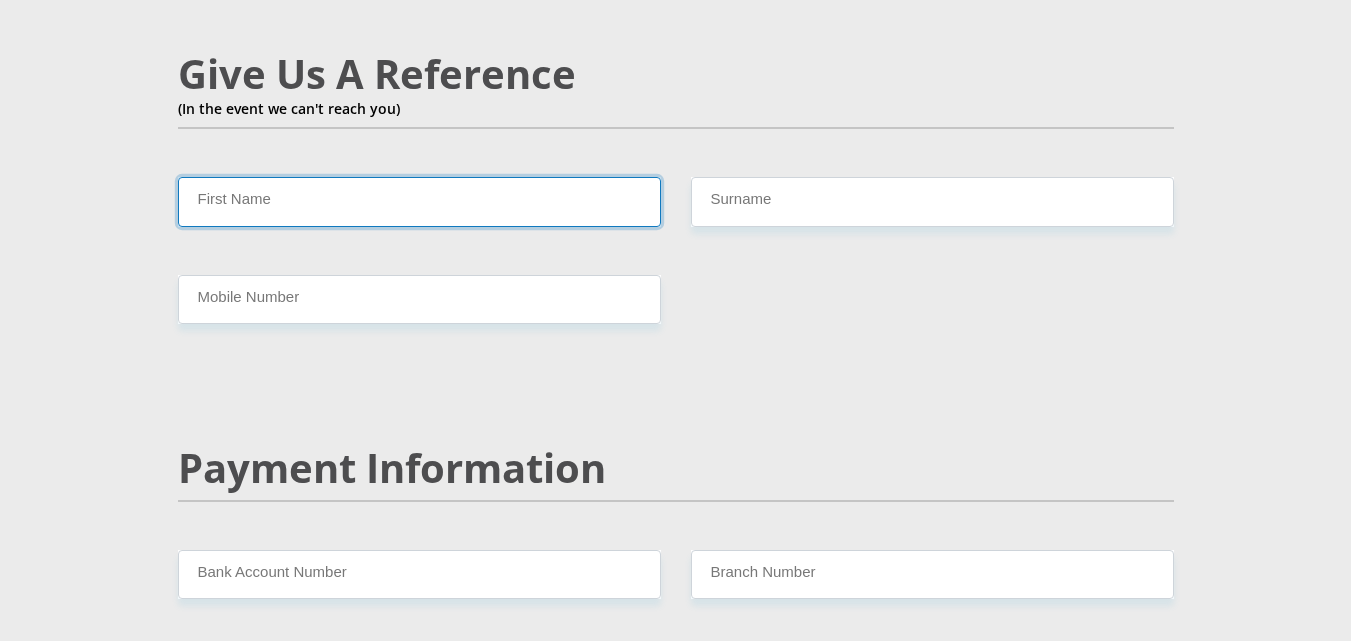 click on "First Name" at bounding box center [419, 201] 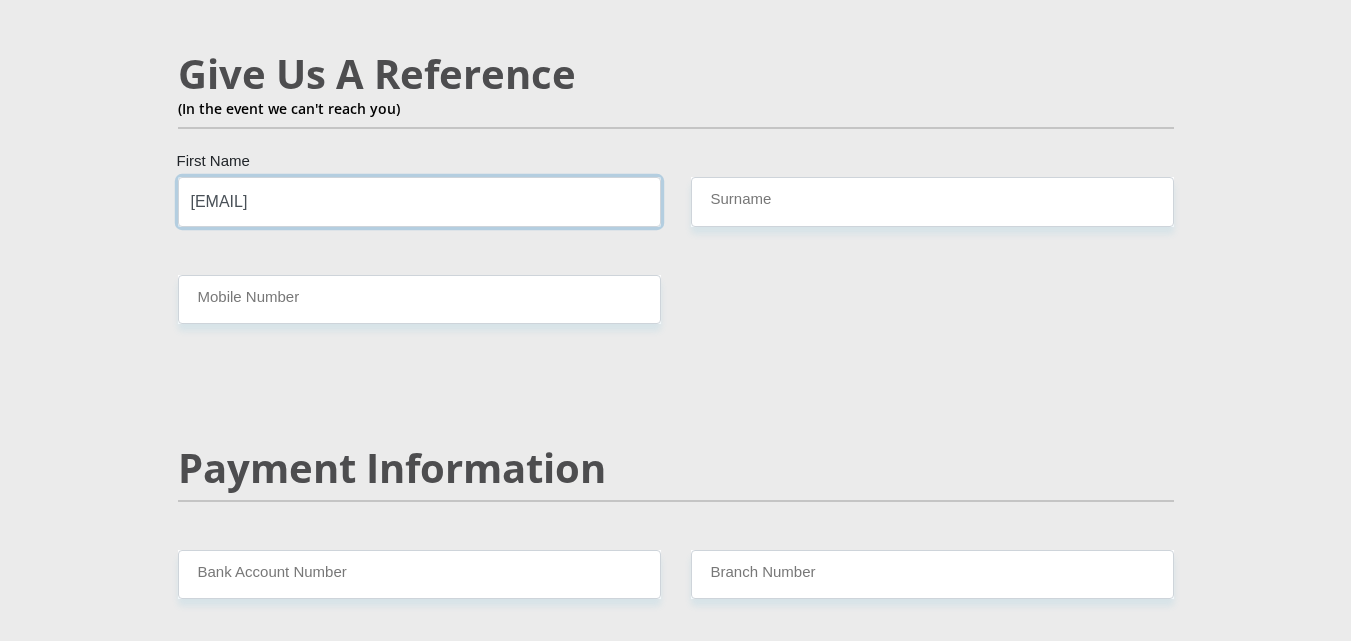type on "a" 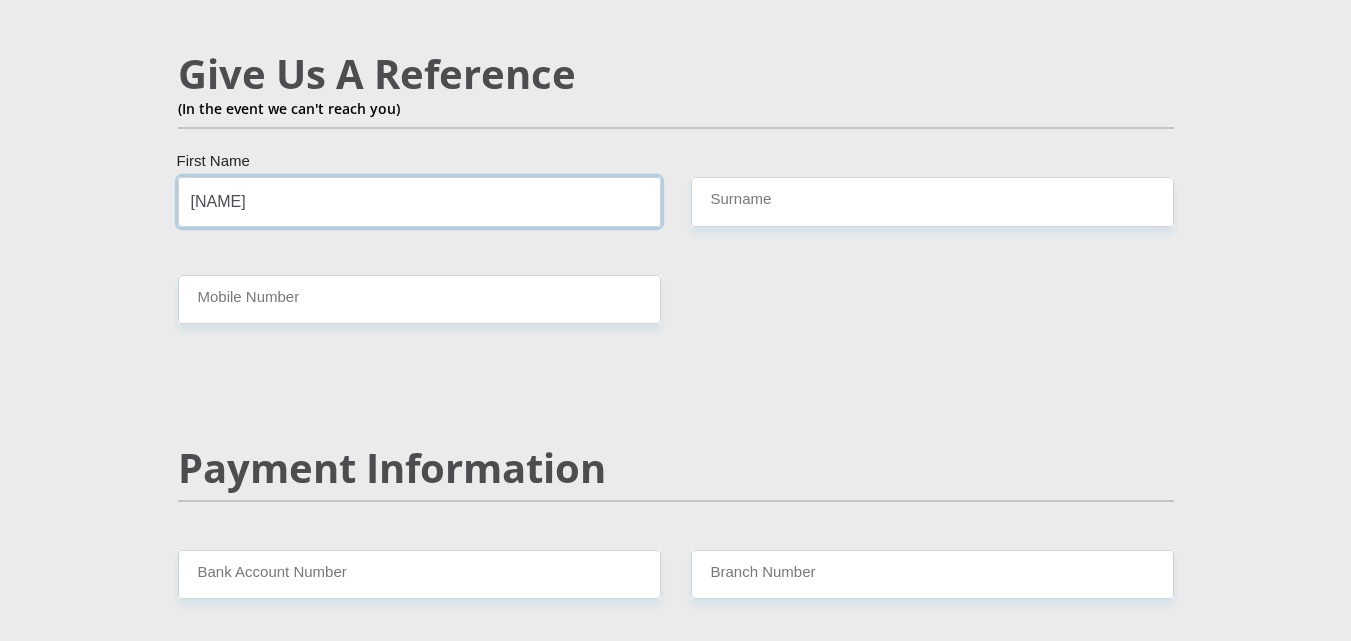 type on "Anetha" 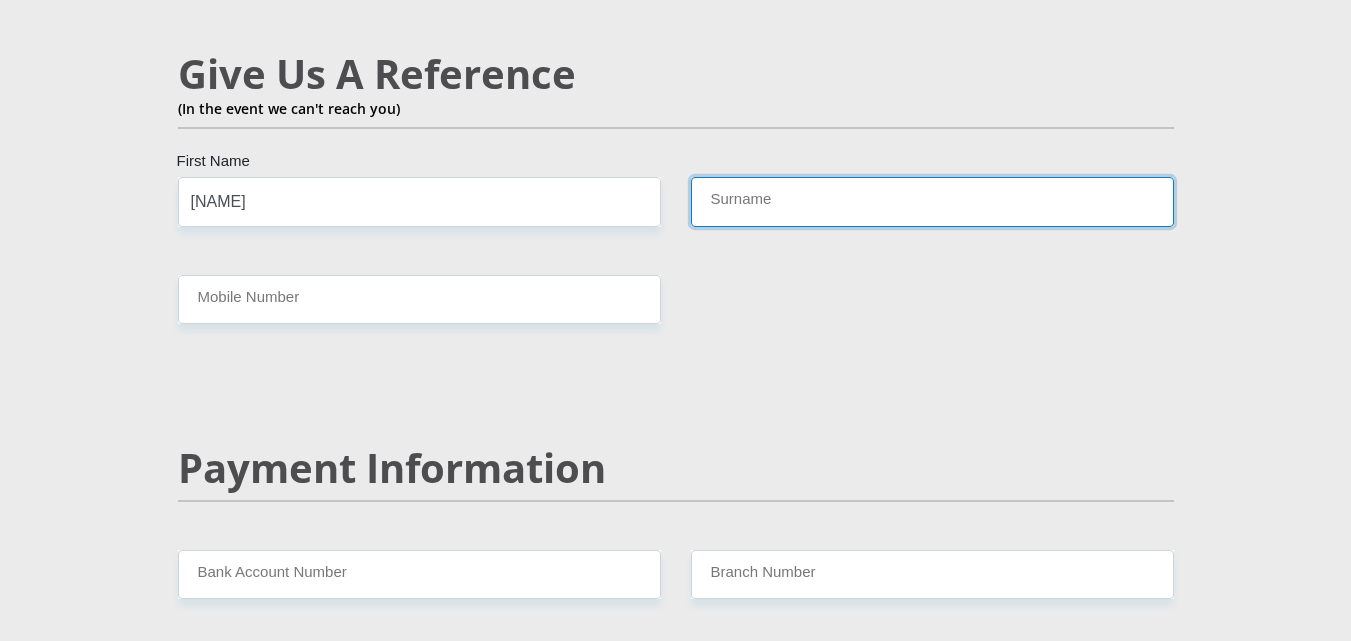 click on "Surname" at bounding box center [932, 201] 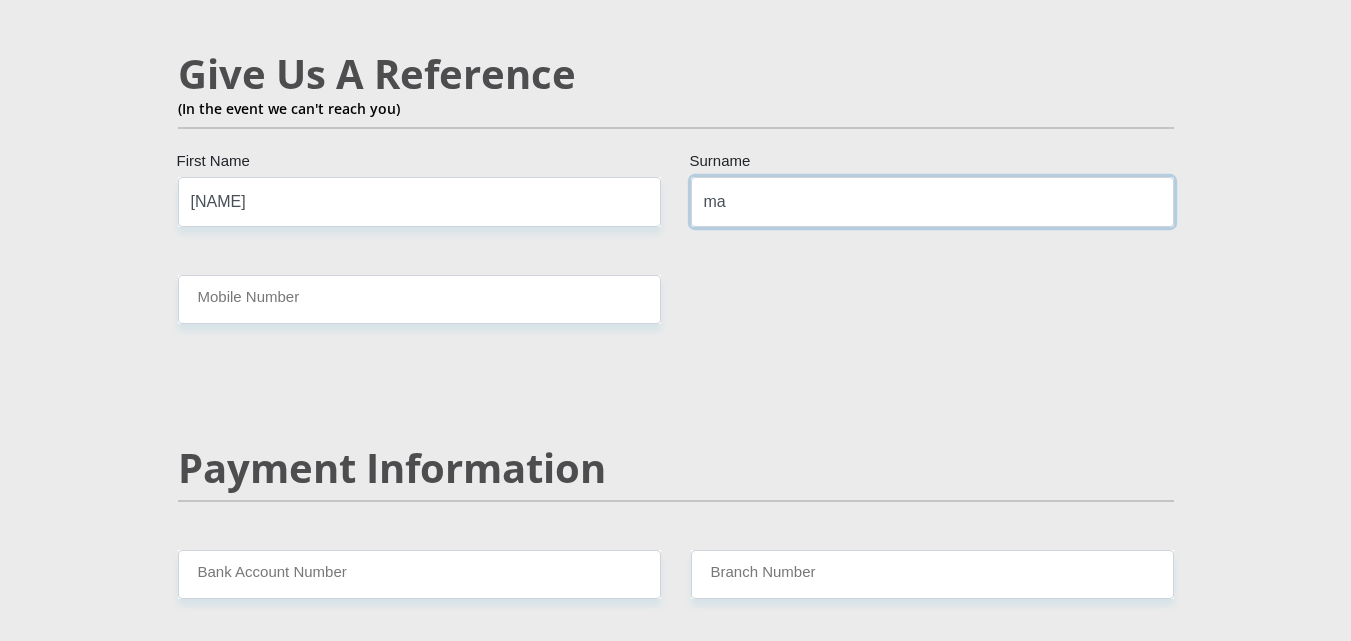 type on "m" 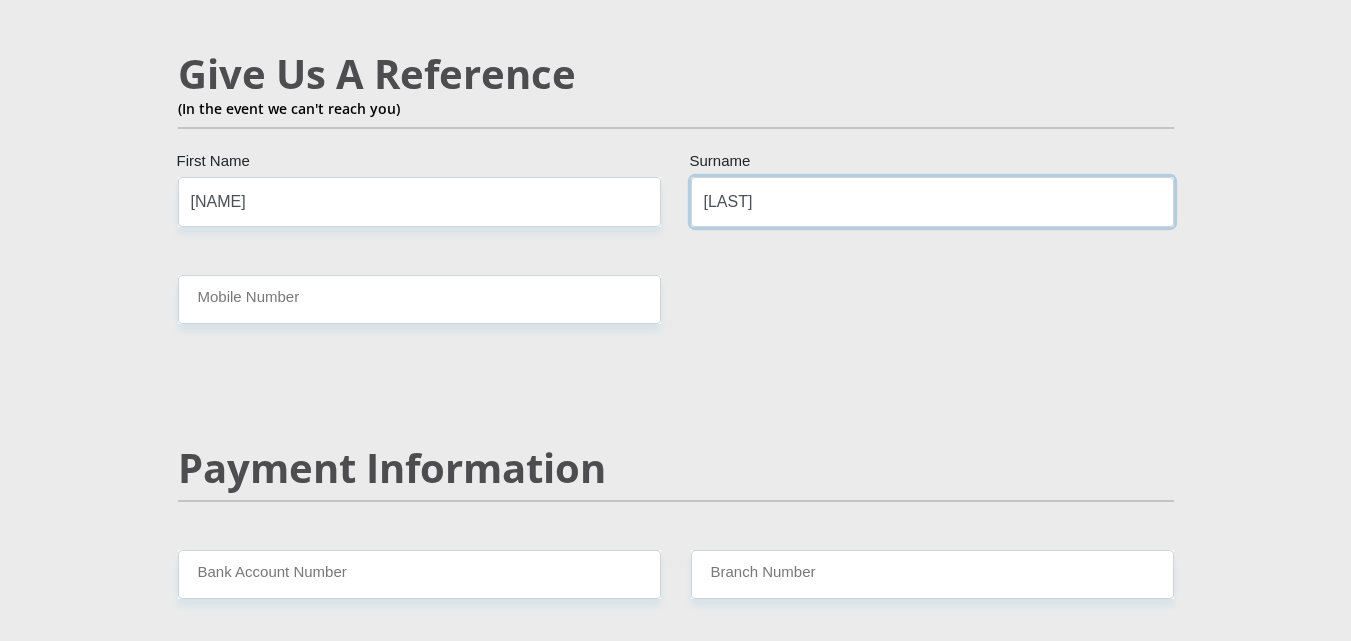 type on "Masotla" 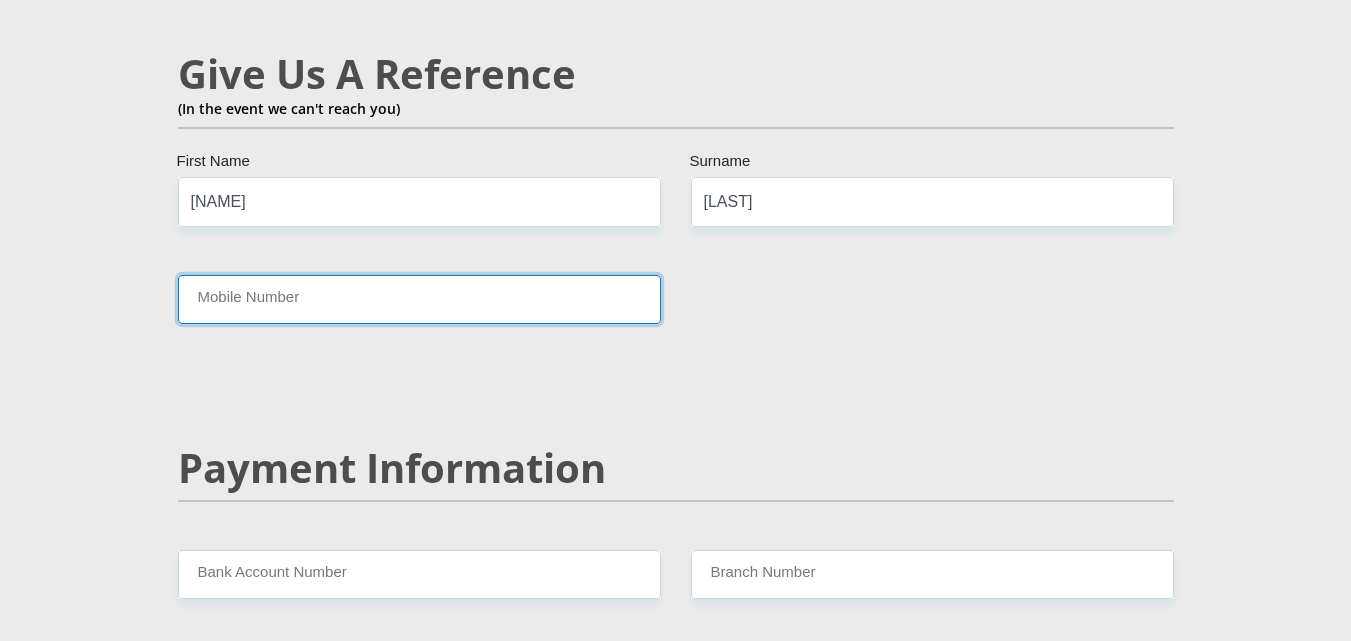 click on "Mobile Number" at bounding box center [419, 299] 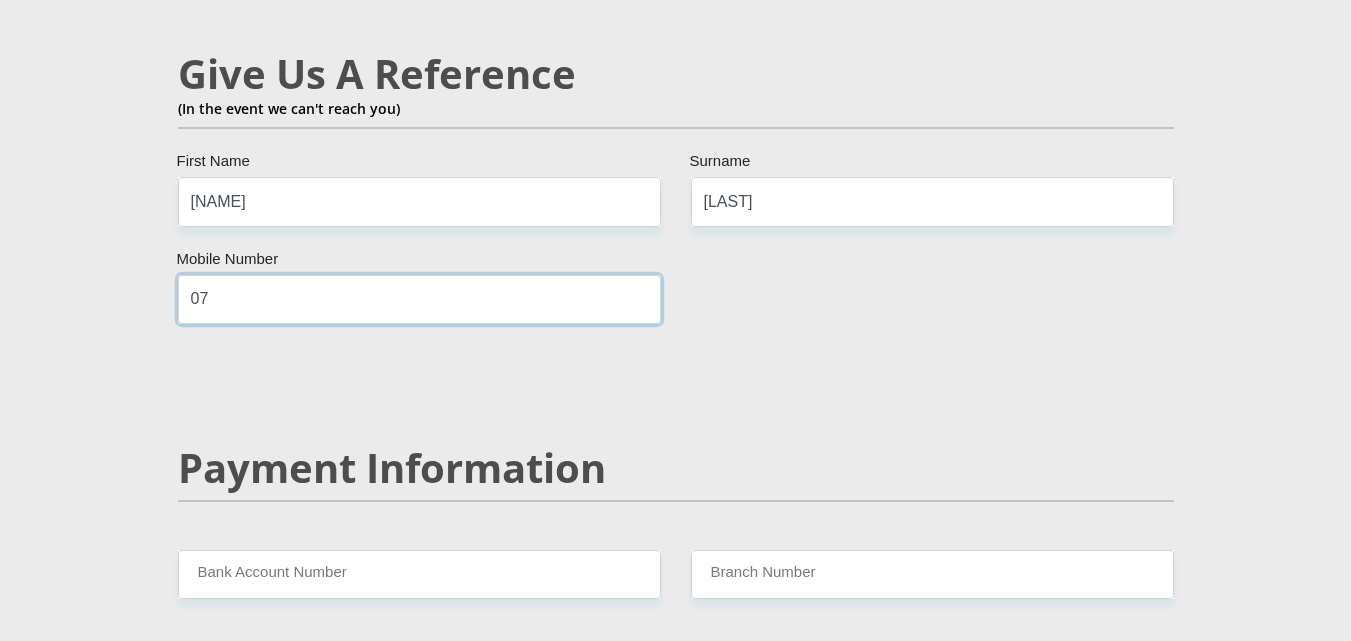 type on "0" 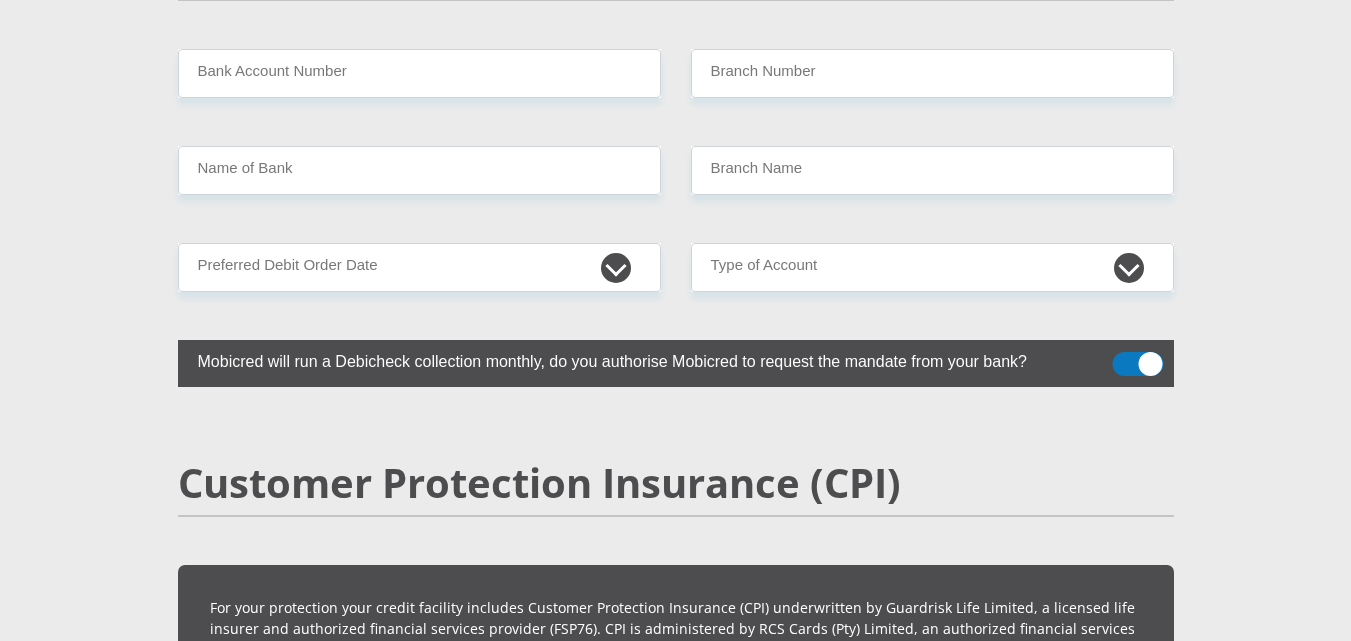 scroll, scrollTop: 4000, scrollLeft: 0, axis: vertical 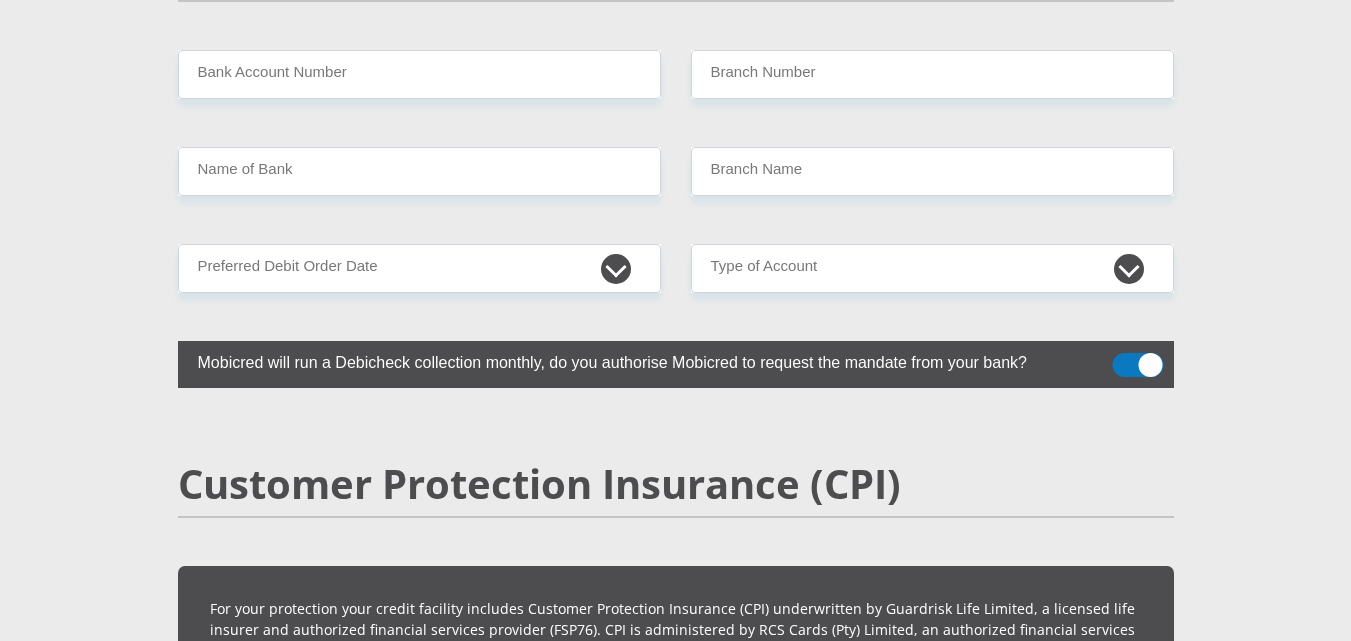 type on "0731003566" 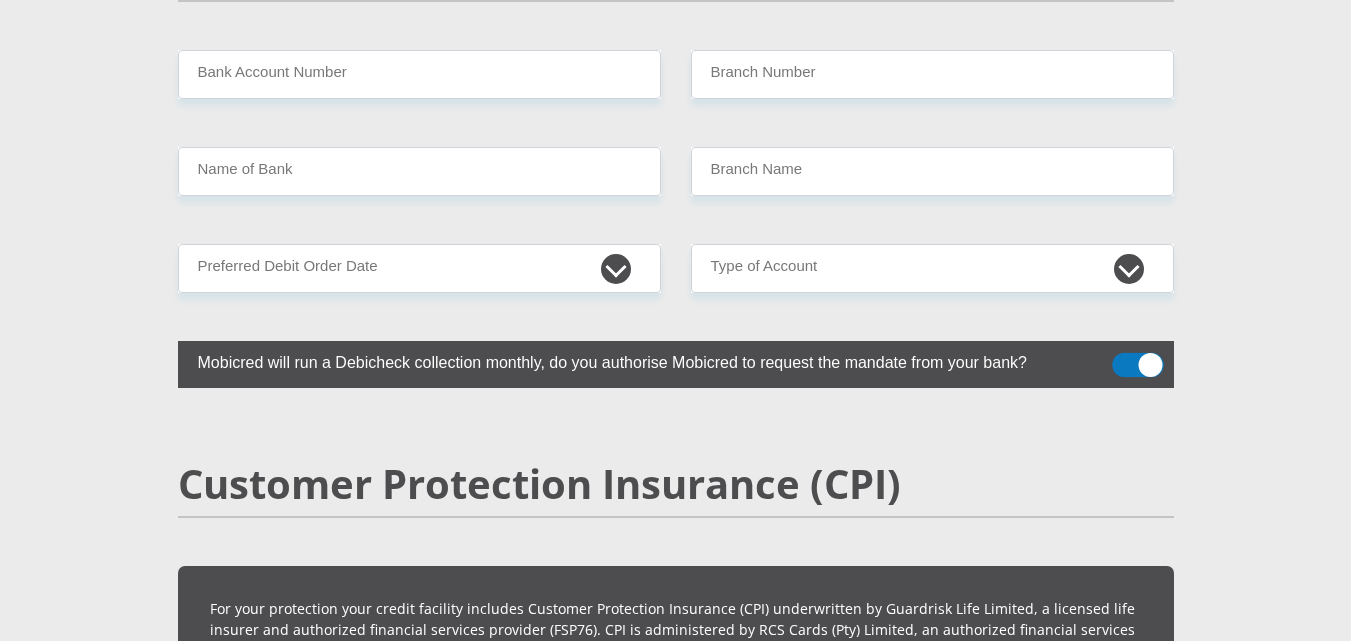 click at bounding box center (1124, 358) 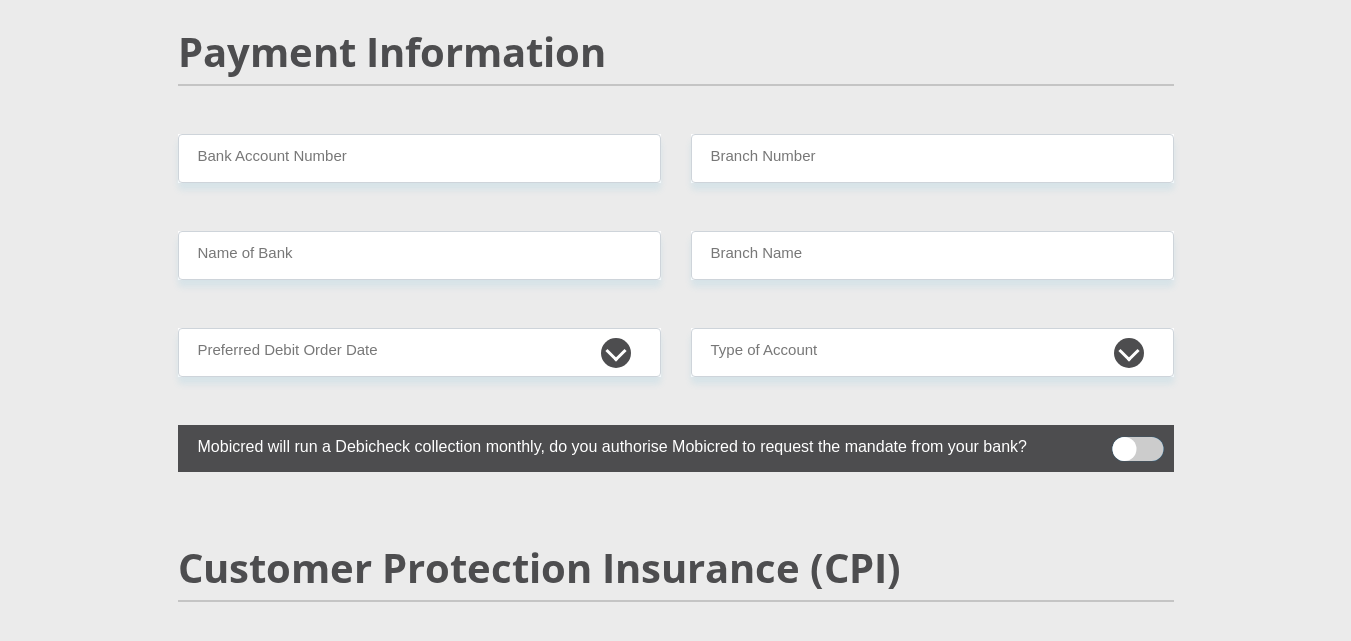scroll, scrollTop: 3900, scrollLeft: 0, axis: vertical 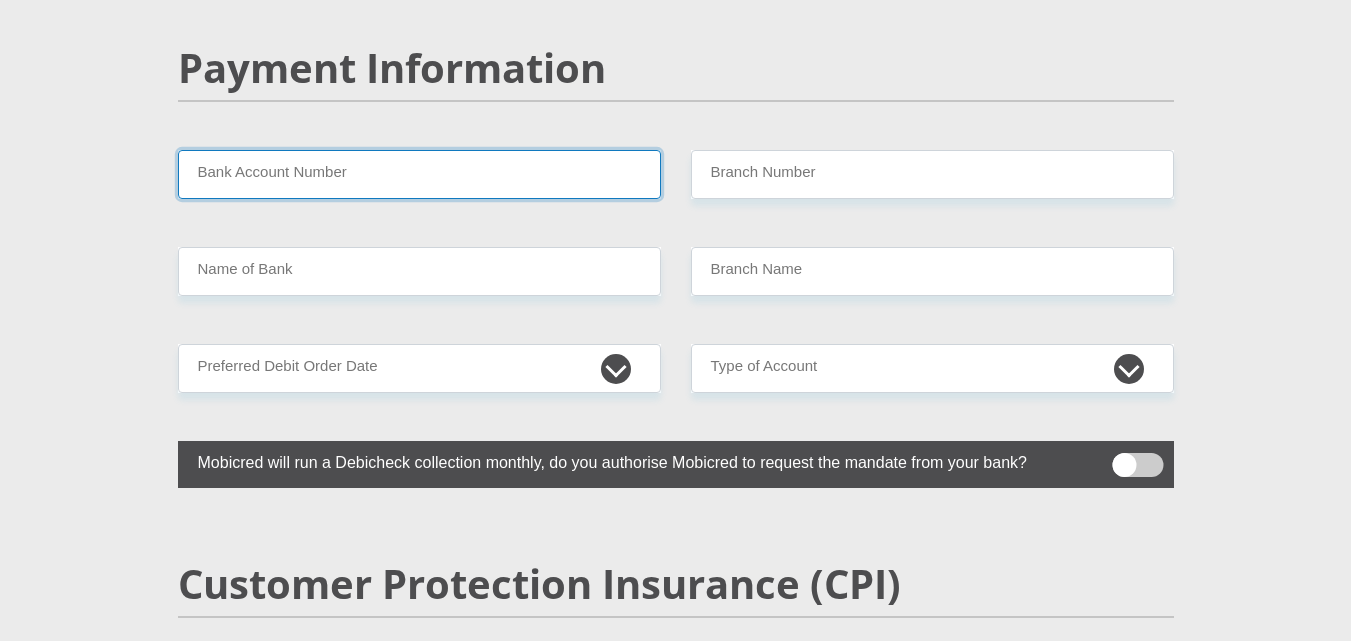 click on "Bank Account Number" at bounding box center [419, 174] 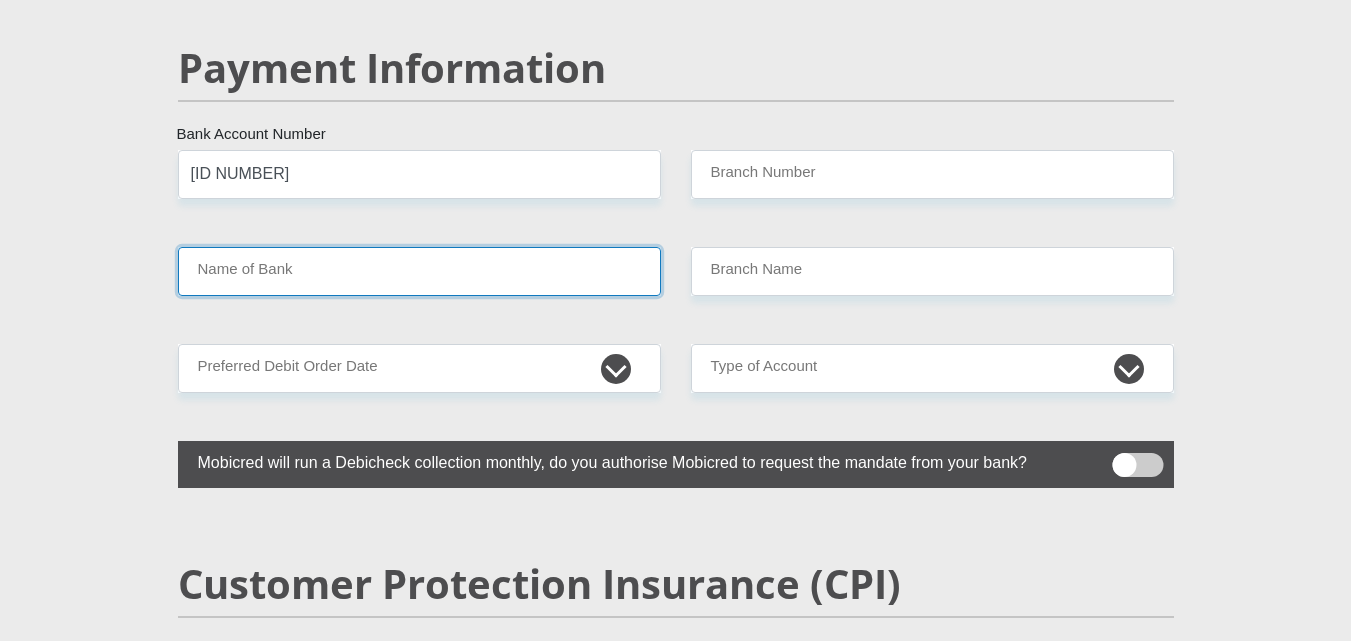 click on "Name of Bank" at bounding box center [419, 271] 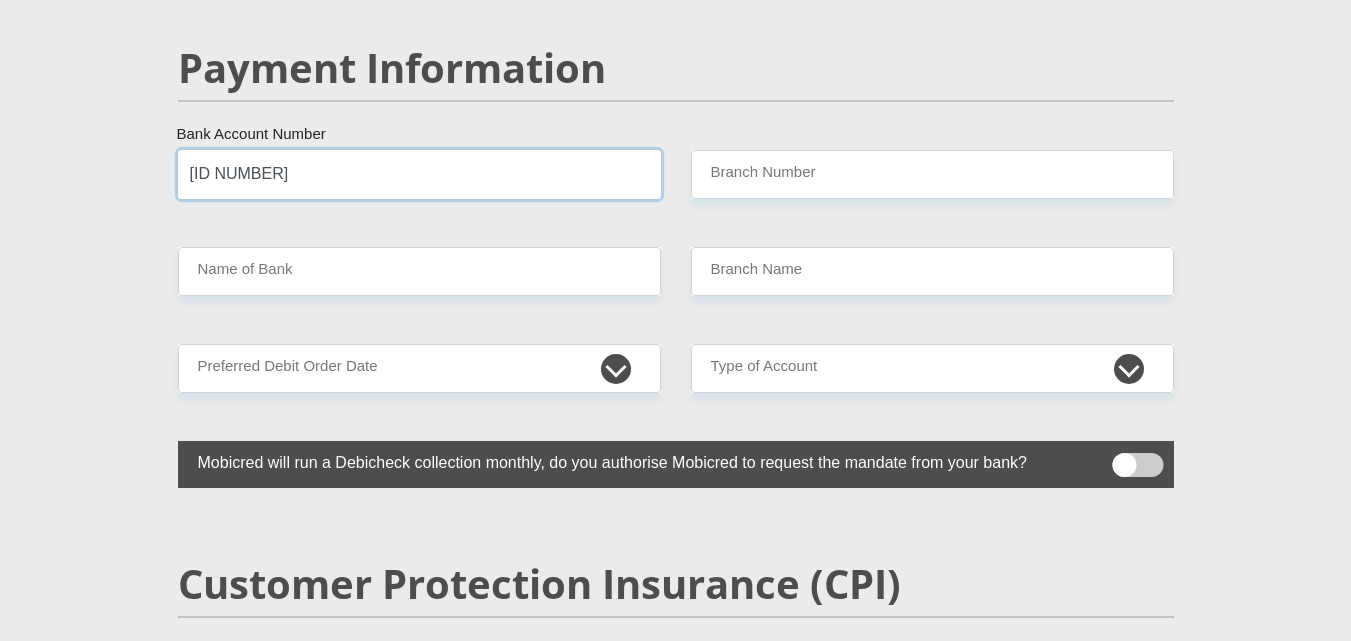 drag, startPoint x: 166, startPoint y: 160, endPoint x: 102, endPoint y: 161, distance: 64.00781 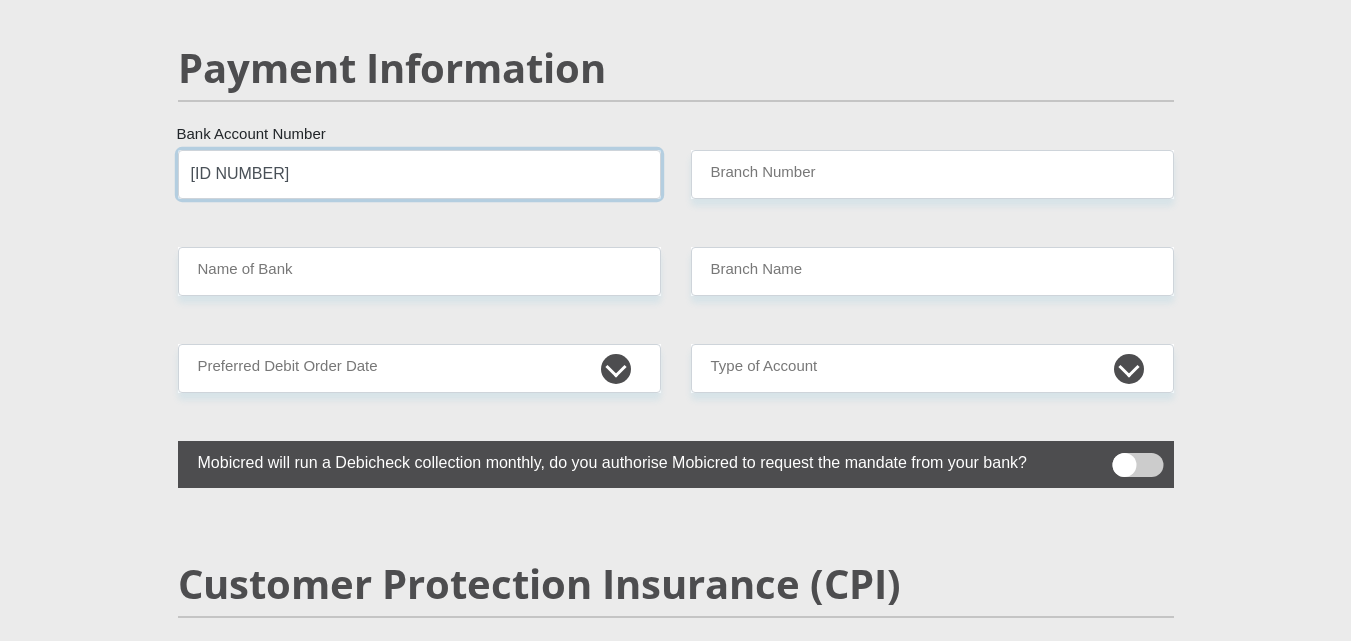 type on "1274308100" 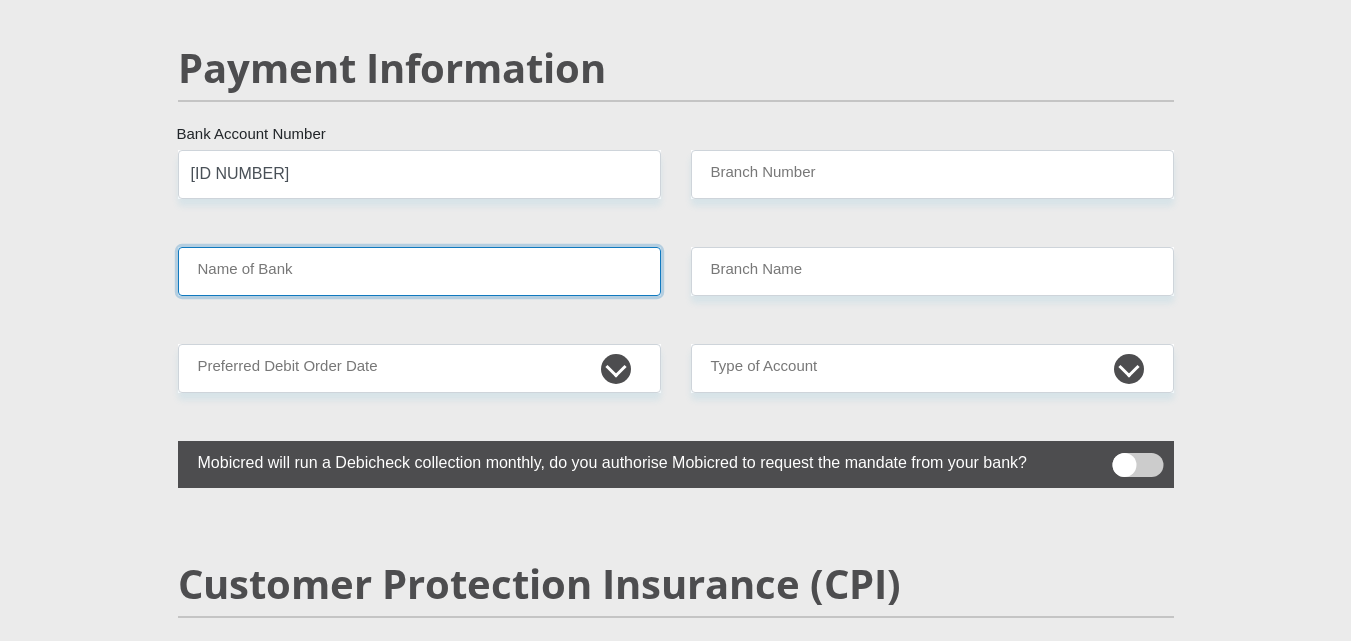 click on "Name of Bank" at bounding box center [419, 271] 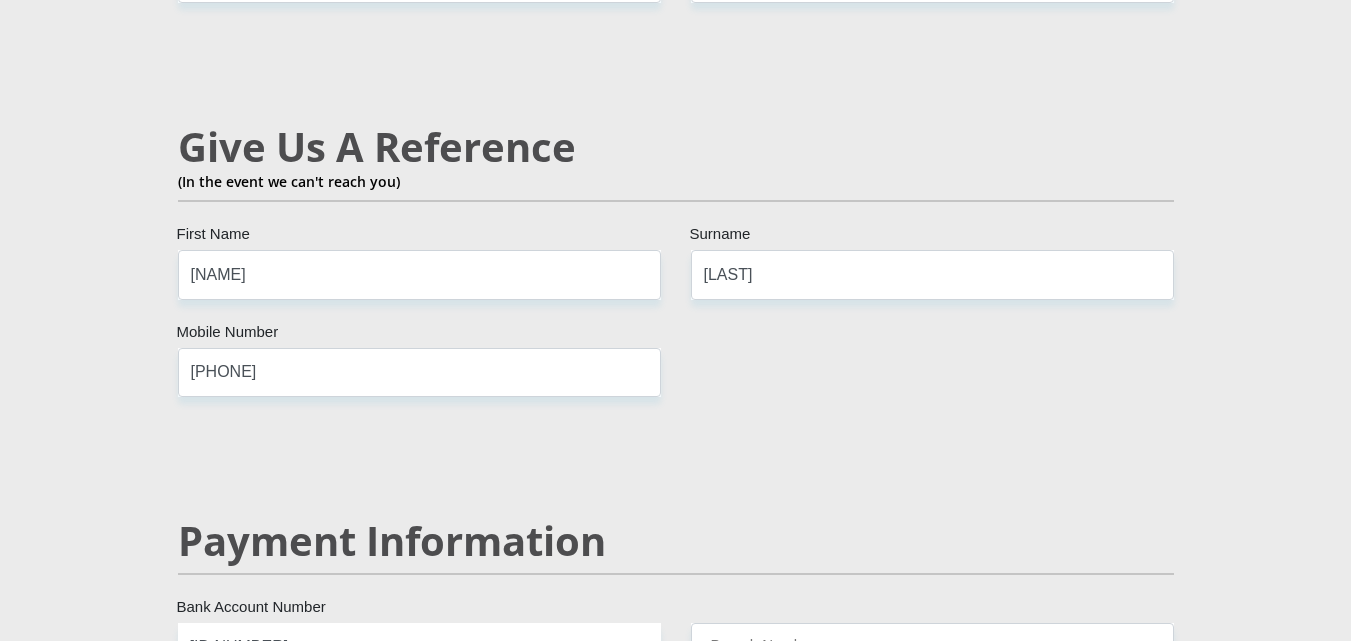 scroll, scrollTop: 3425, scrollLeft: 0, axis: vertical 